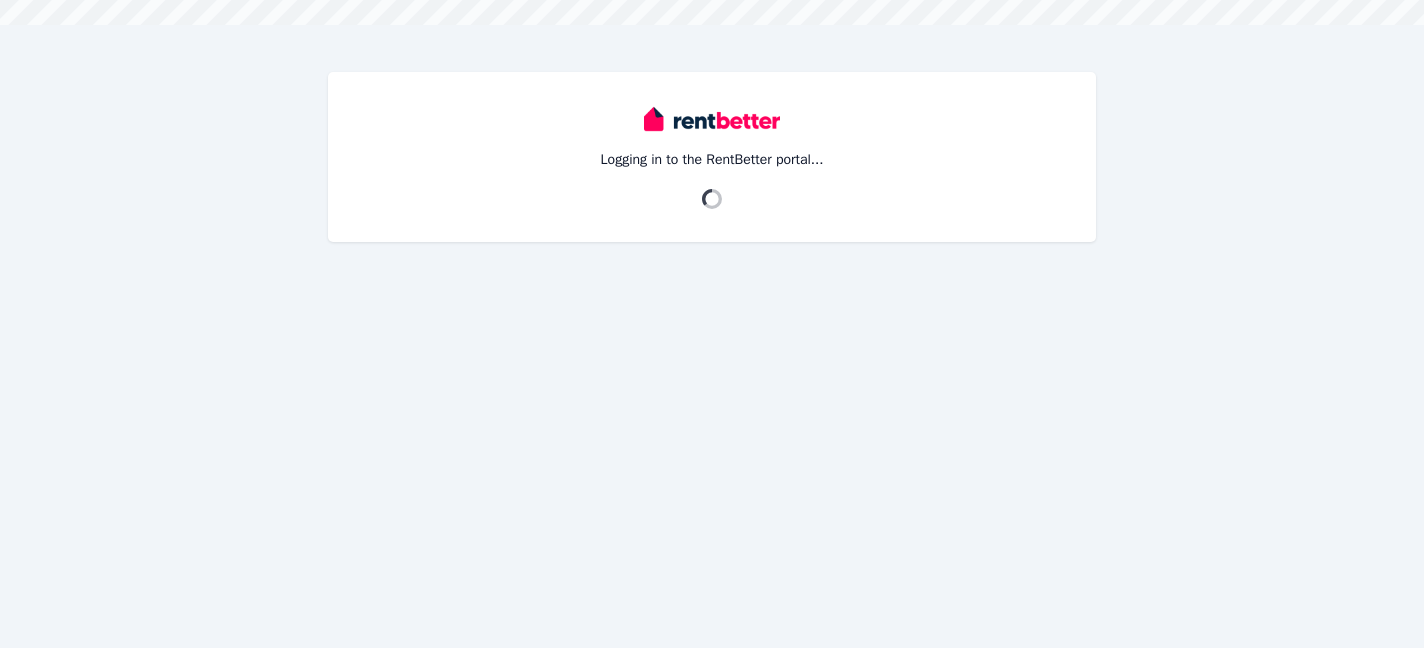scroll, scrollTop: 0, scrollLeft: 0, axis: both 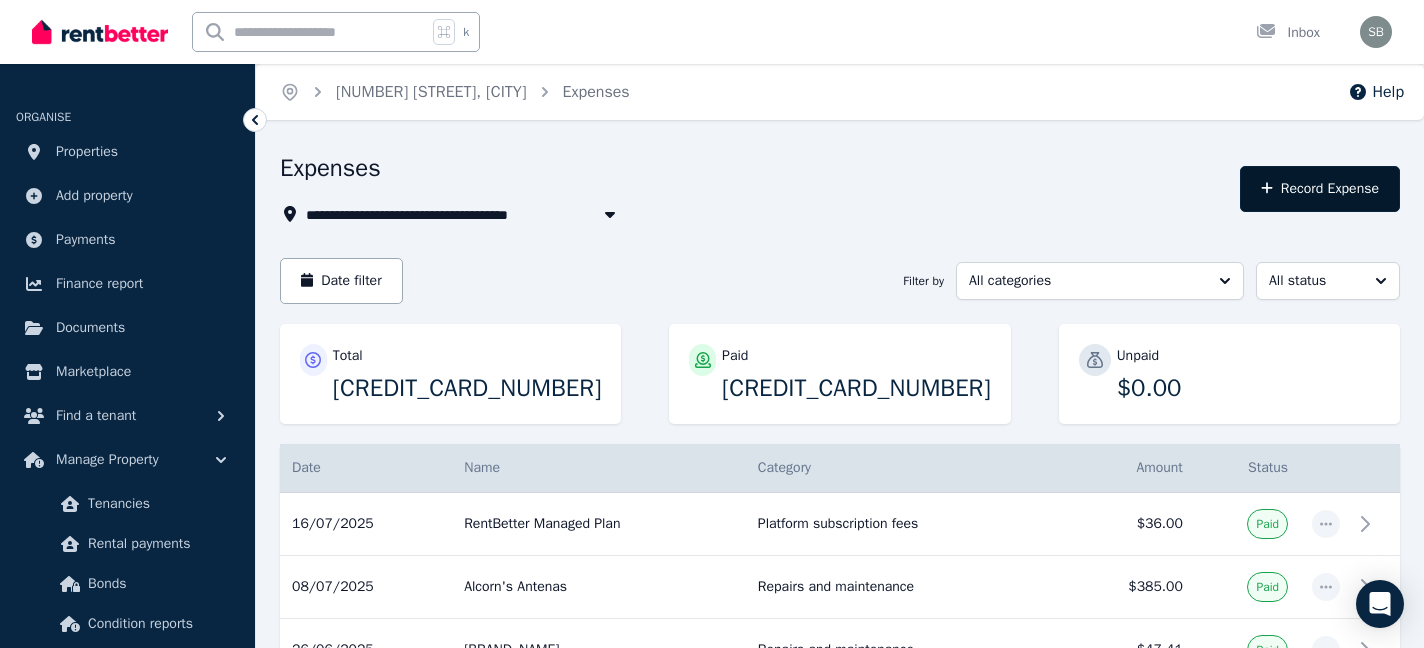 click on "Record Expense" at bounding box center [1320, 189] 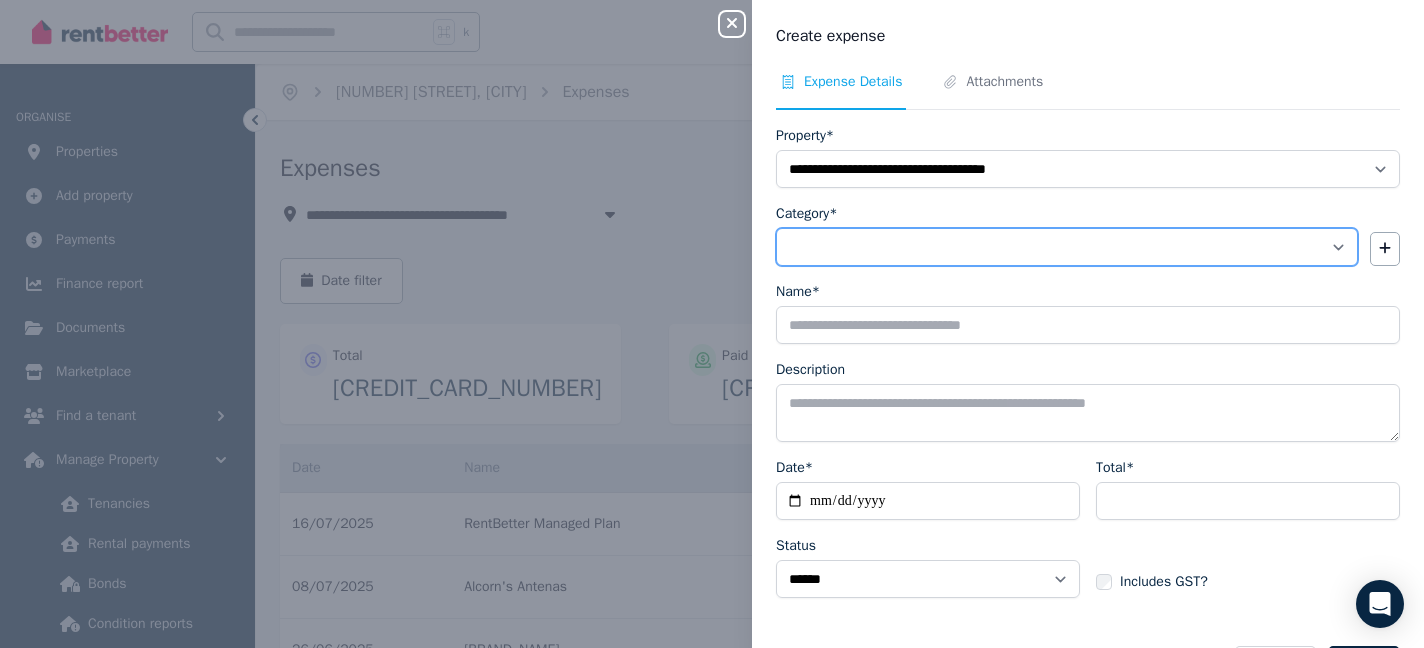click on "**********" at bounding box center [1067, 247] 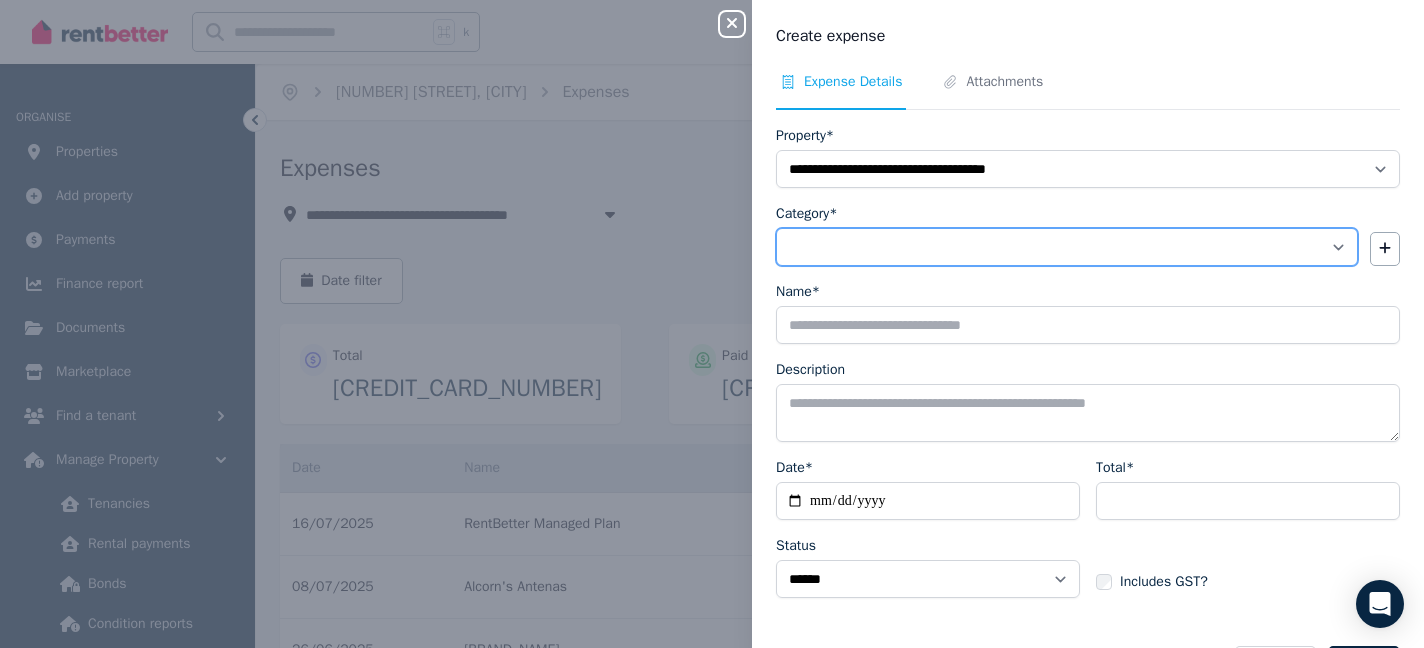 select on "**********" 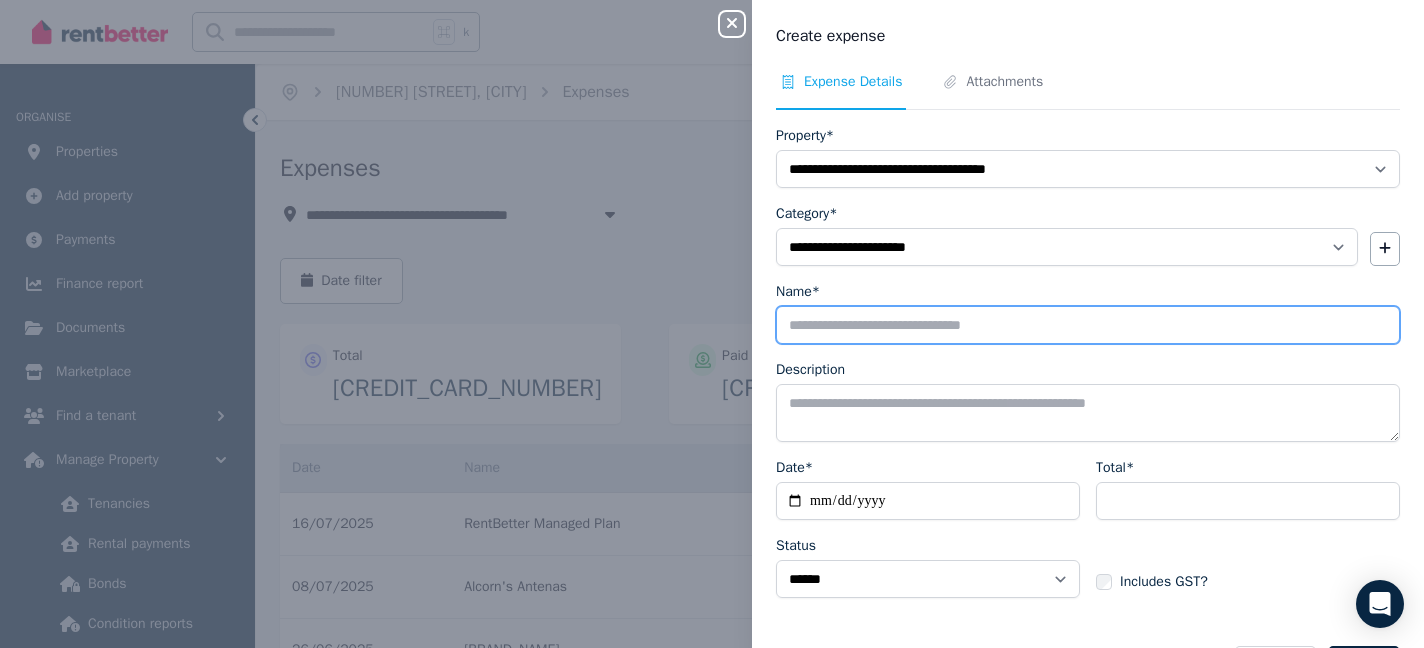 click on "Name*" at bounding box center (1088, 325) 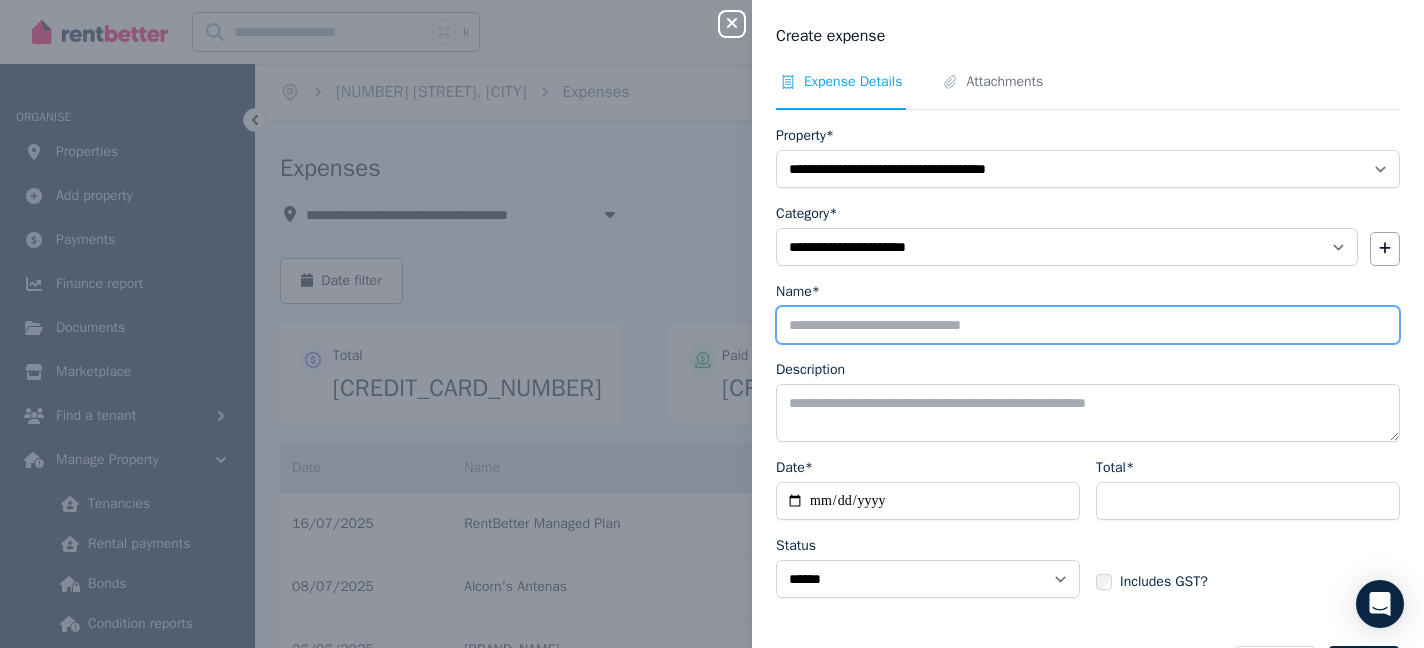 type on "**********" 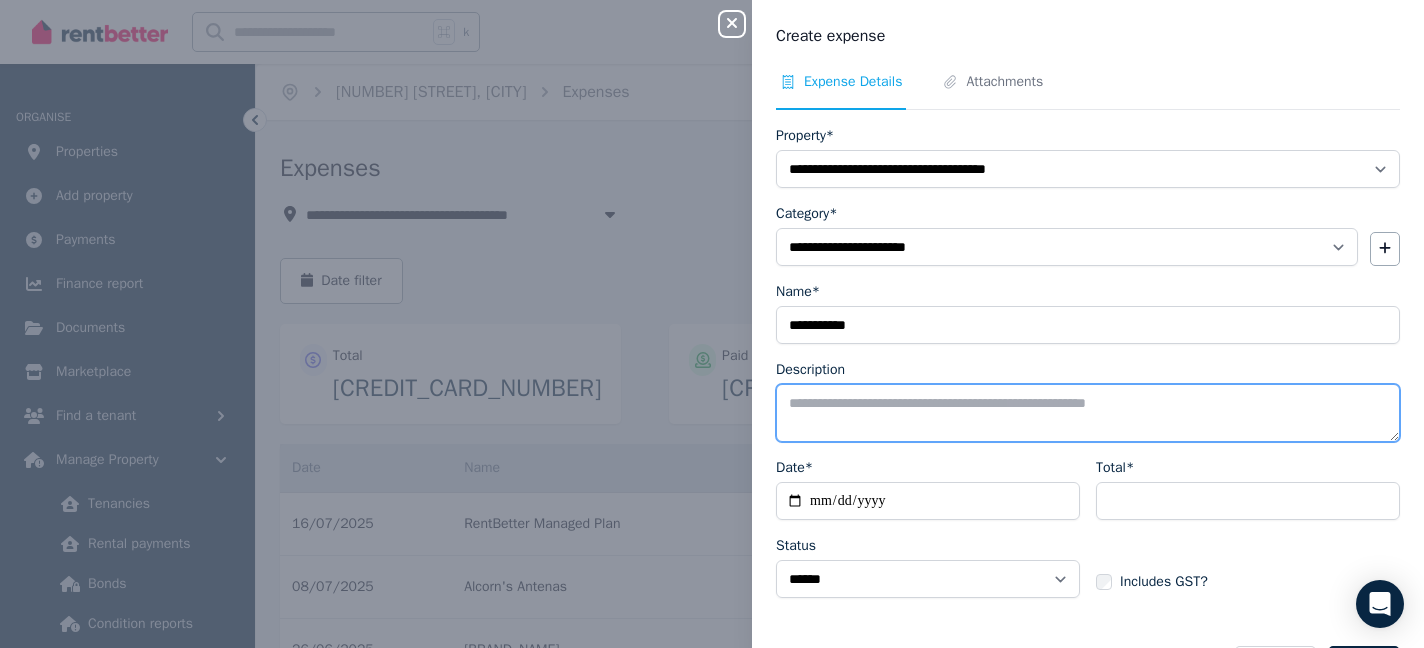 click on "Description" at bounding box center [1088, 413] 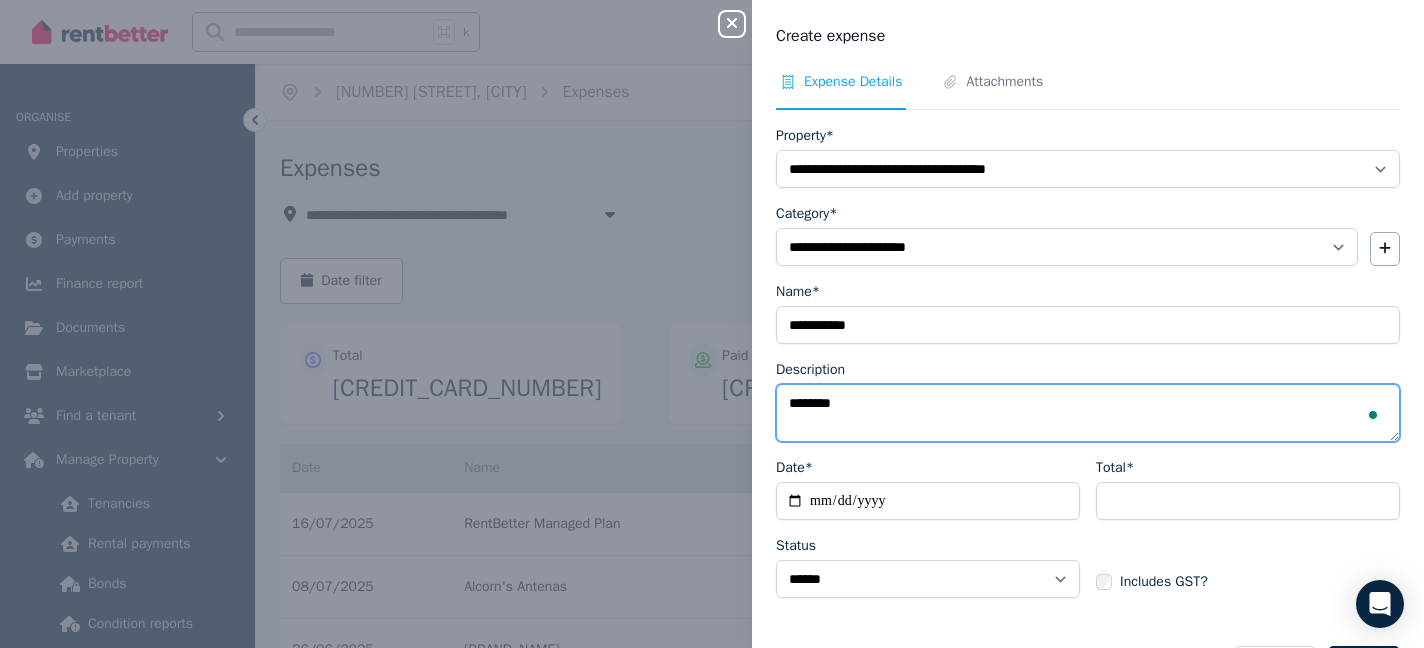 type on "********" 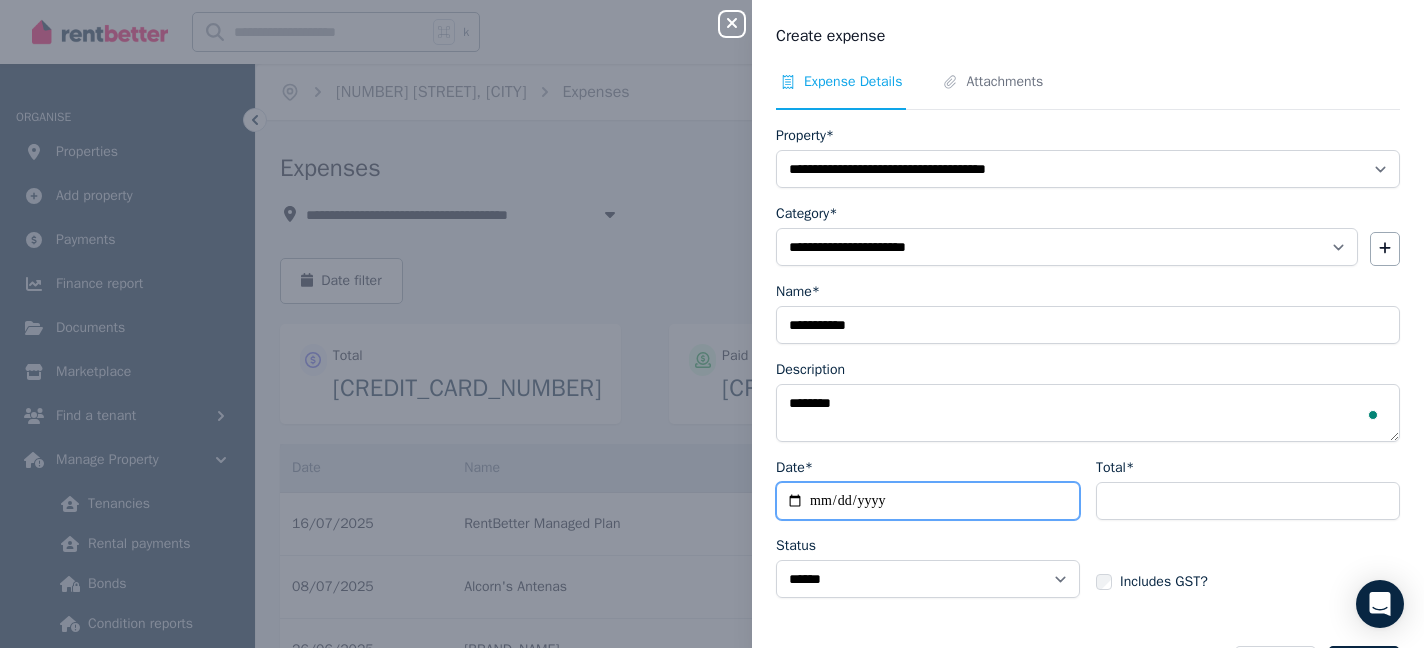 click on "Date*" at bounding box center [928, 501] 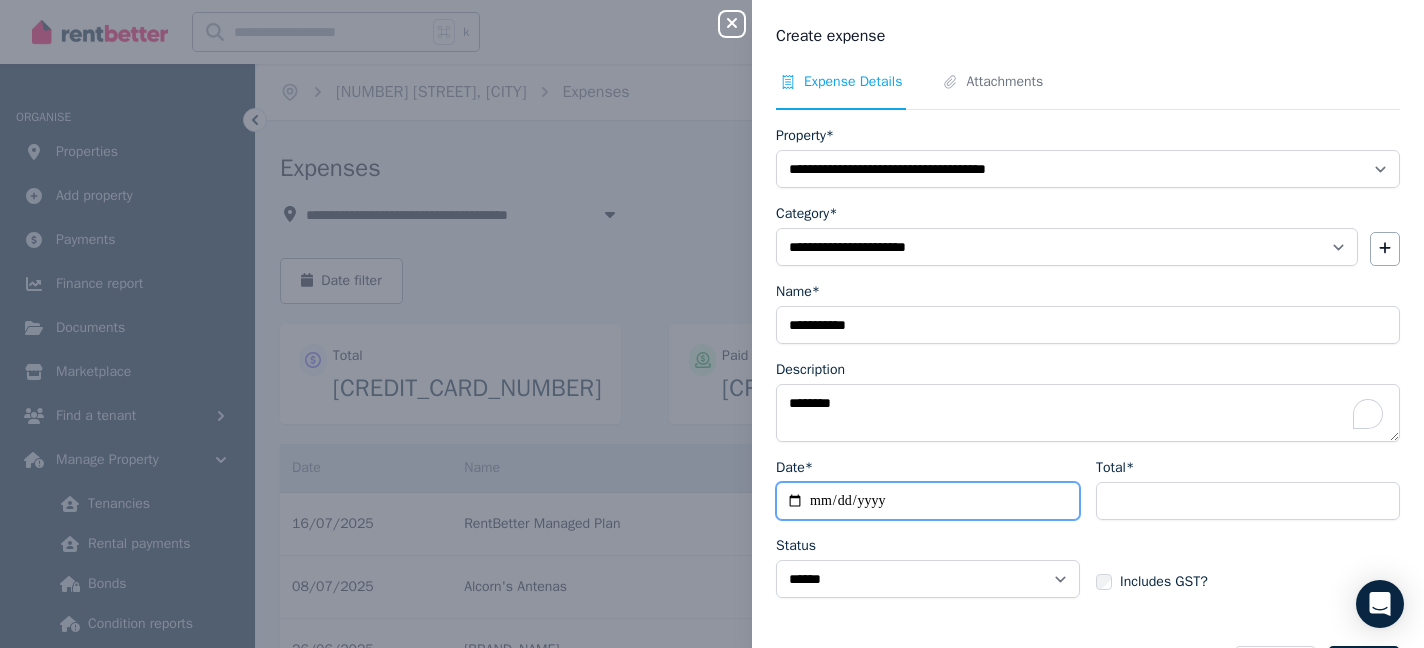 type on "**********" 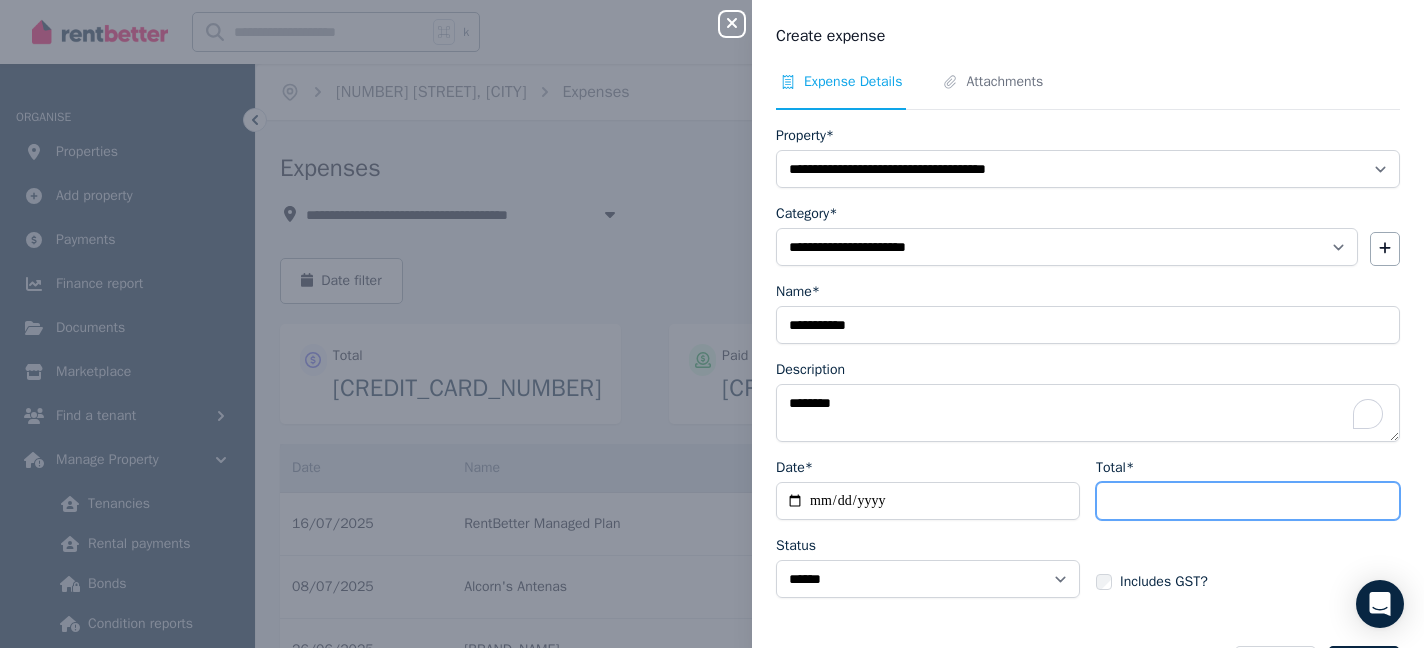 click on "Total*" at bounding box center [1248, 501] 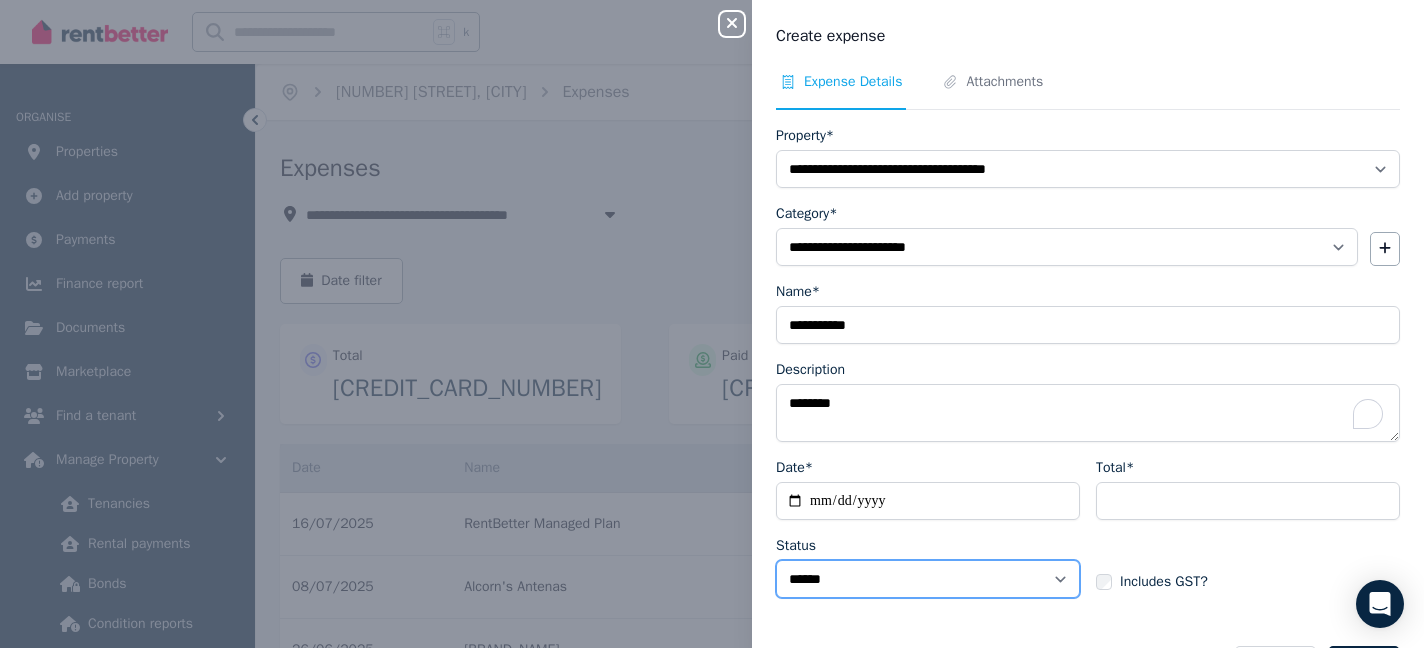 click on "****** ****" at bounding box center (928, 579) 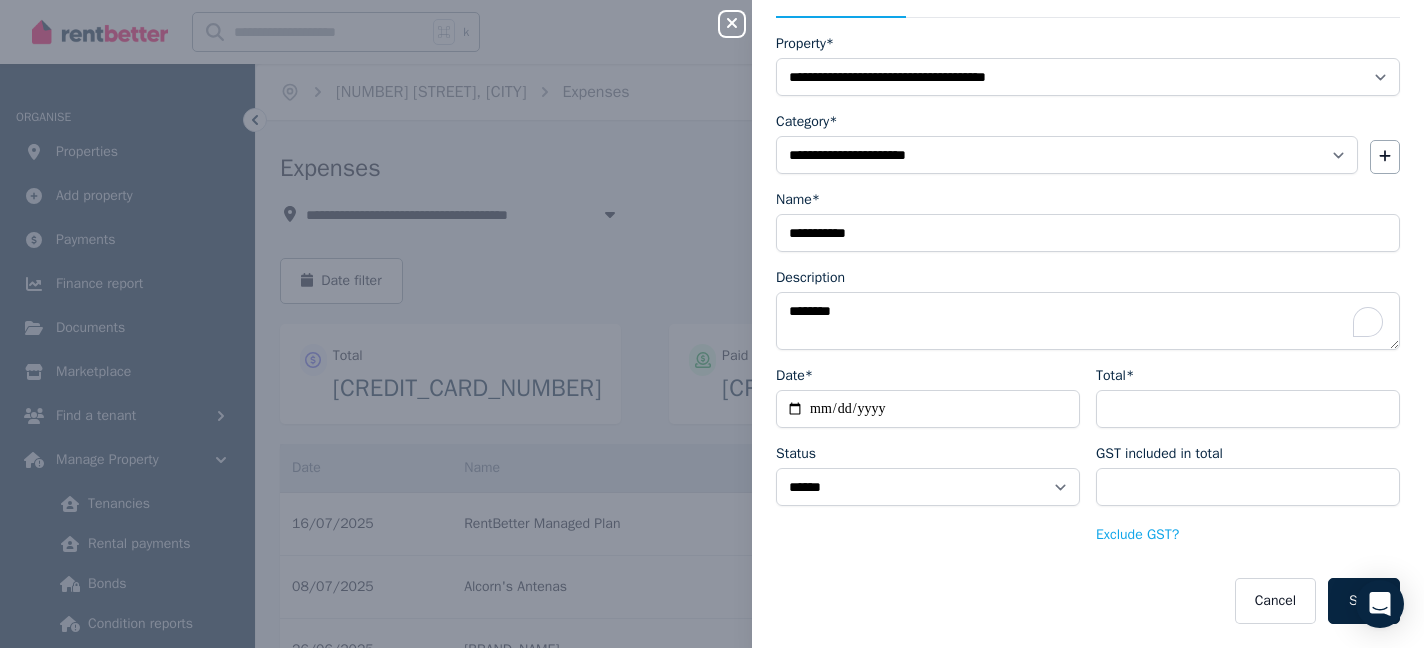 scroll, scrollTop: 0, scrollLeft: 0, axis: both 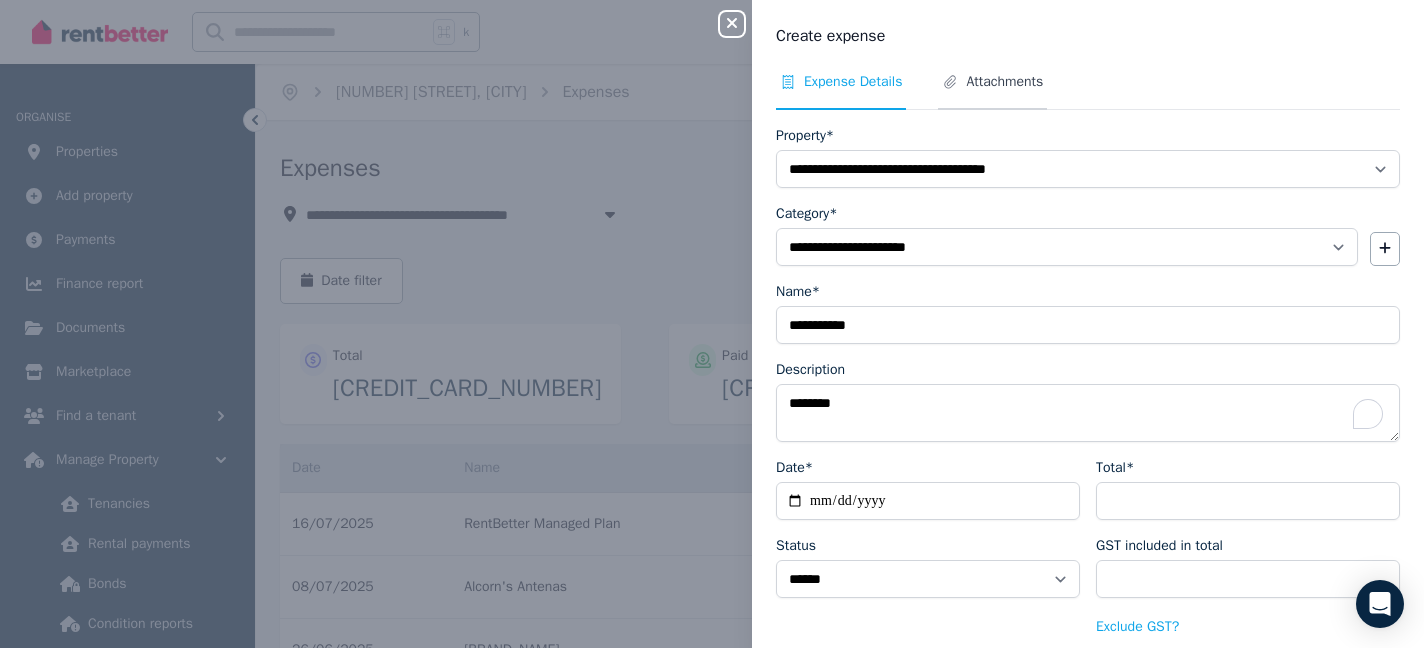click on "Attachments" at bounding box center [1004, 82] 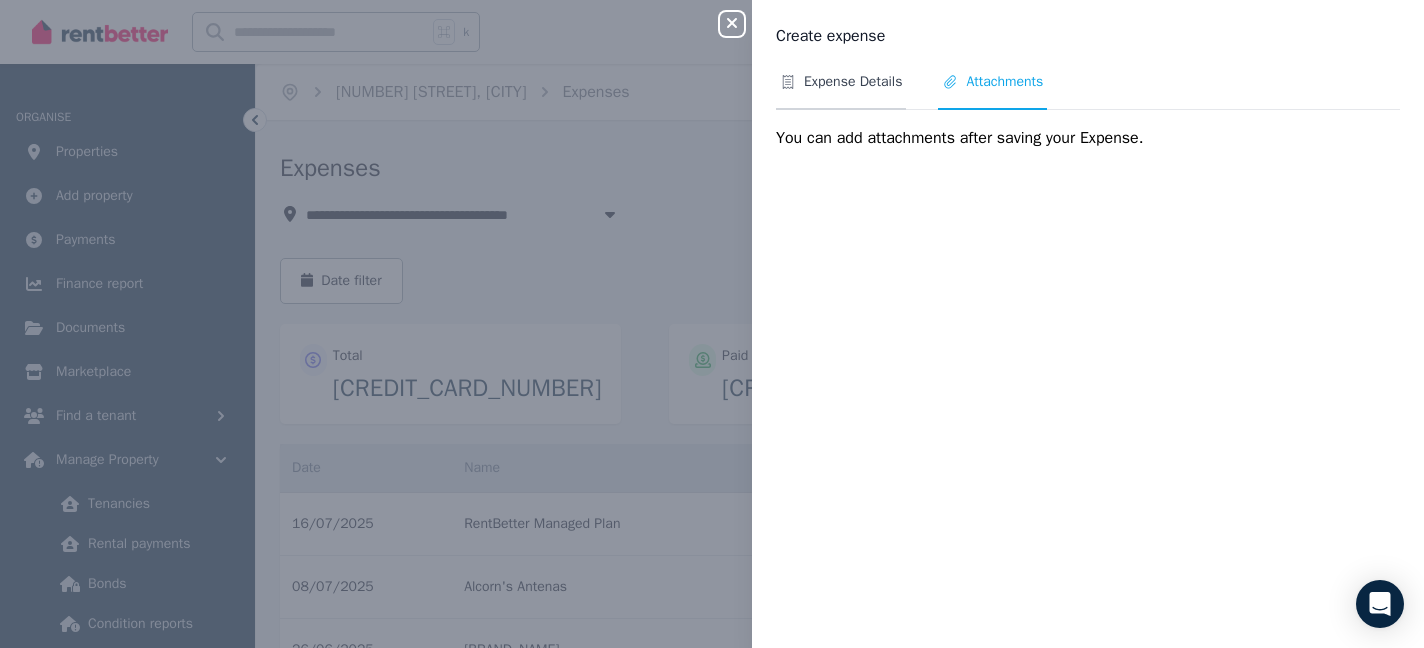 click on "Expense Details" at bounding box center (853, 82) 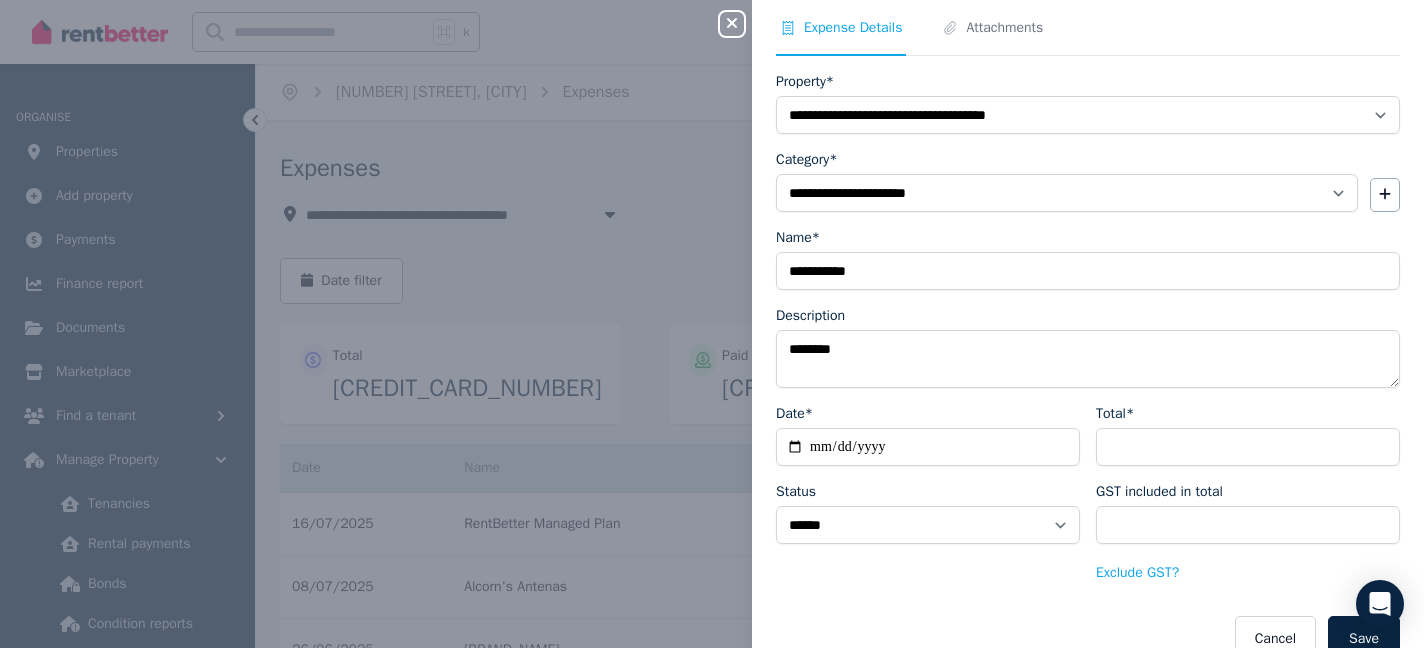 scroll, scrollTop: 45, scrollLeft: 0, axis: vertical 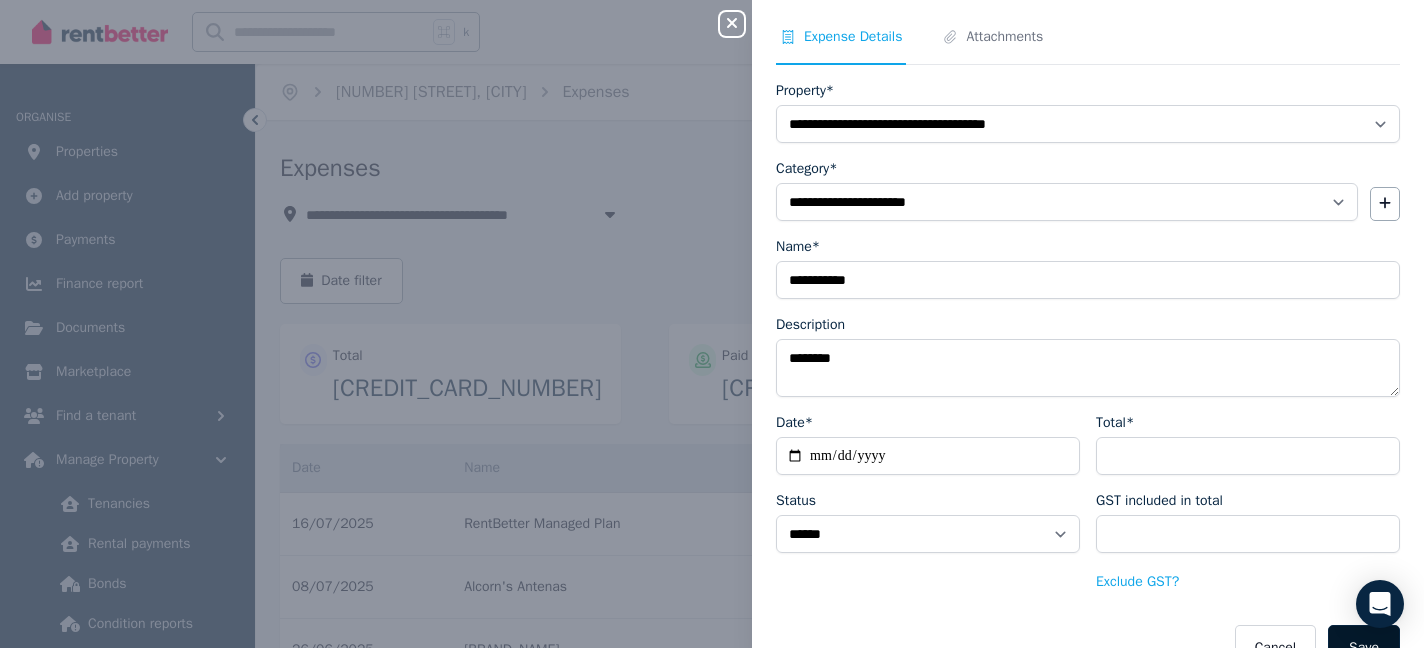 click on "Save" at bounding box center (1364, 648) 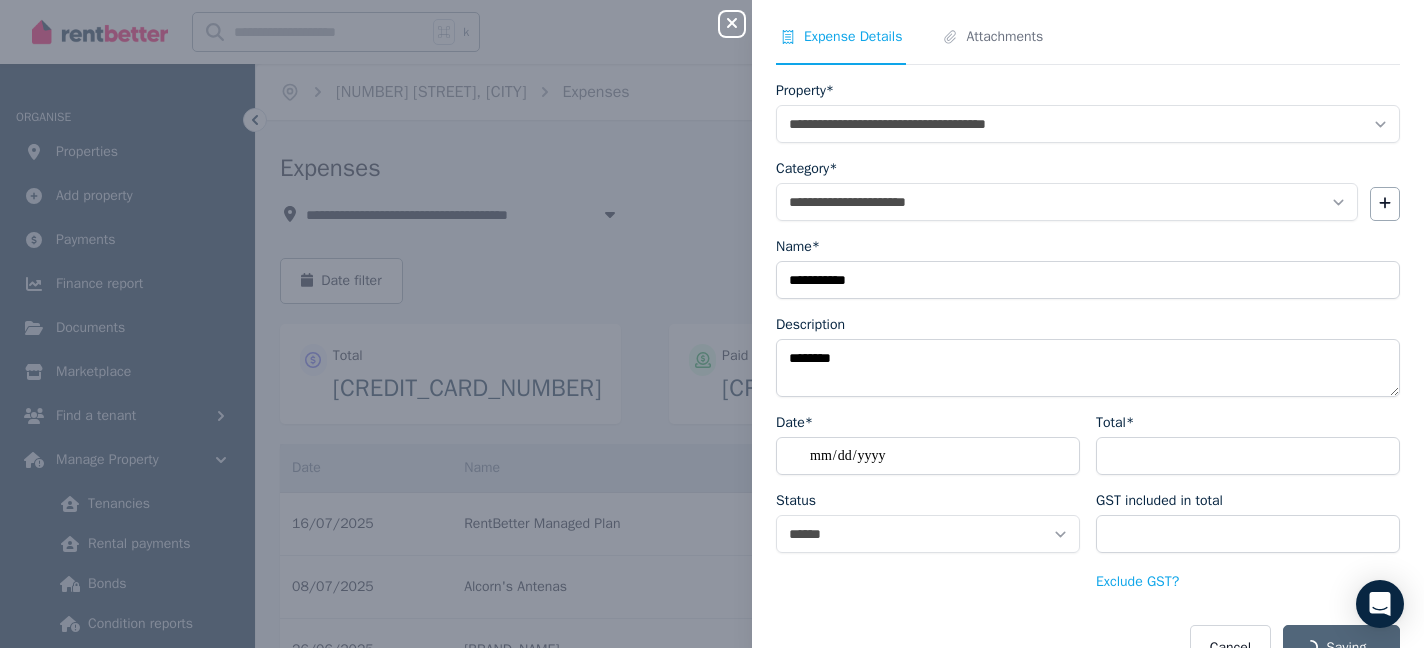 select on "**********" 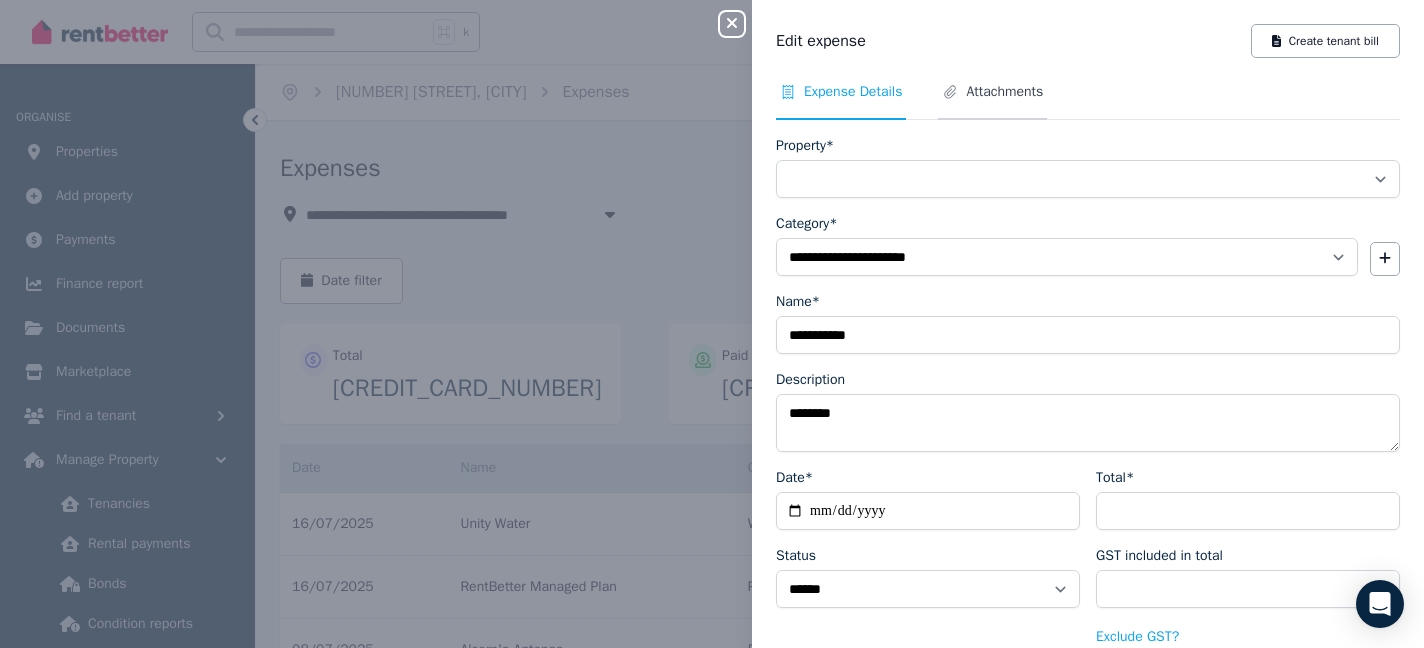 select on "**********" 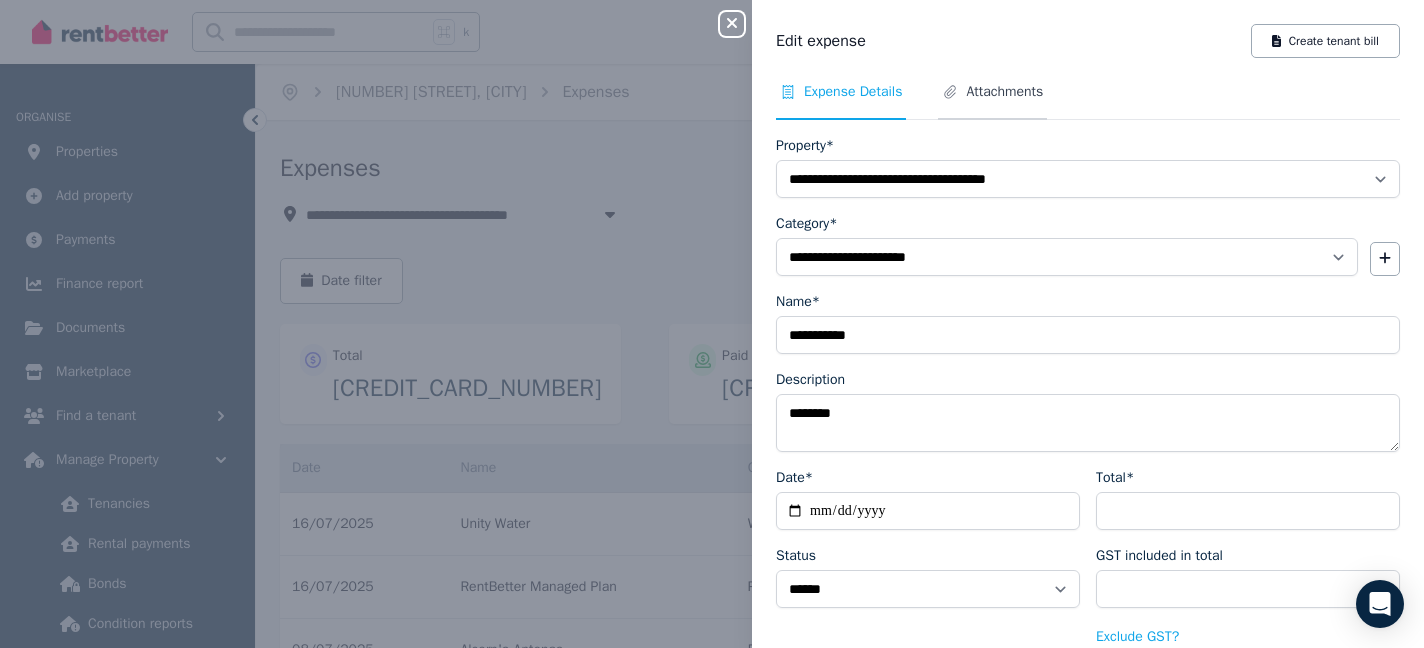 click on "Attachments" at bounding box center [1004, 92] 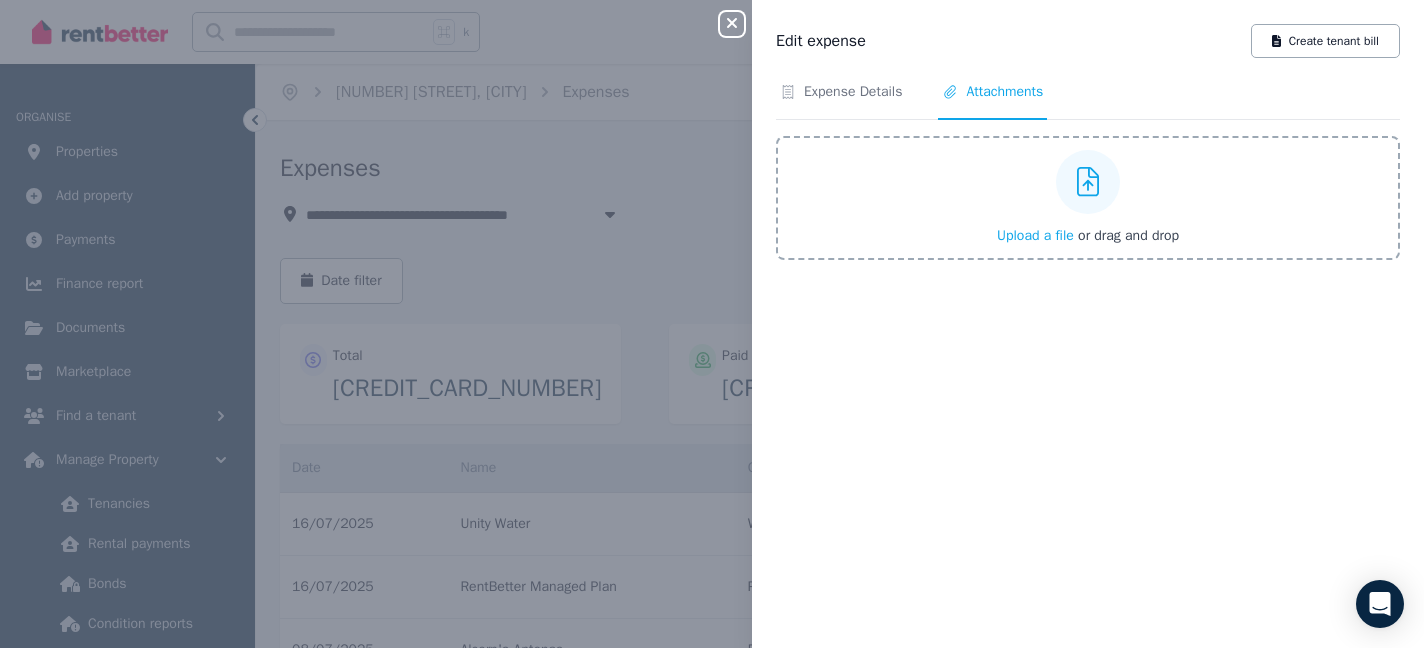 click on "Upload a file" at bounding box center [1035, 235] 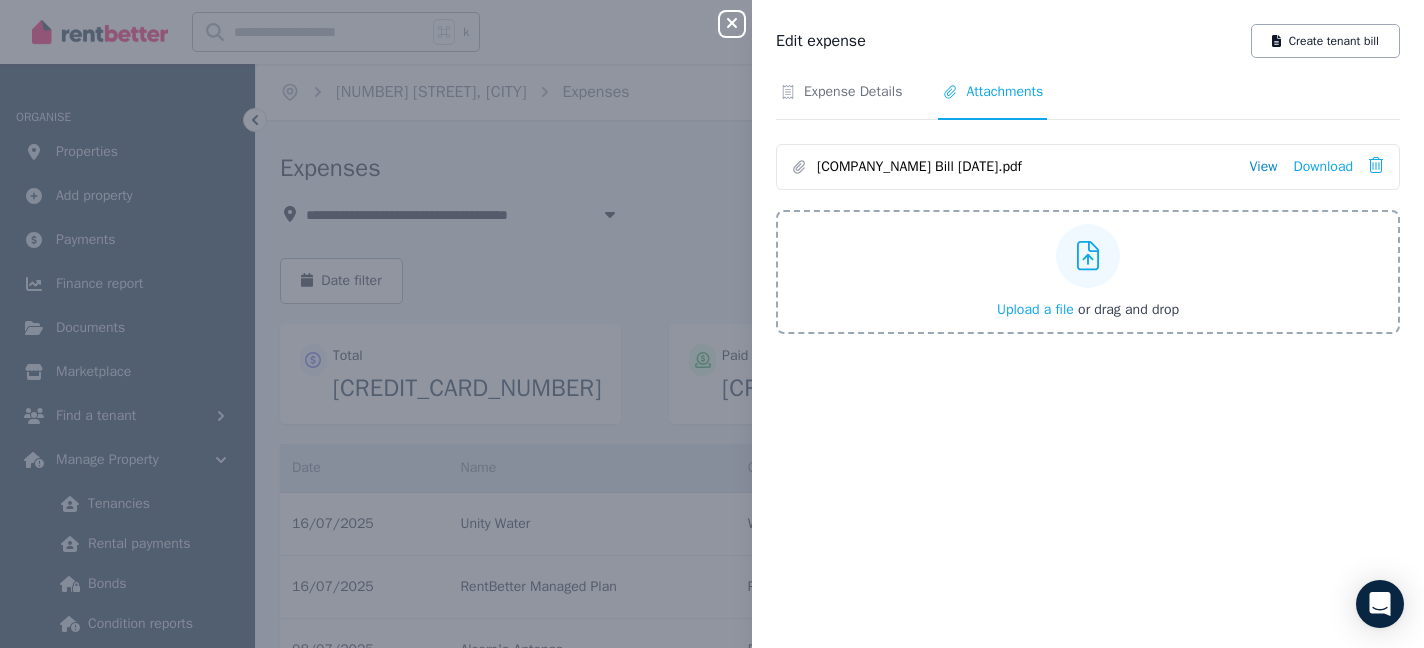 click on "View" at bounding box center (1263, 167) 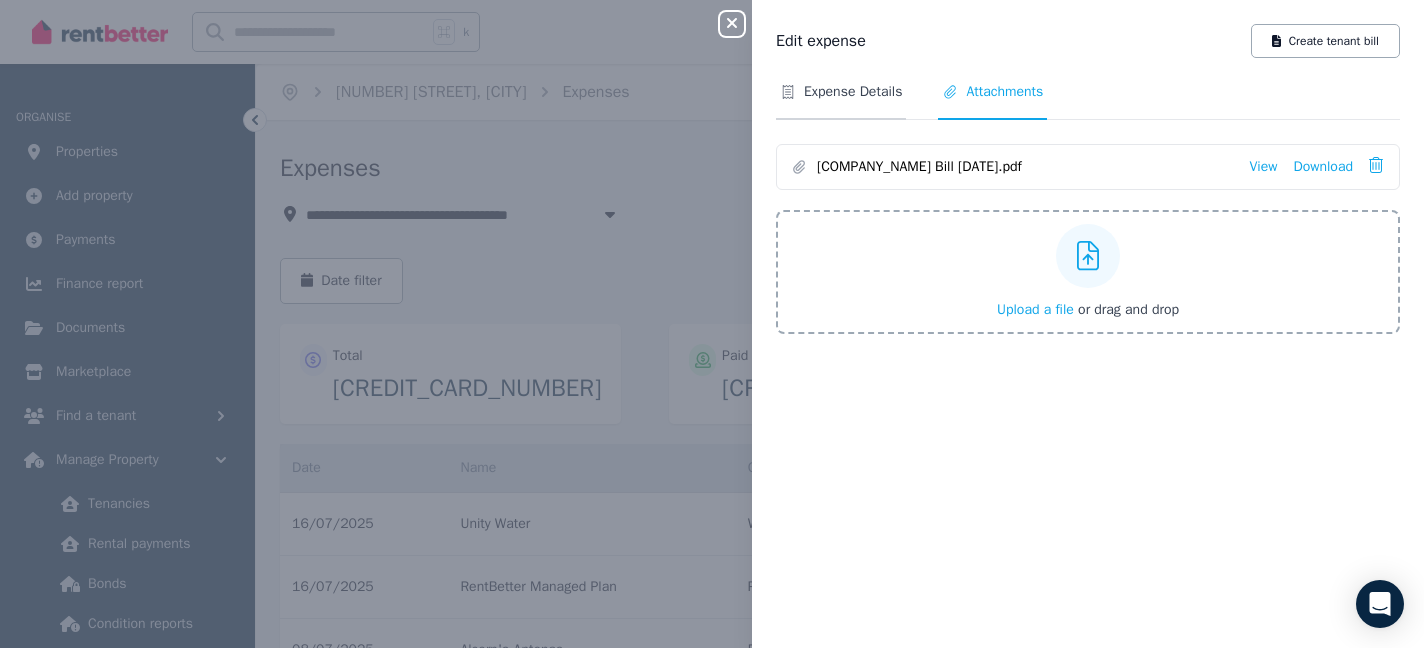 click on "Expense Details" at bounding box center (853, 92) 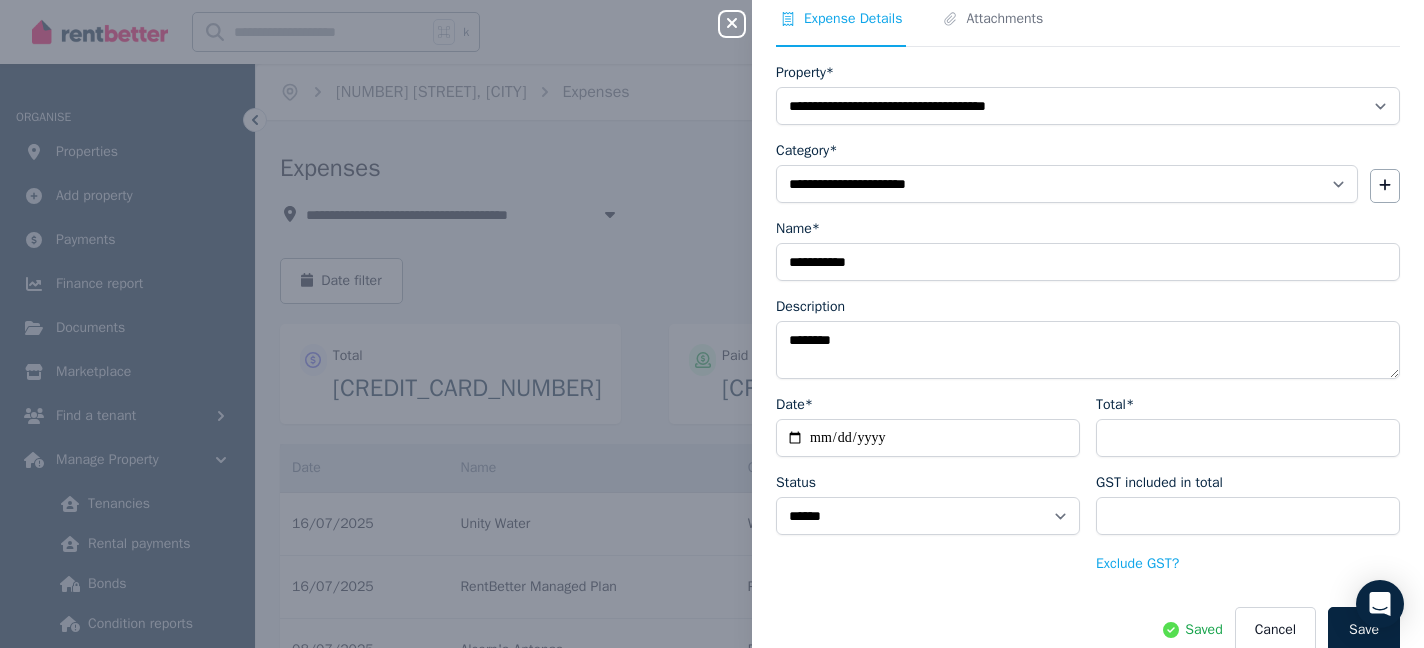 scroll, scrollTop: 102, scrollLeft: 0, axis: vertical 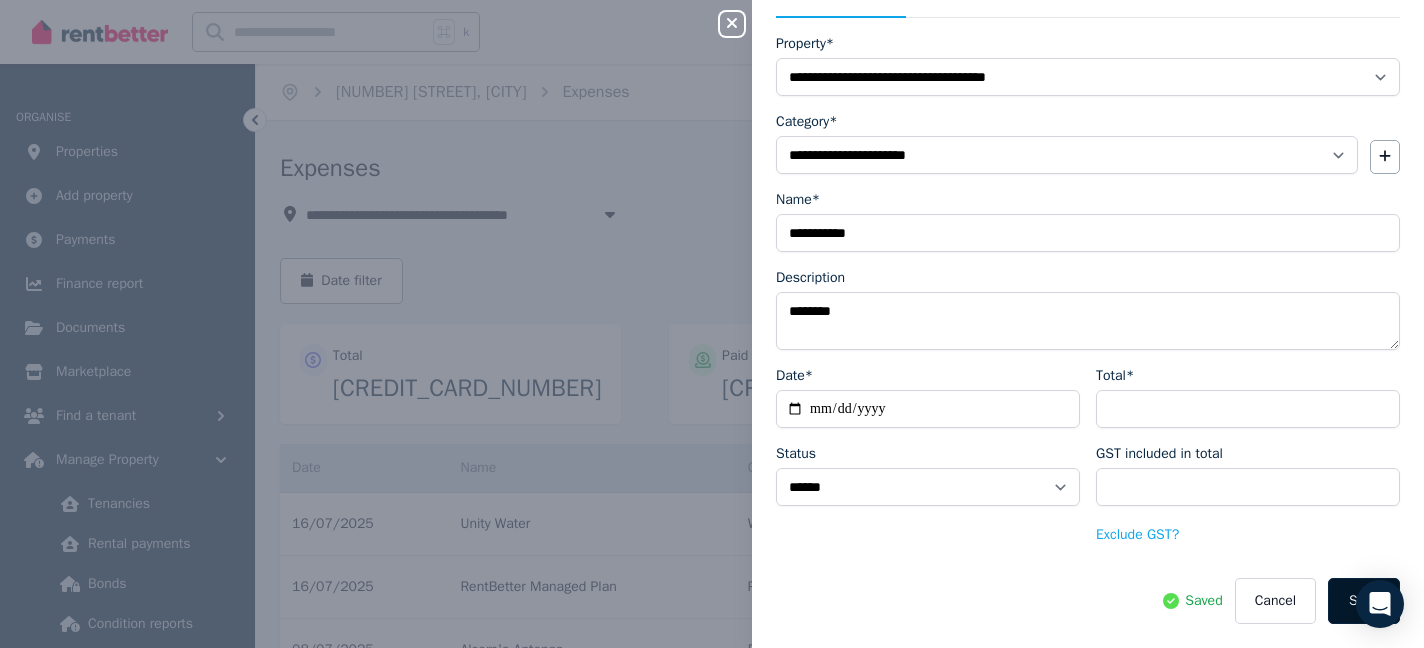 click on "Save" at bounding box center [1364, 601] 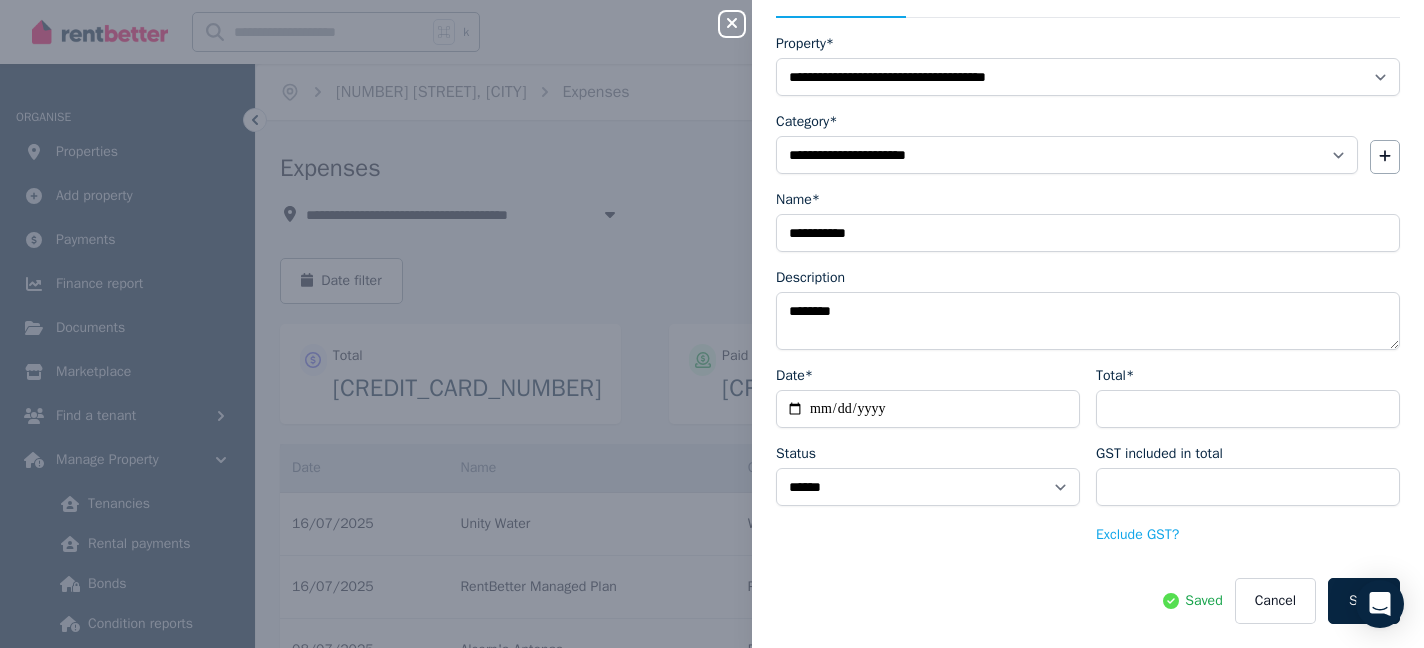 scroll, scrollTop: 0, scrollLeft: 0, axis: both 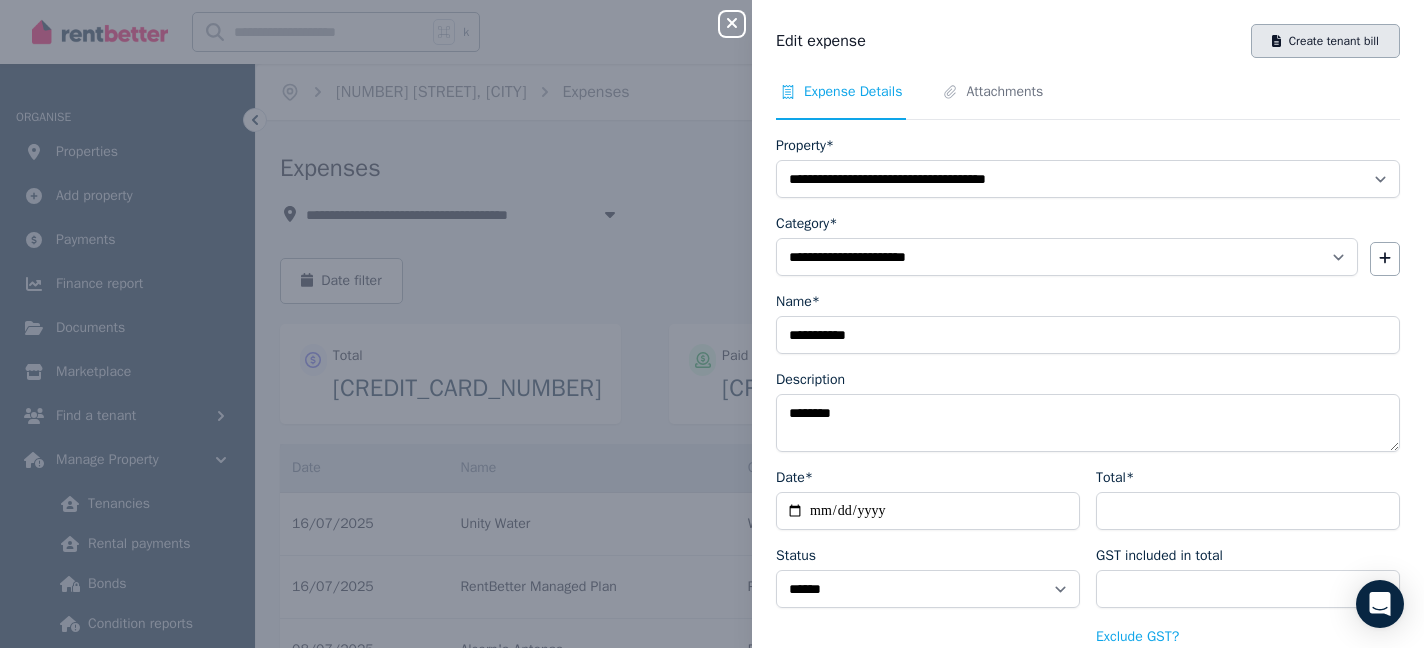 click on "Create tenant bill" at bounding box center [1325, 41] 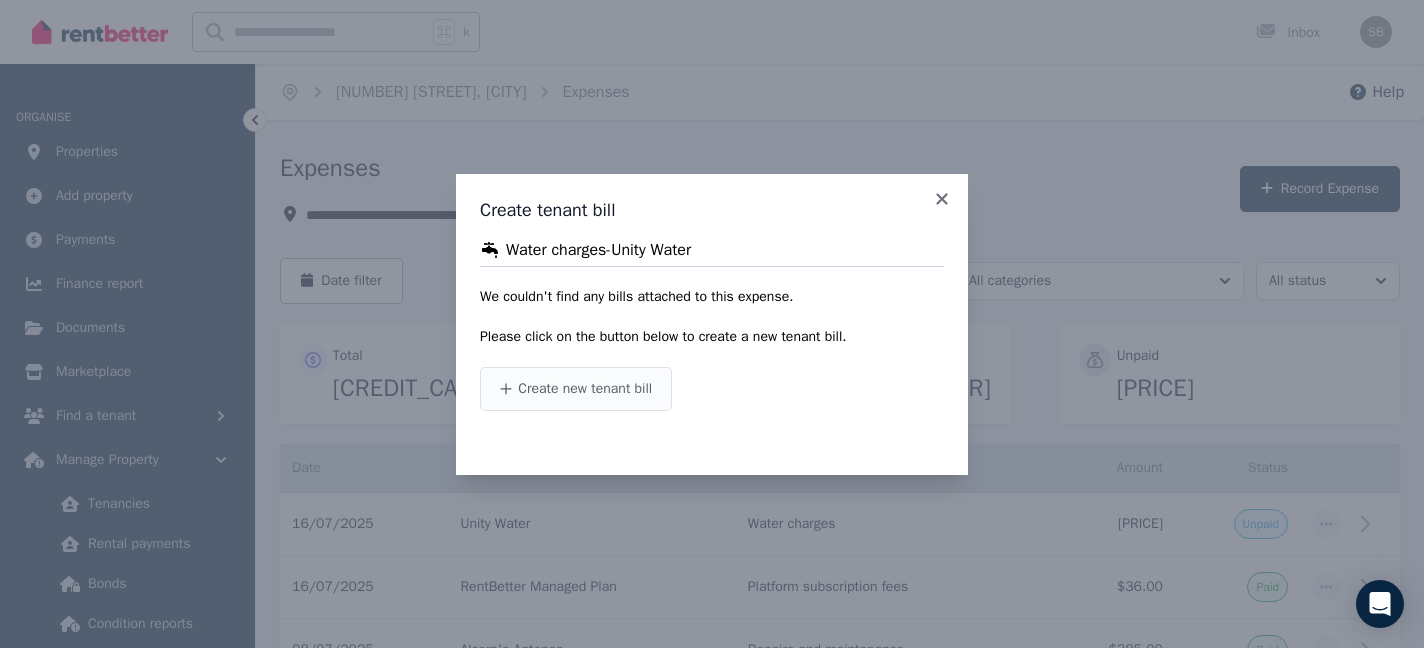 click on "Create new tenant bill" at bounding box center [585, 389] 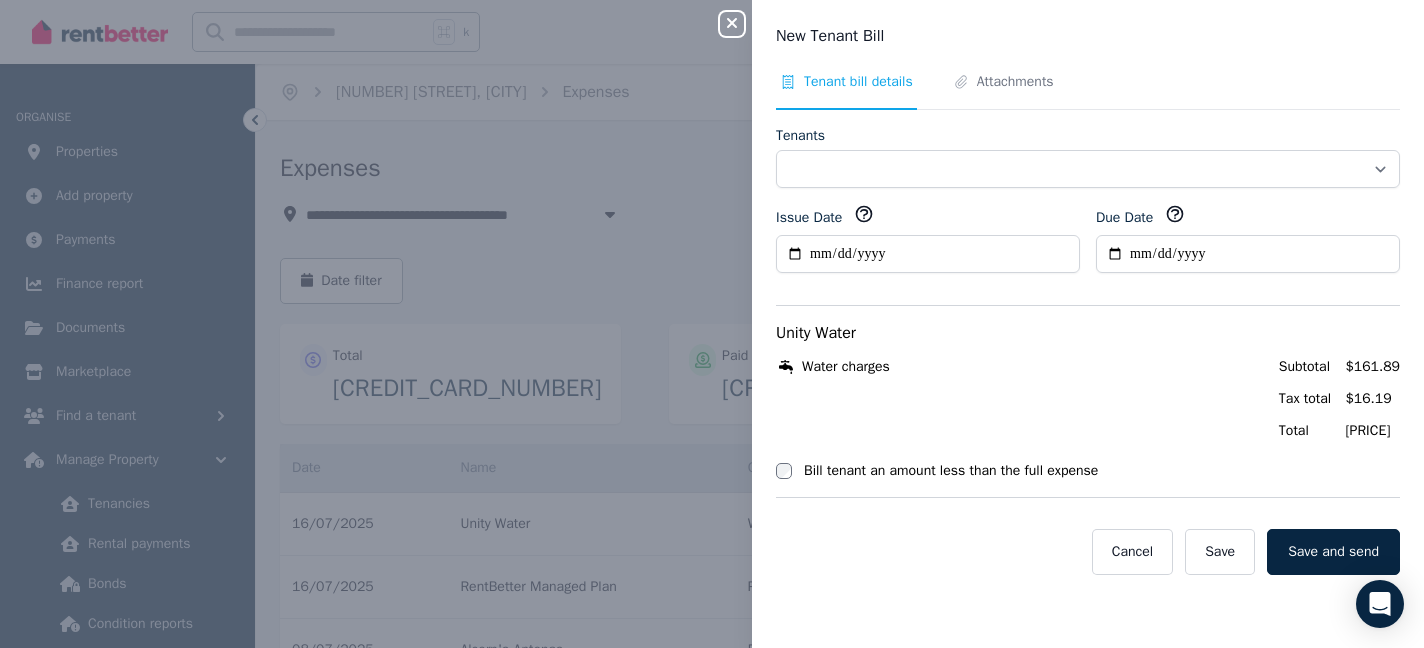 select on "**********" 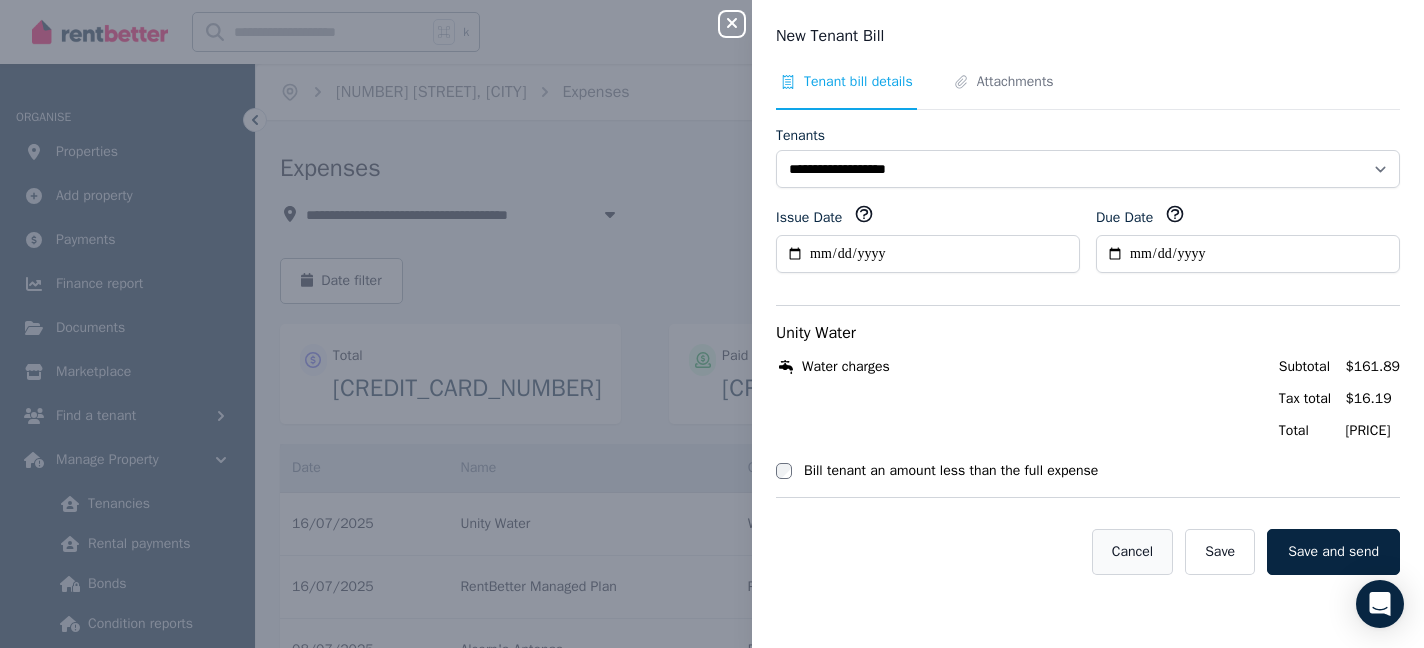 click on "Cancel" at bounding box center (1132, 552) 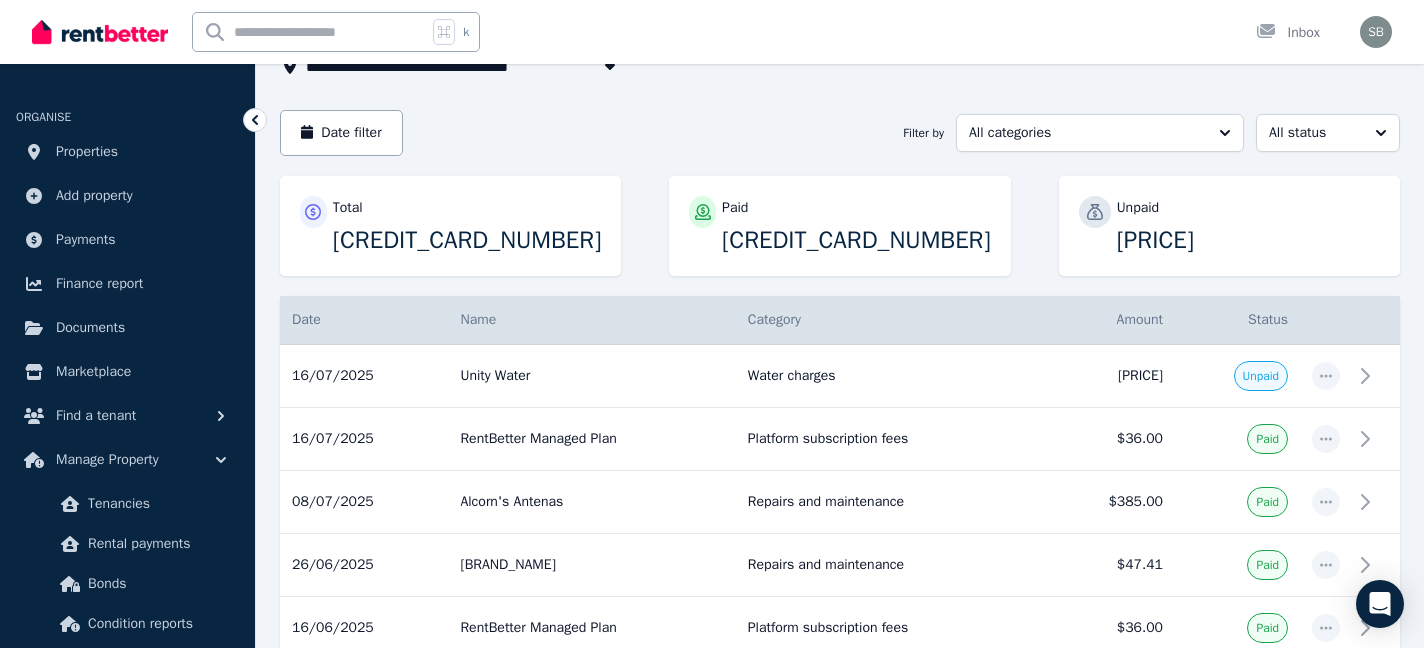 scroll, scrollTop: 279, scrollLeft: 0, axis: vertical 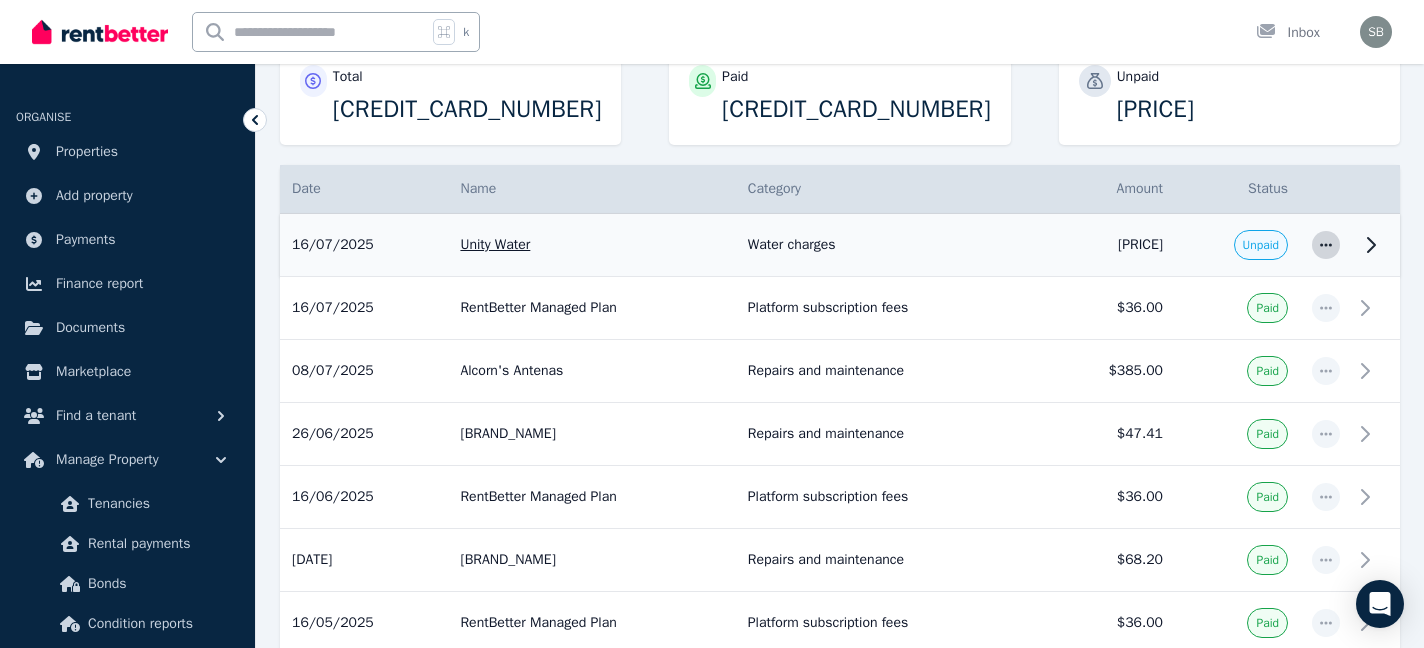 click 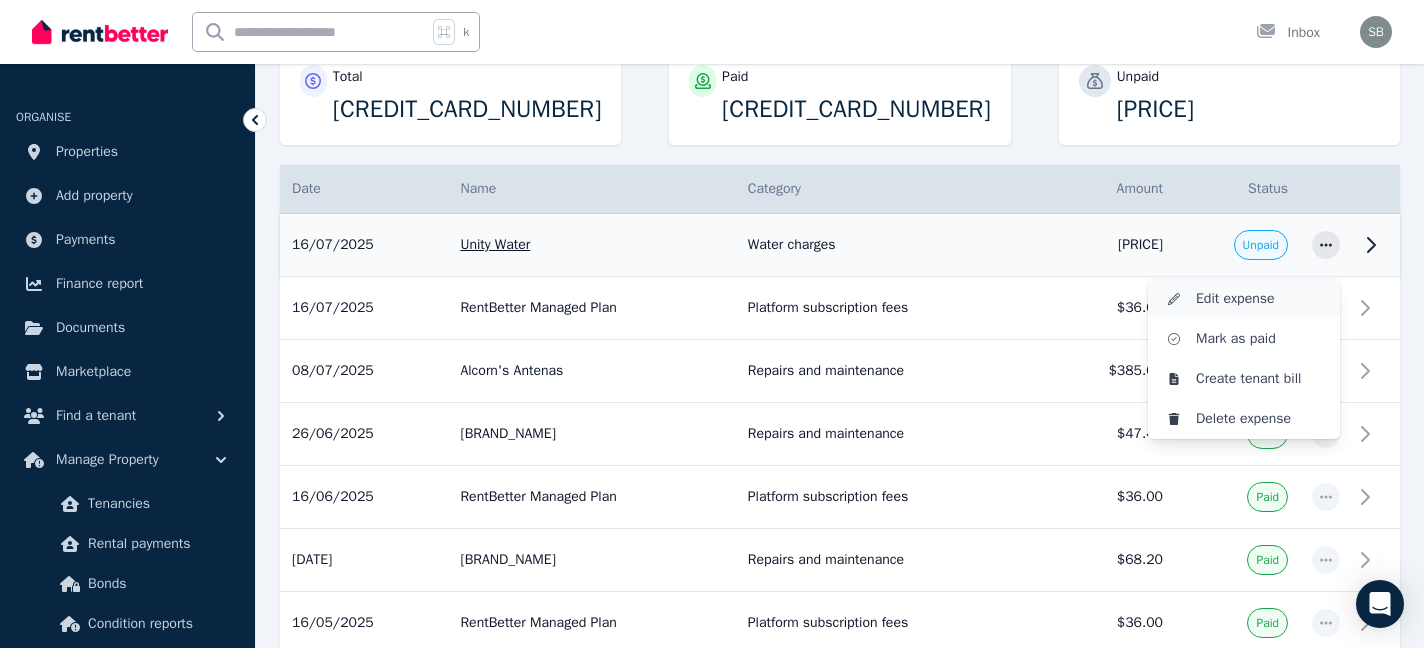click on "Edit expense" at bounding box center (1260, 299) 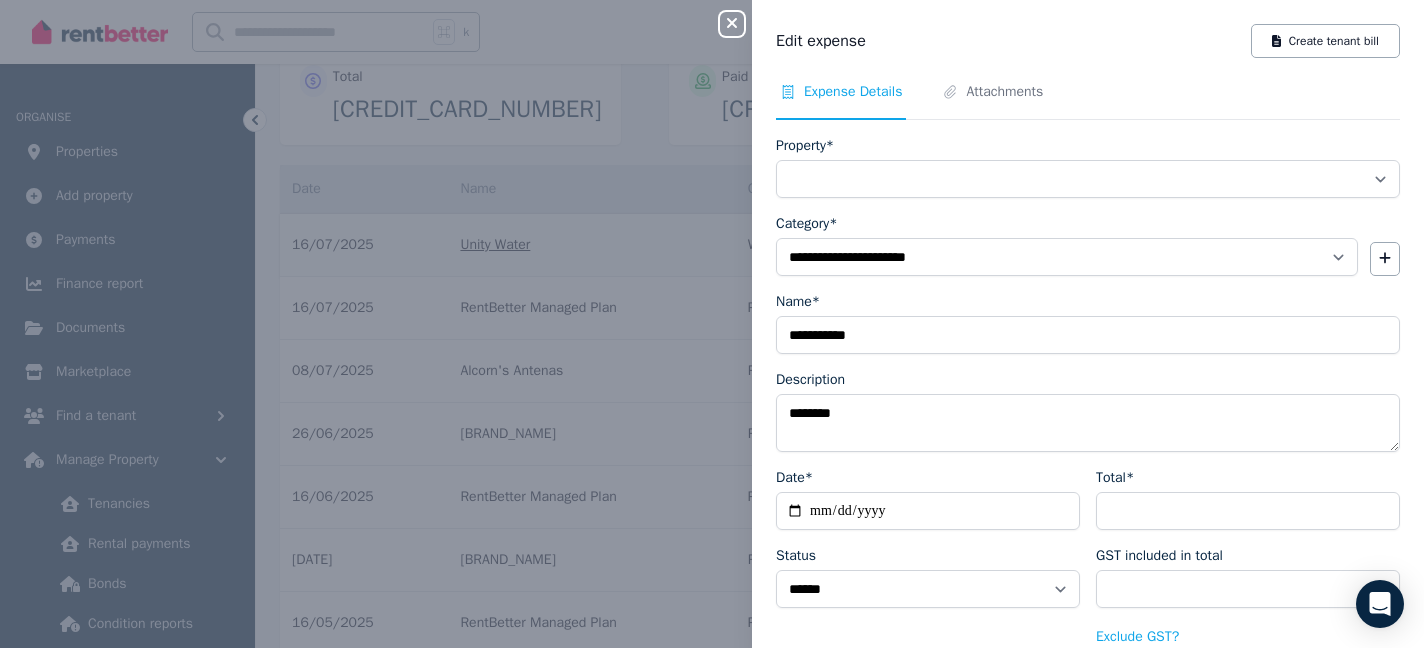 select on "**********" 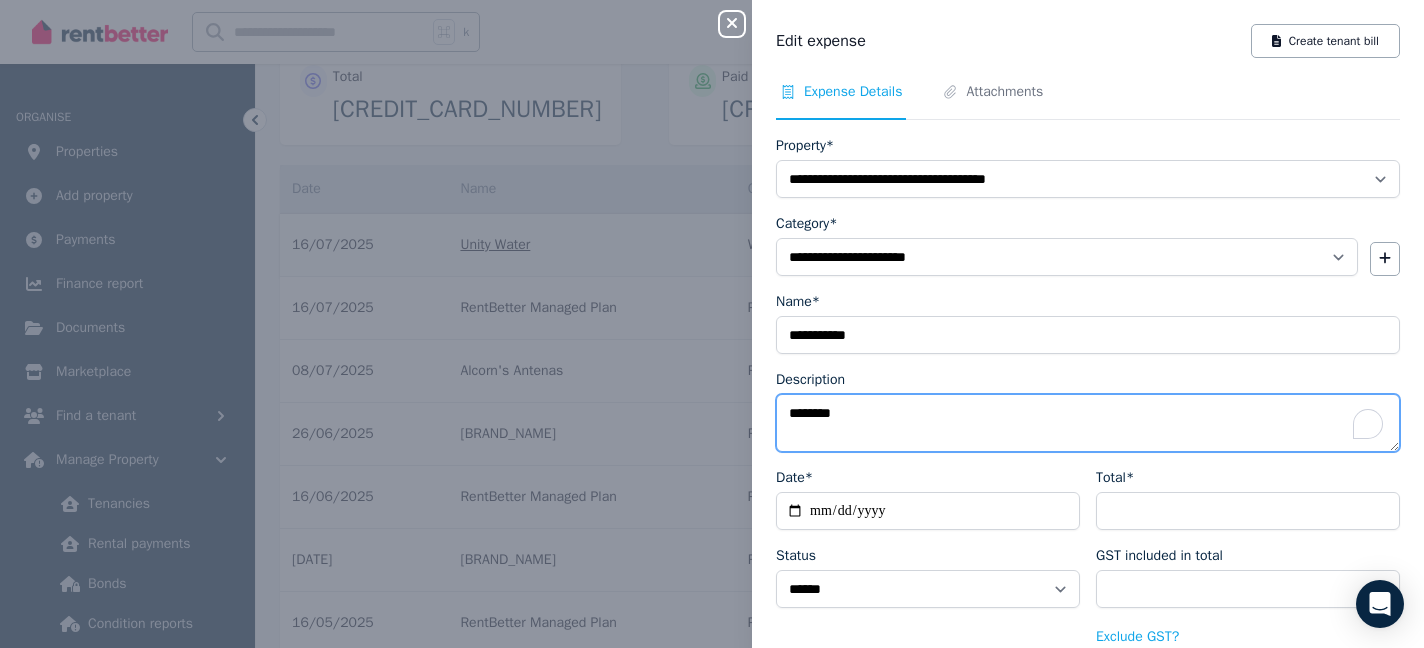 drag, startPoint x: 929, startPoint y: 415, endPoint x: 751, endPoint y: 411, distance: 178.04494 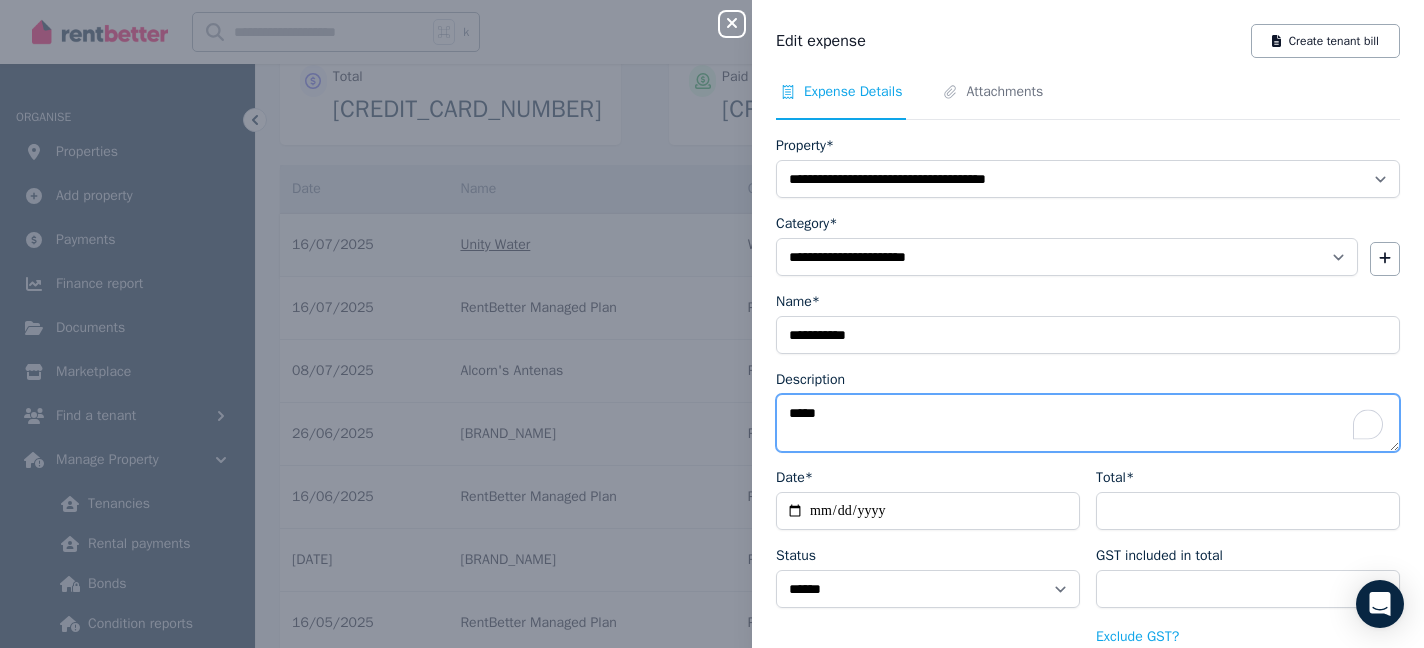 type on "*****" 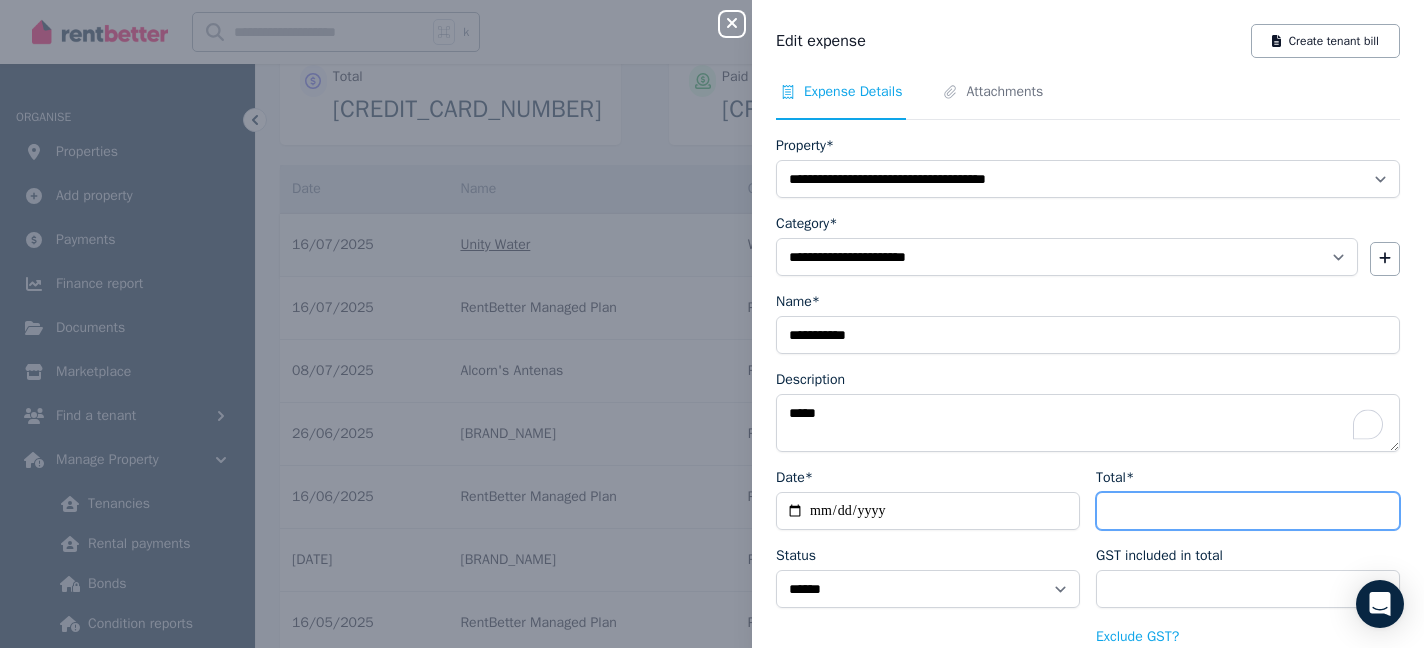 click on "******" at bounding box center (1248, 511) 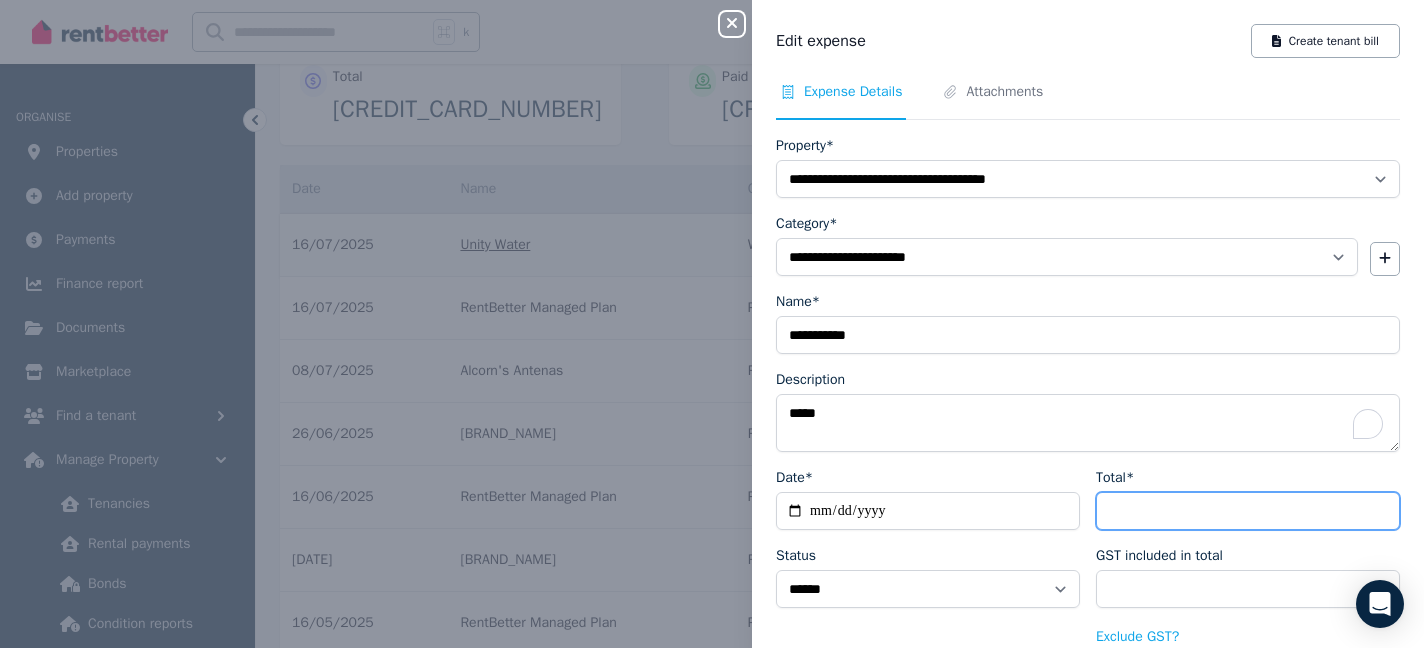 drag, startPoint x: 1182, startPoint y: 512, endPoint x: 1091, endPoint y: 503, distance: 91.44397 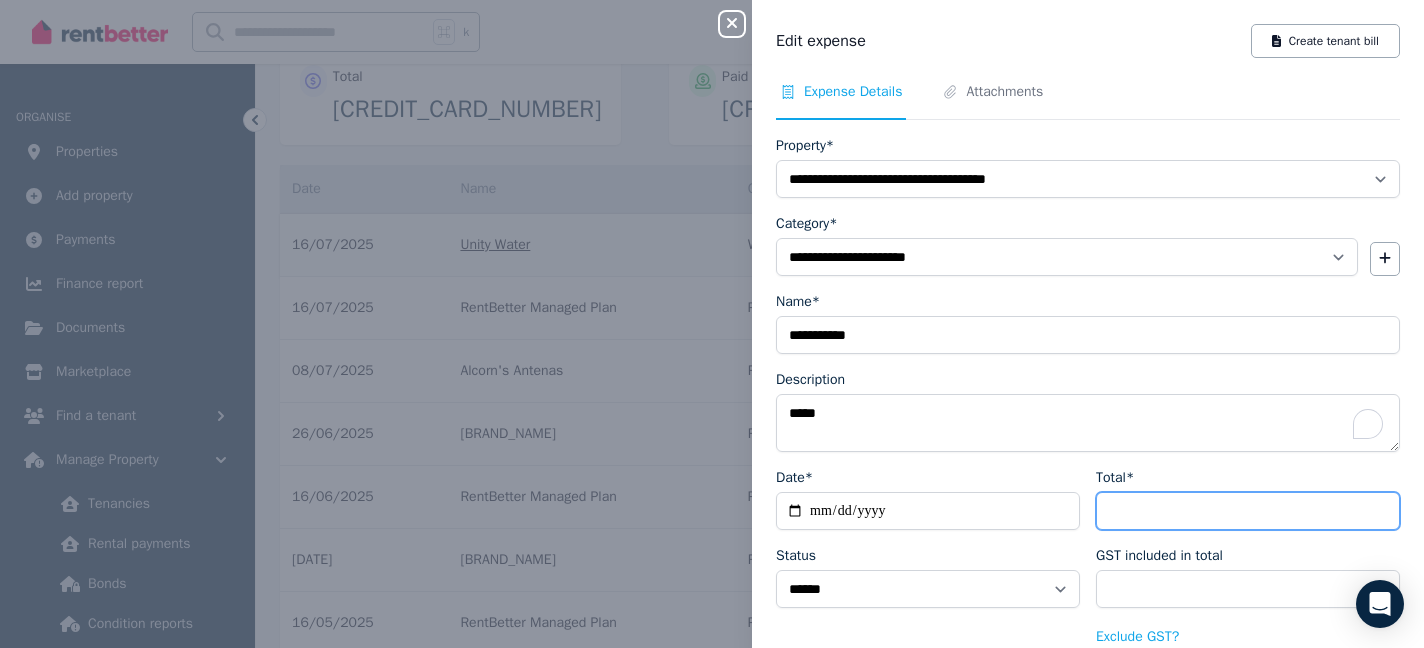 type on "******" 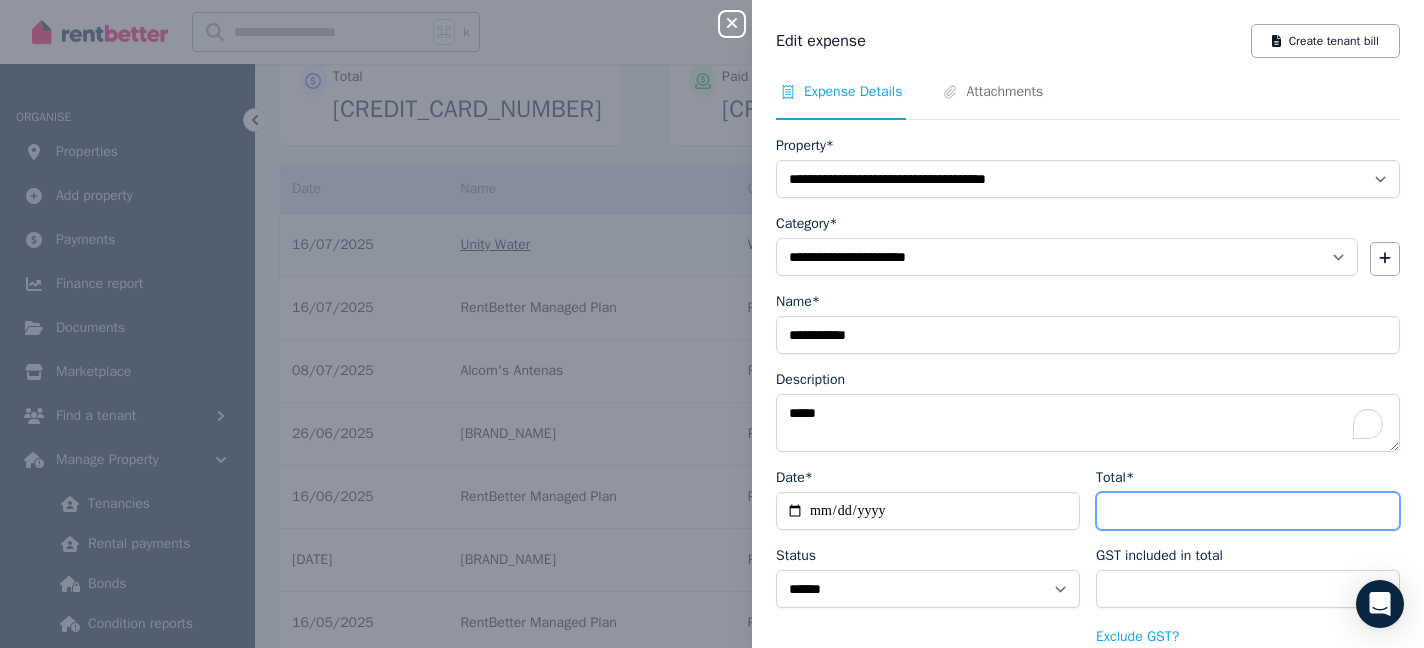 type on "*****" 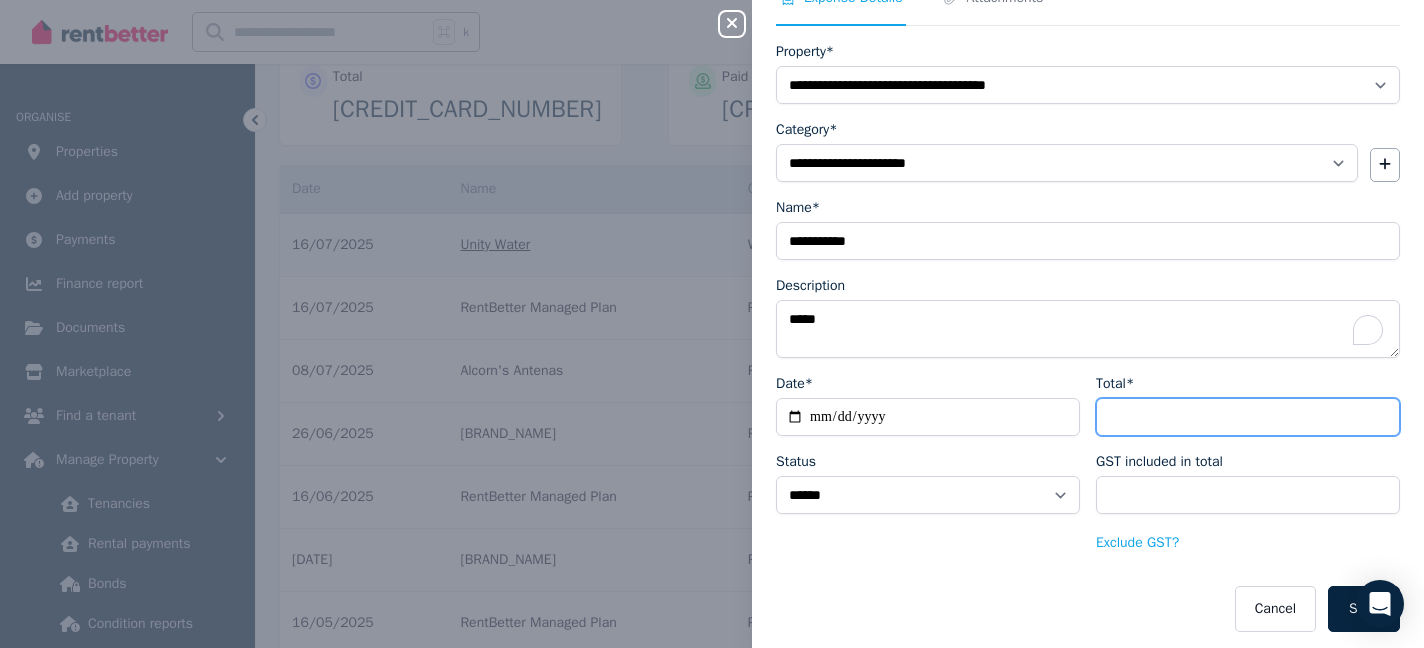scroll, scrollTop: 102, scrollLeft: 0, axis: vertical 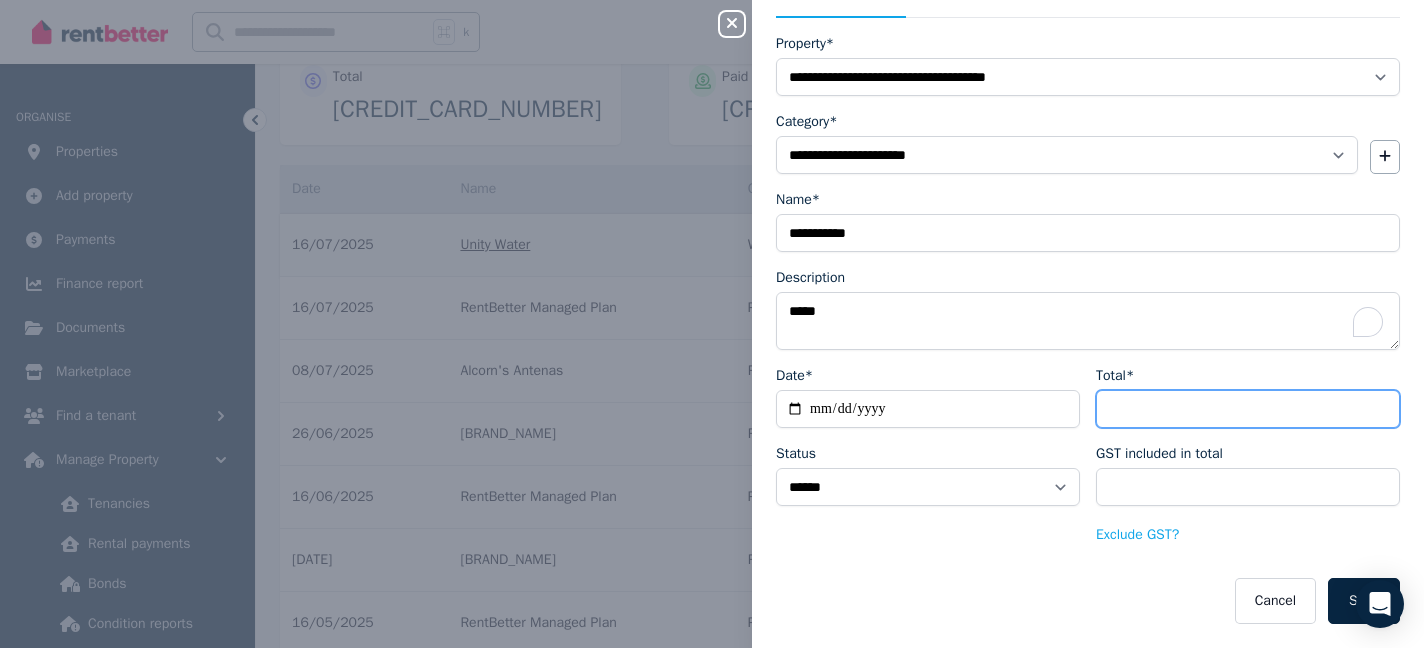 type on "******" 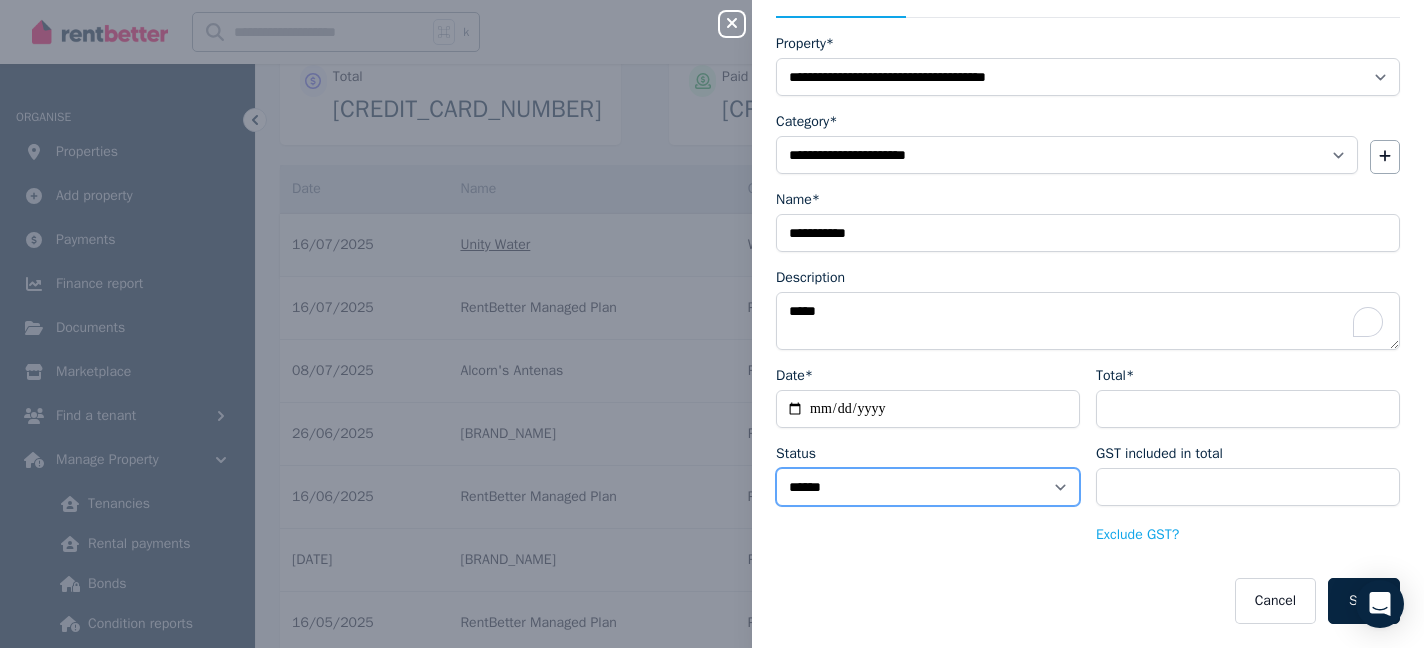 click on "****** ****" at bounding box center (928, 487) 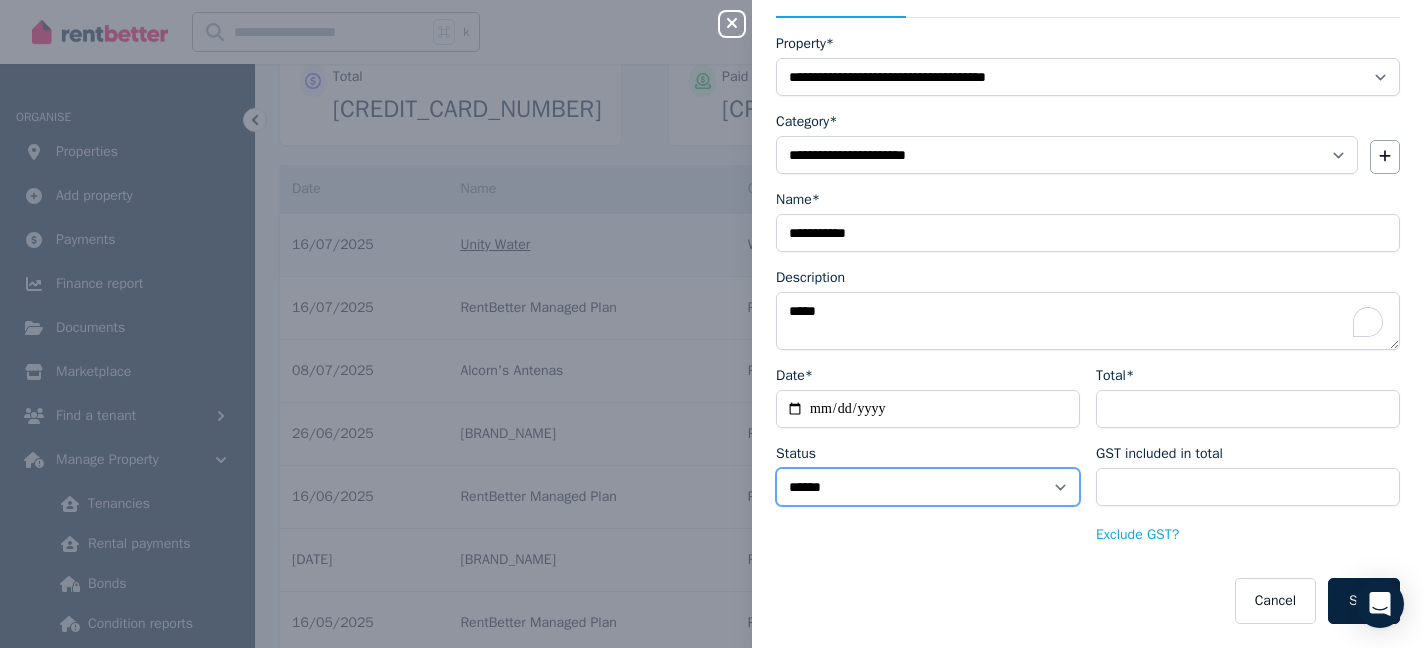 select on "**********" 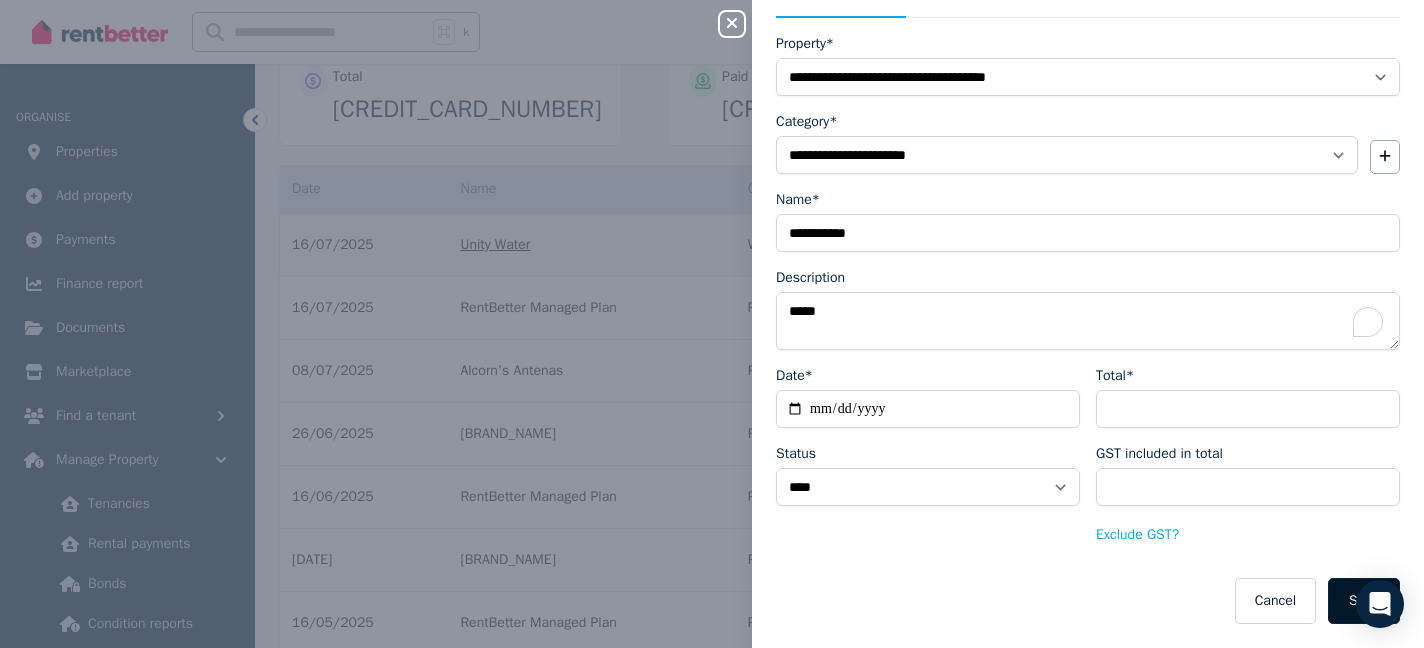 click on "Save" at bounding box center [1364, 601] 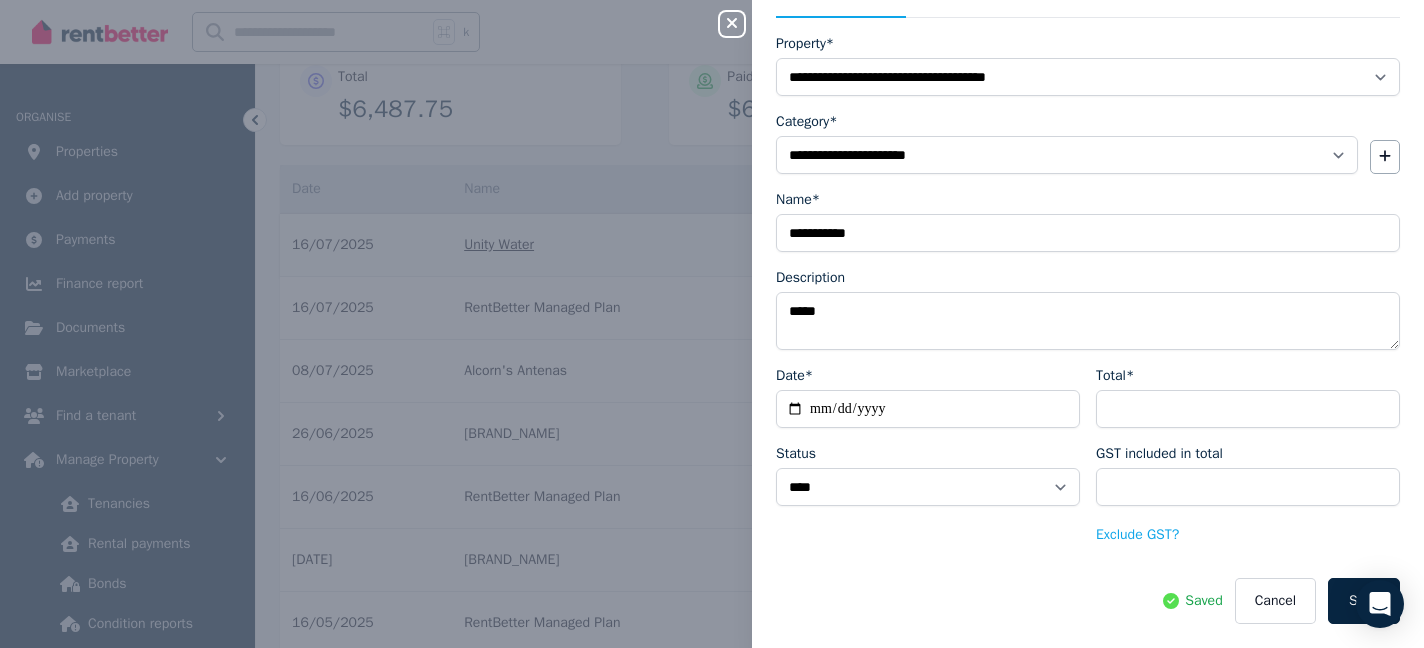 scroll, scrollTop: 0, scrollLeft: 0, axis: both 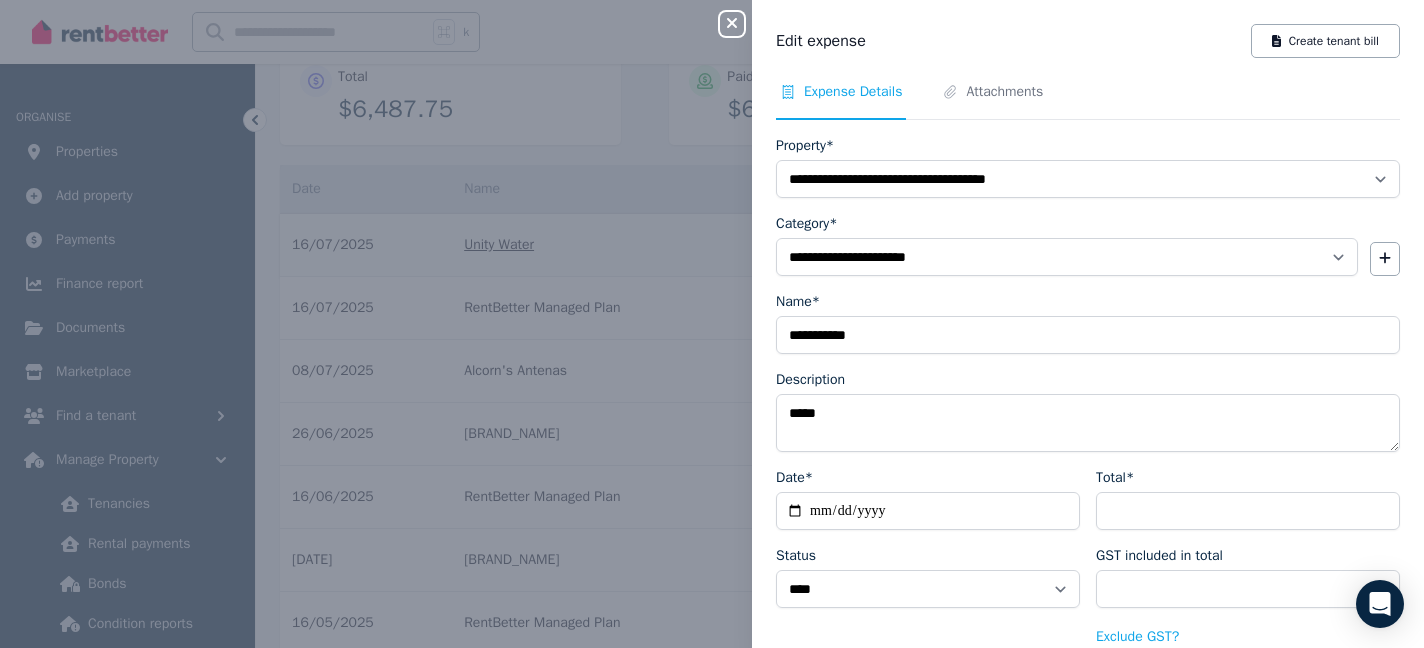 click 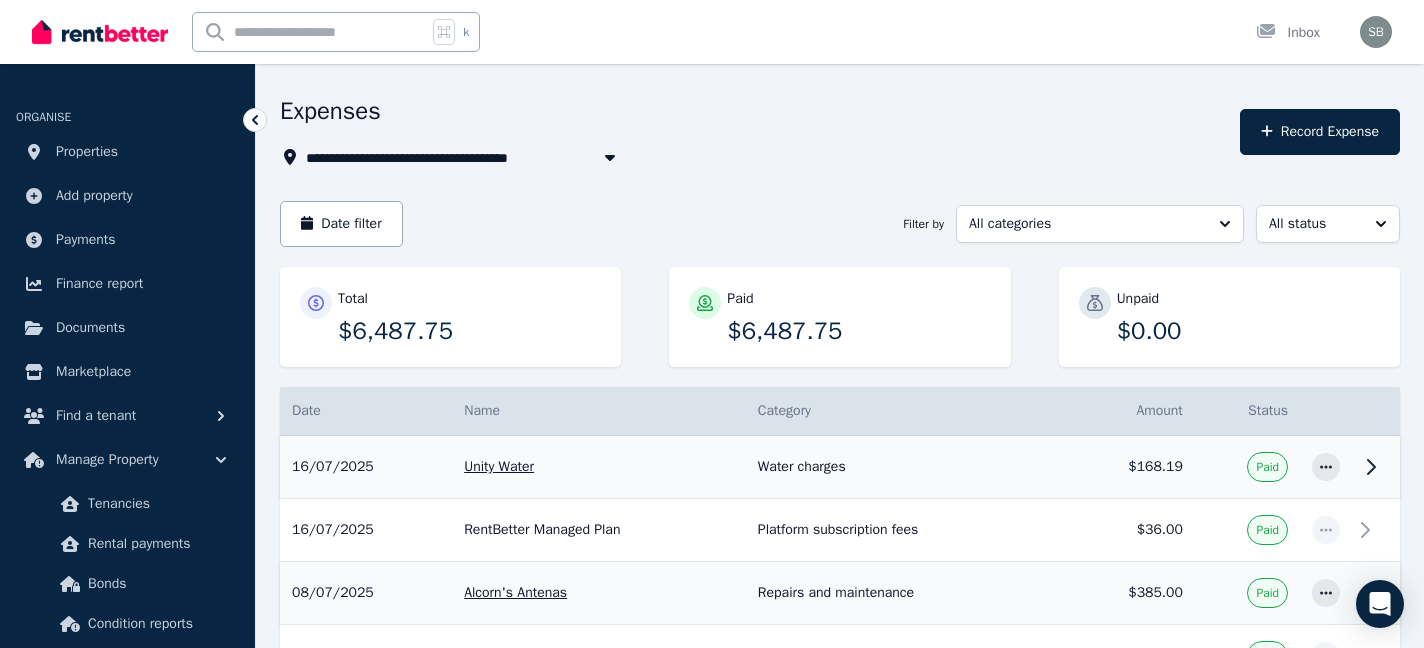 scroll, scrollTop: 0, scrollLeft: 0, axis: both 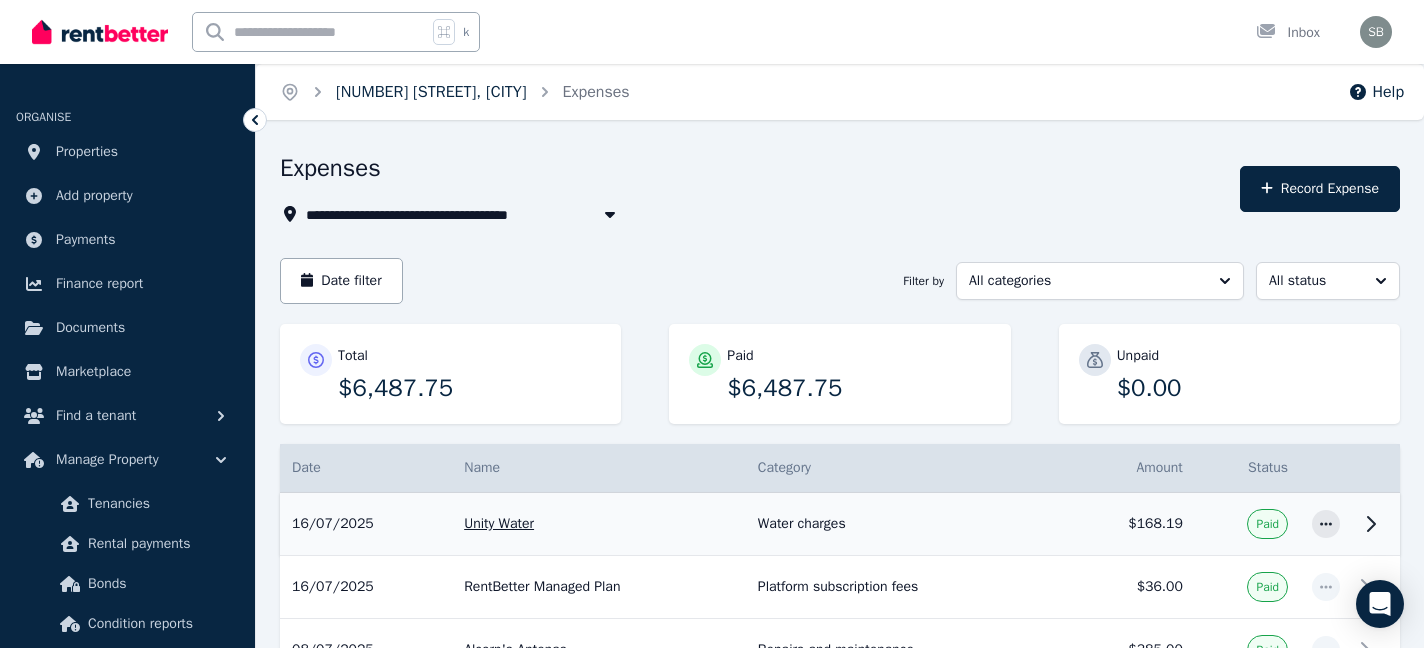 click on "[NUMBER] [STREET], [CITY]" at bounding box center (431, 92) 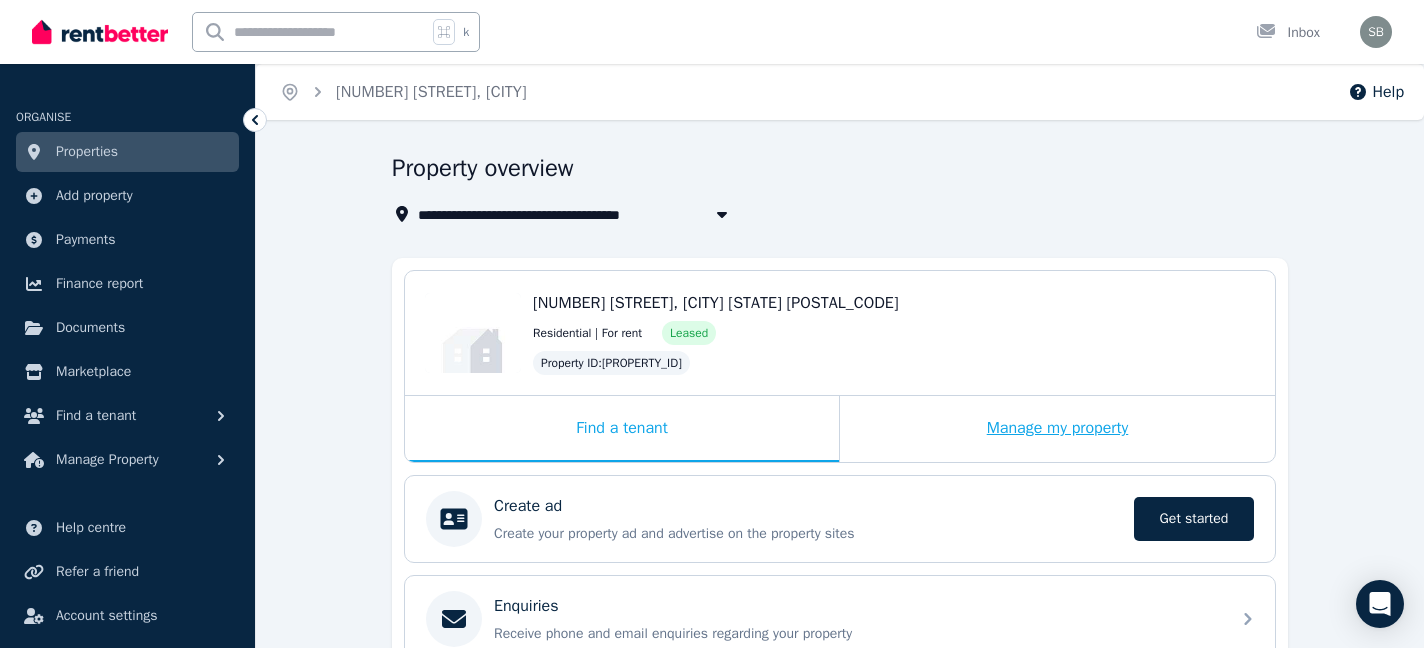 click on "Manage my property" at bounding box center (1057, 429) 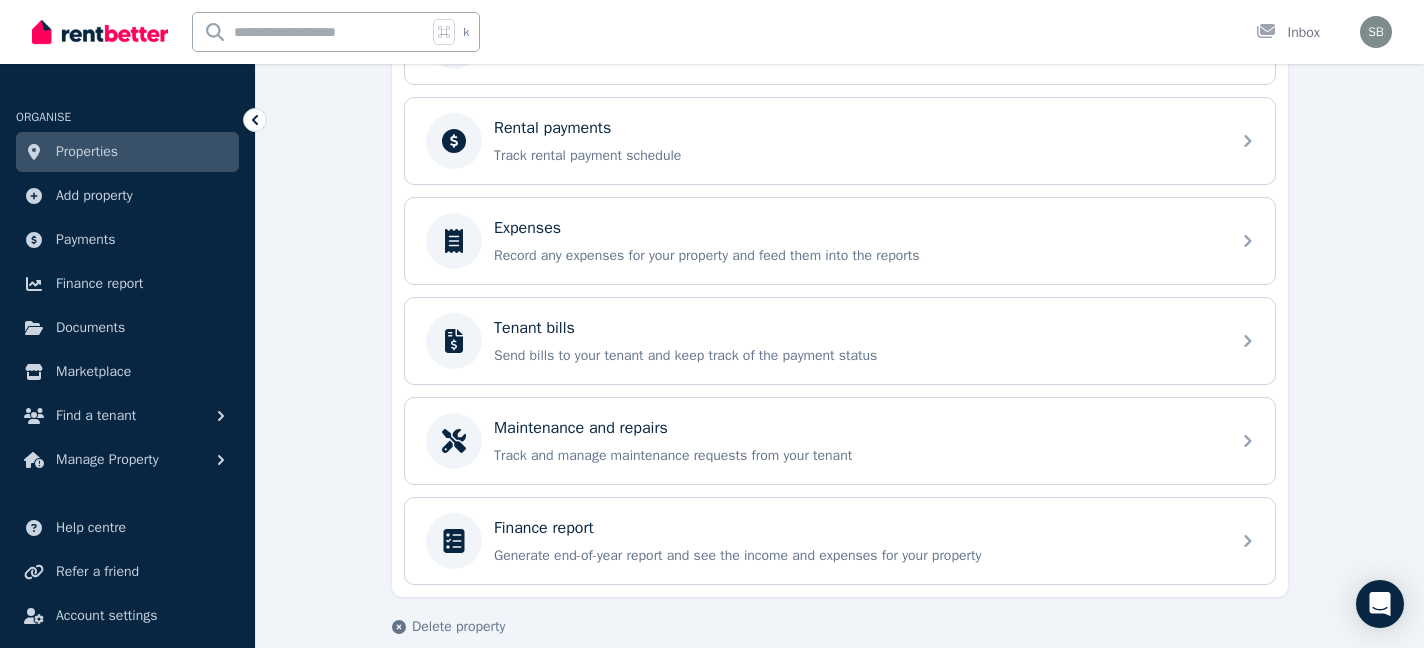 scroll, scrollTop: 840, scrollLeft: 0, axis: vertical 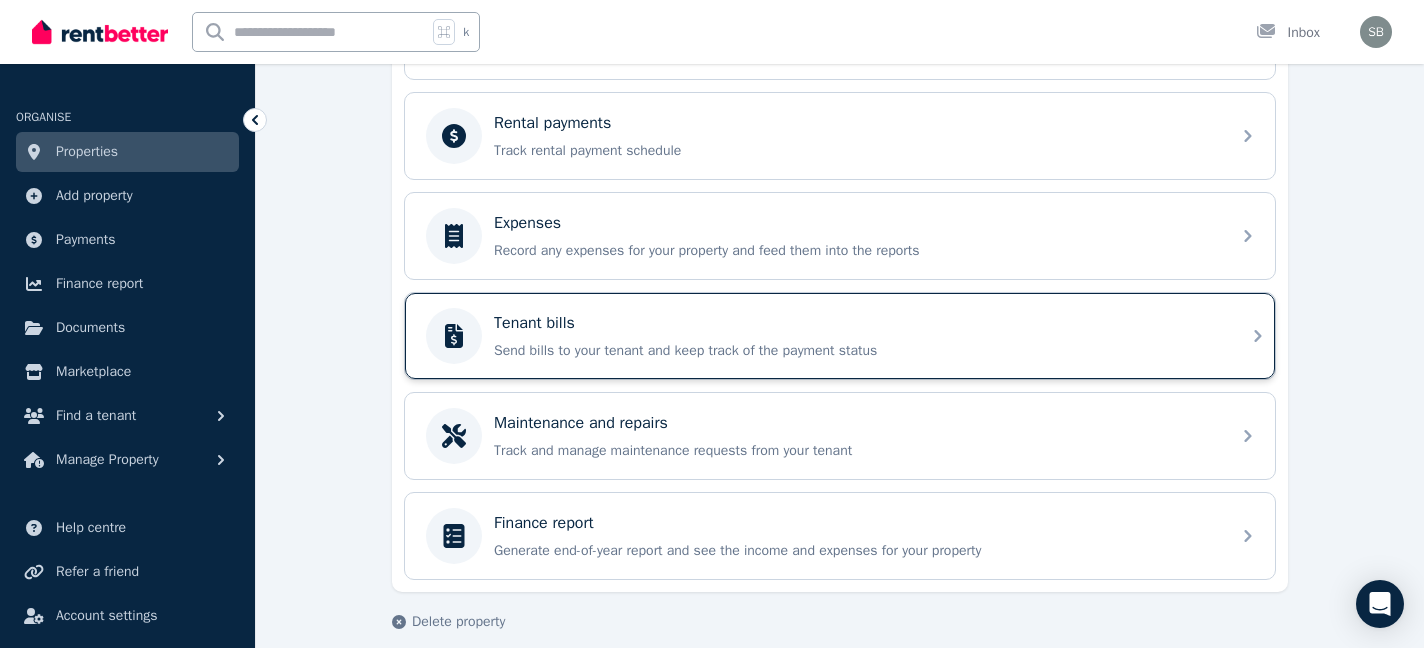 click on "Send bills to your tenant and keep track of the payment status" at bounding box center [856, 351] 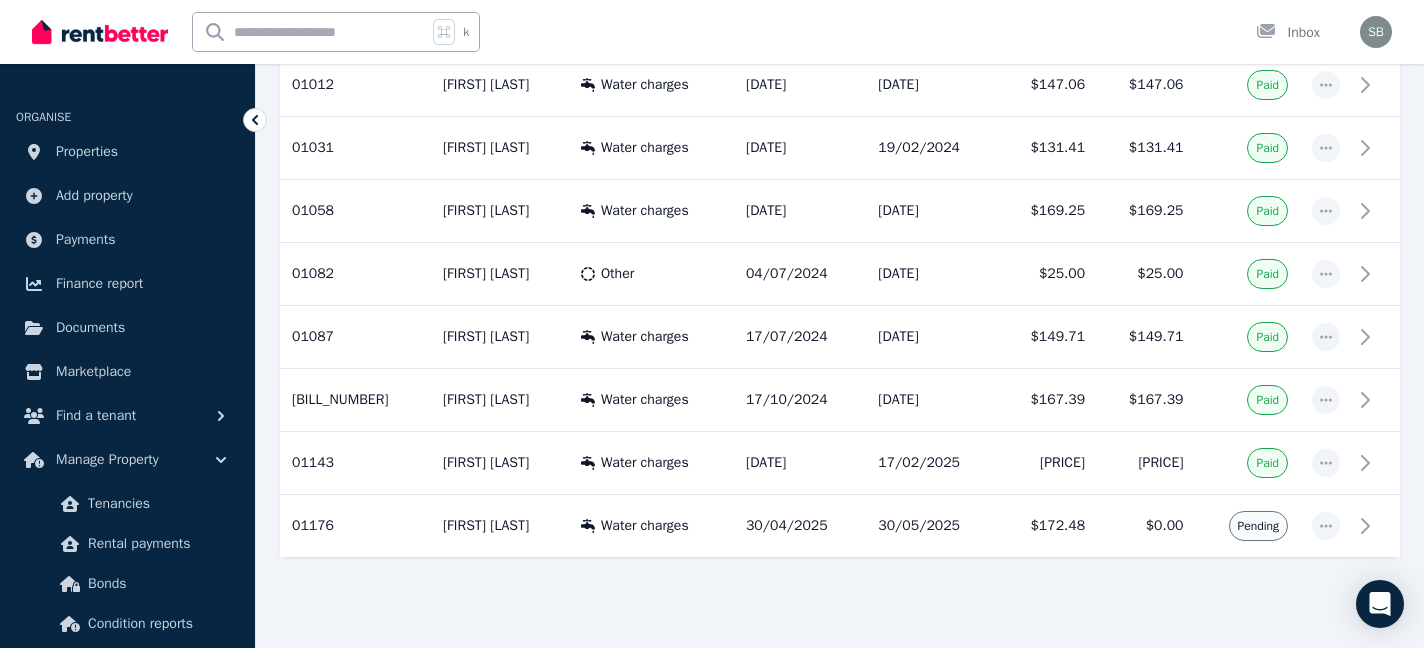 scroll, scrollTop: 578, scrollLeft: 0, axis: vertical 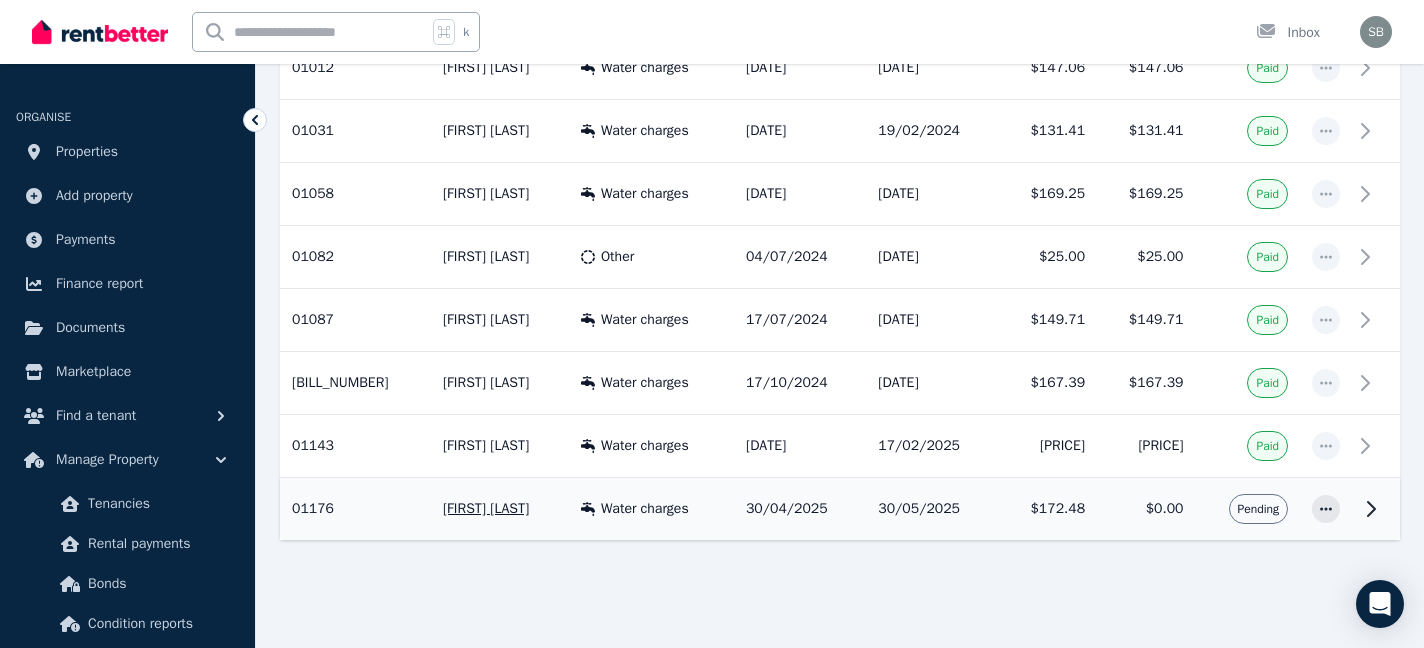 click 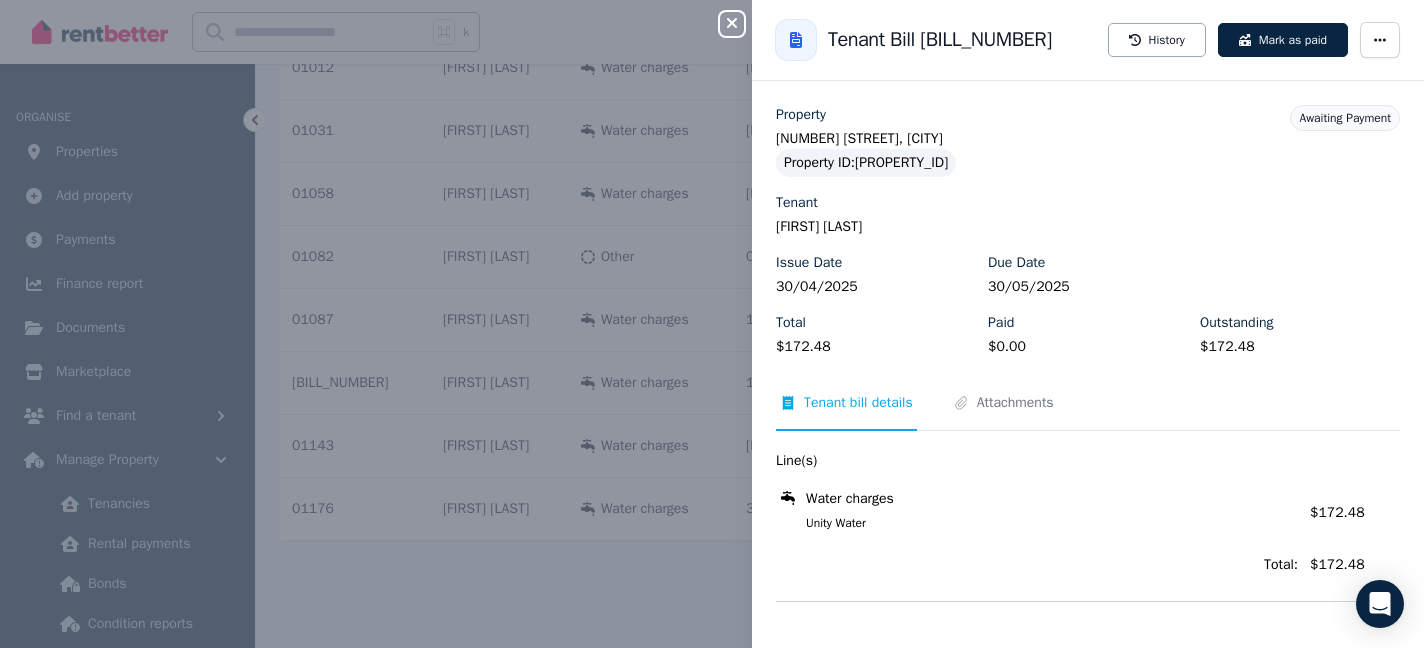 click 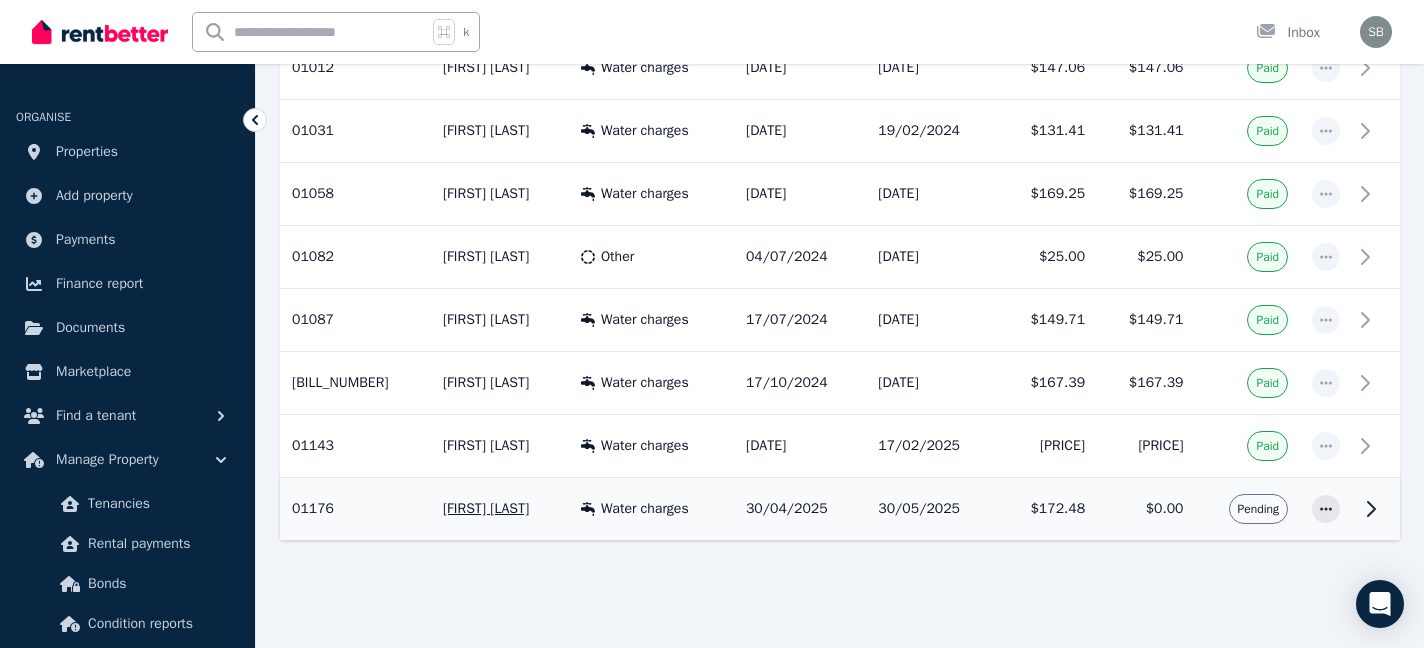 click on "Pending" at bounding box center [1258, 509] 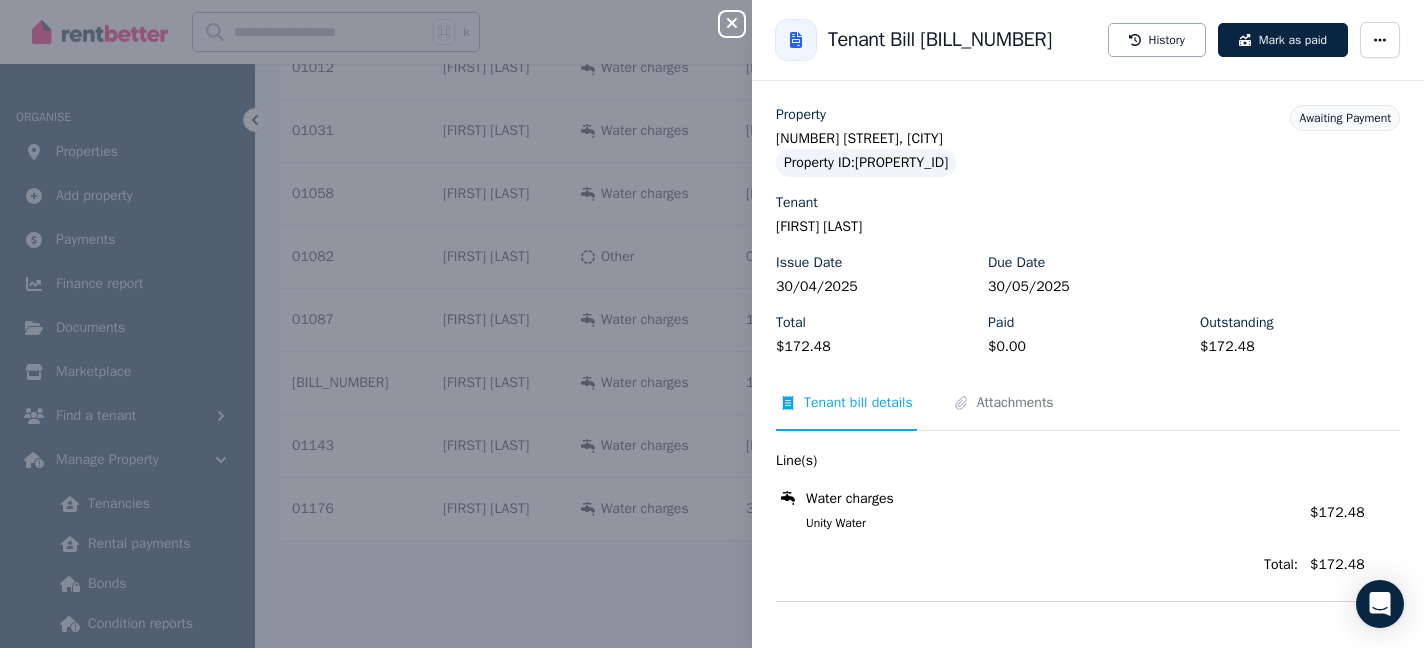 click 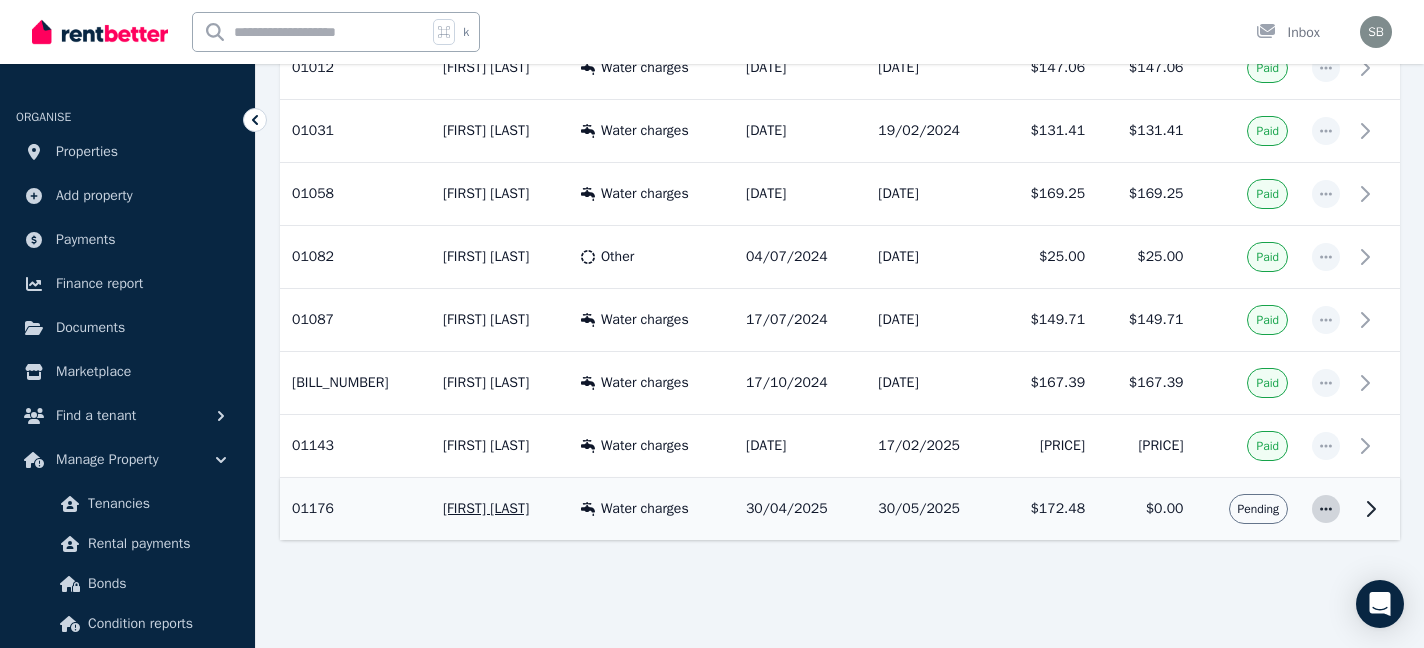click 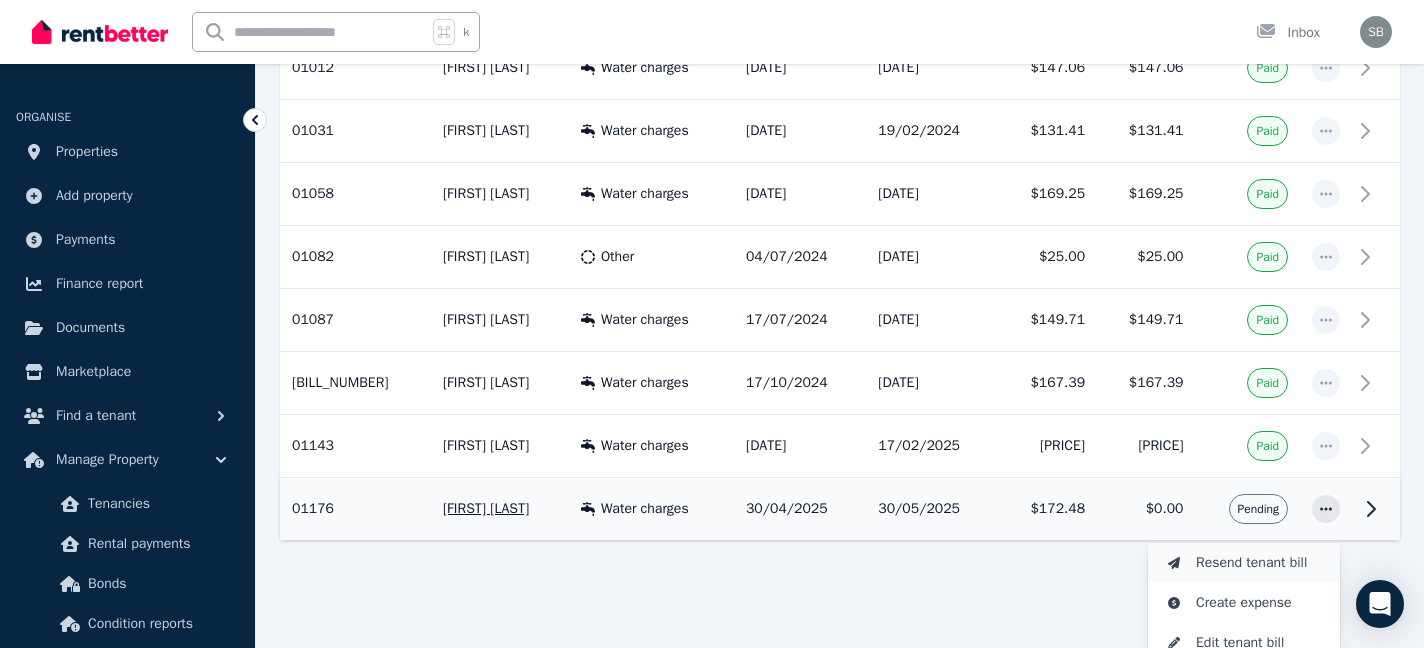 click on "Resend tenant bill" at bounding box center [1260, 563] 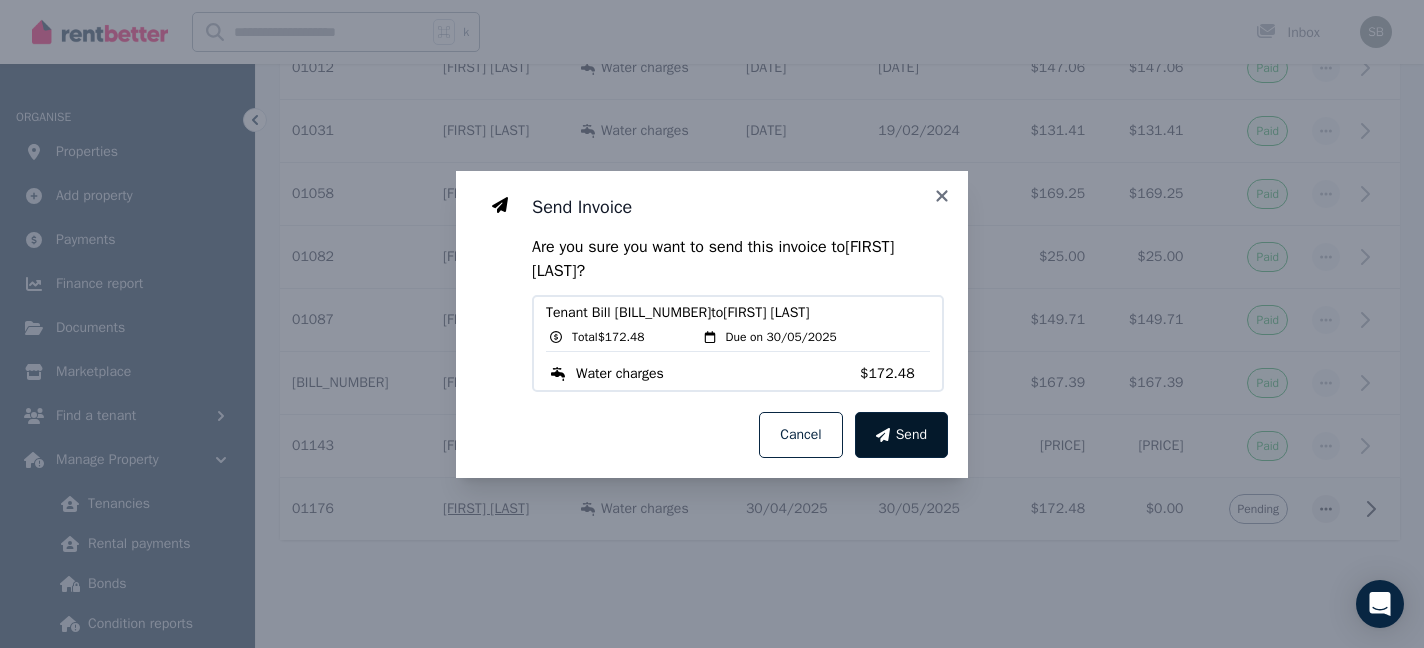 click on "Send" at bounding box center [901, 435] 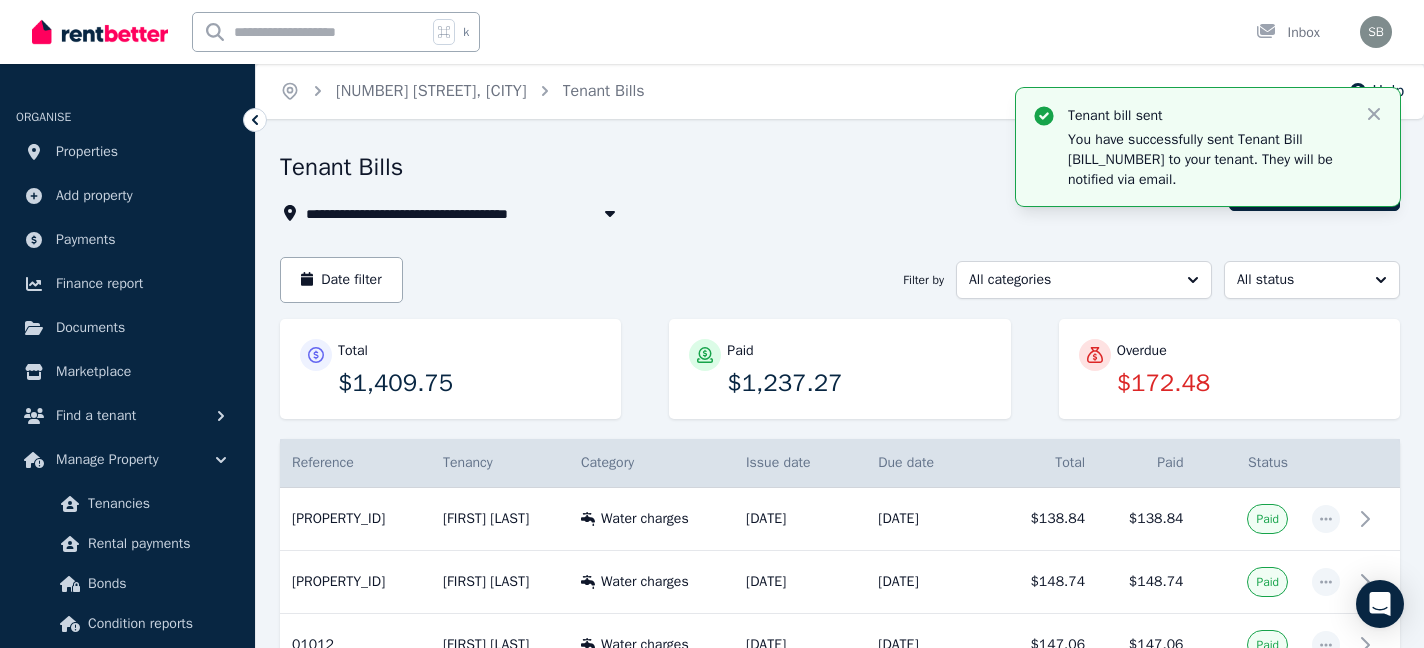 scroll, scrollTop: 0, scrollLeft: 0, axis: both 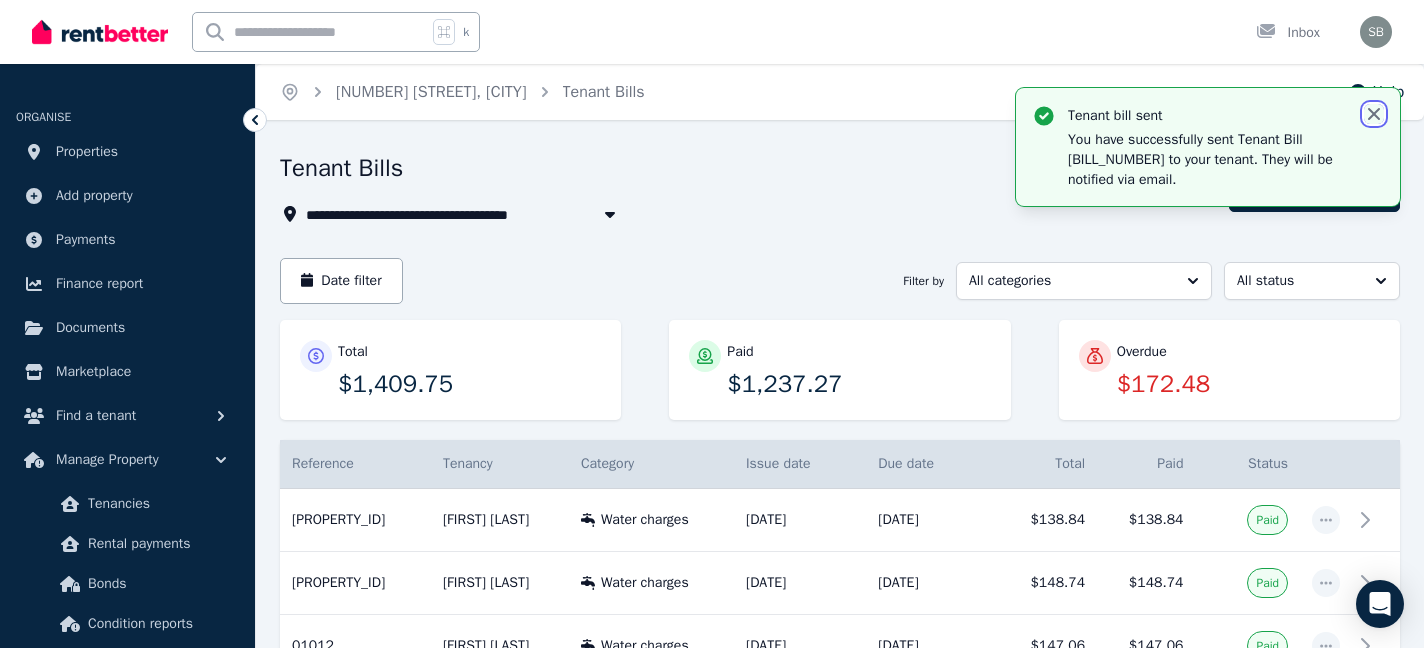 click 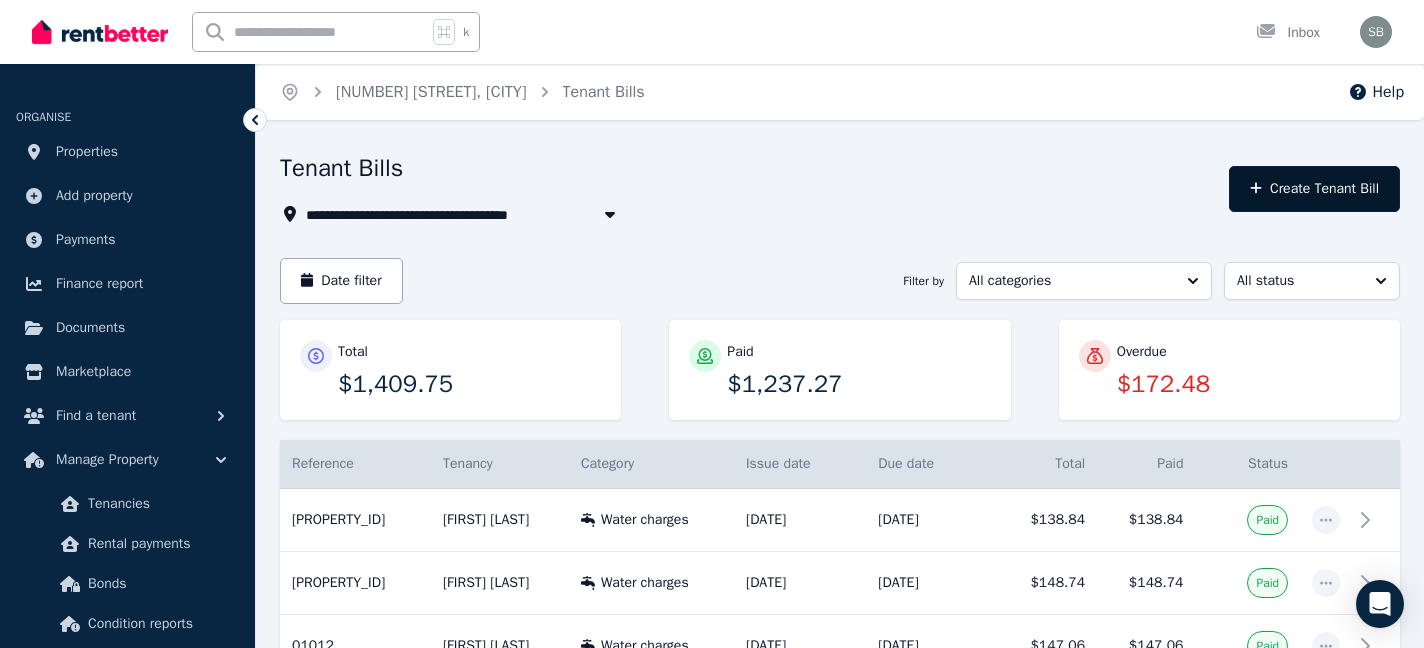 click on "Create Tenant Bill" at bounding box center (1314, 189) 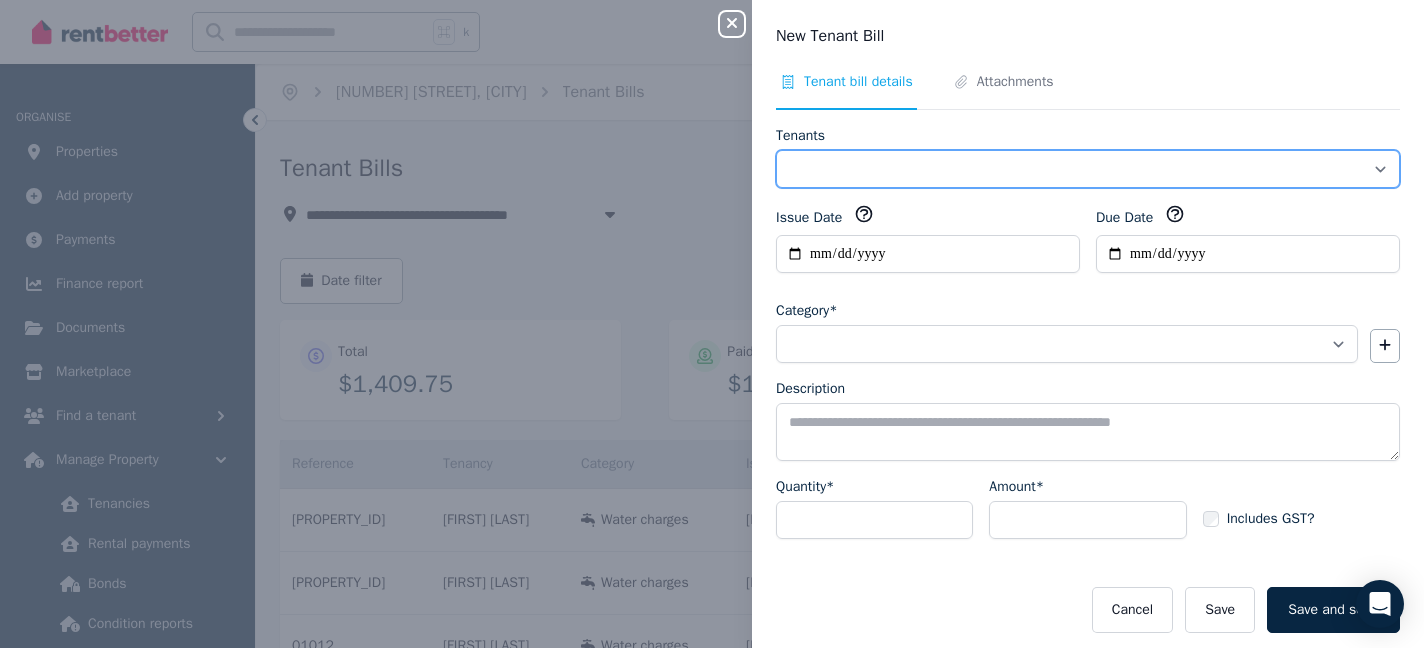 click on "**********" at bounding box center [1088, 169] 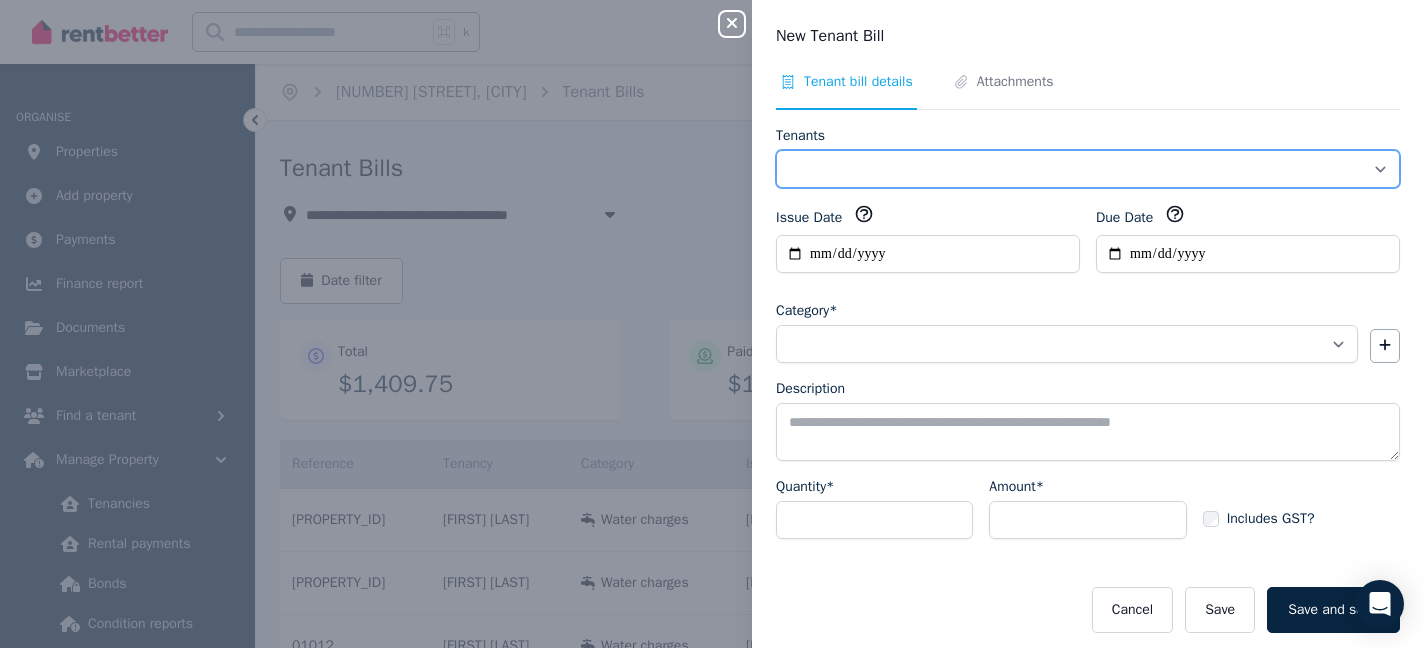 select on "**********" 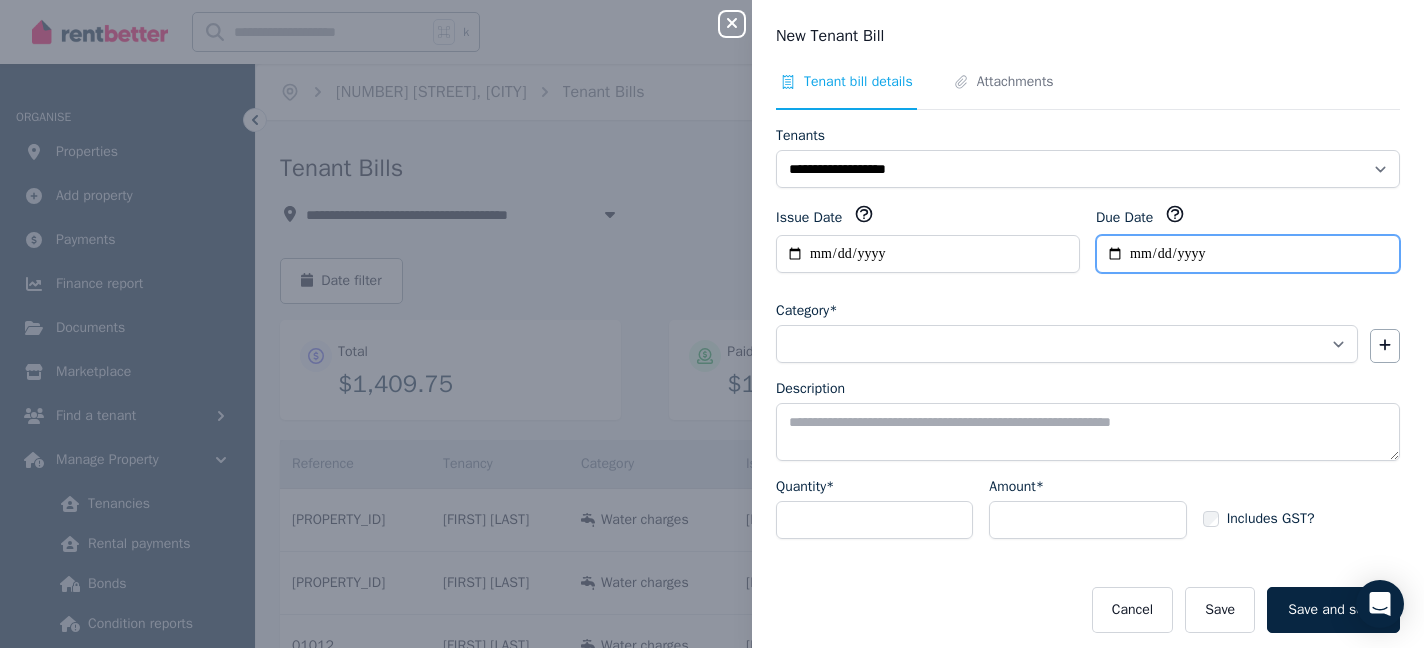 click on "Due Date" at bounding box center (1248, 254) 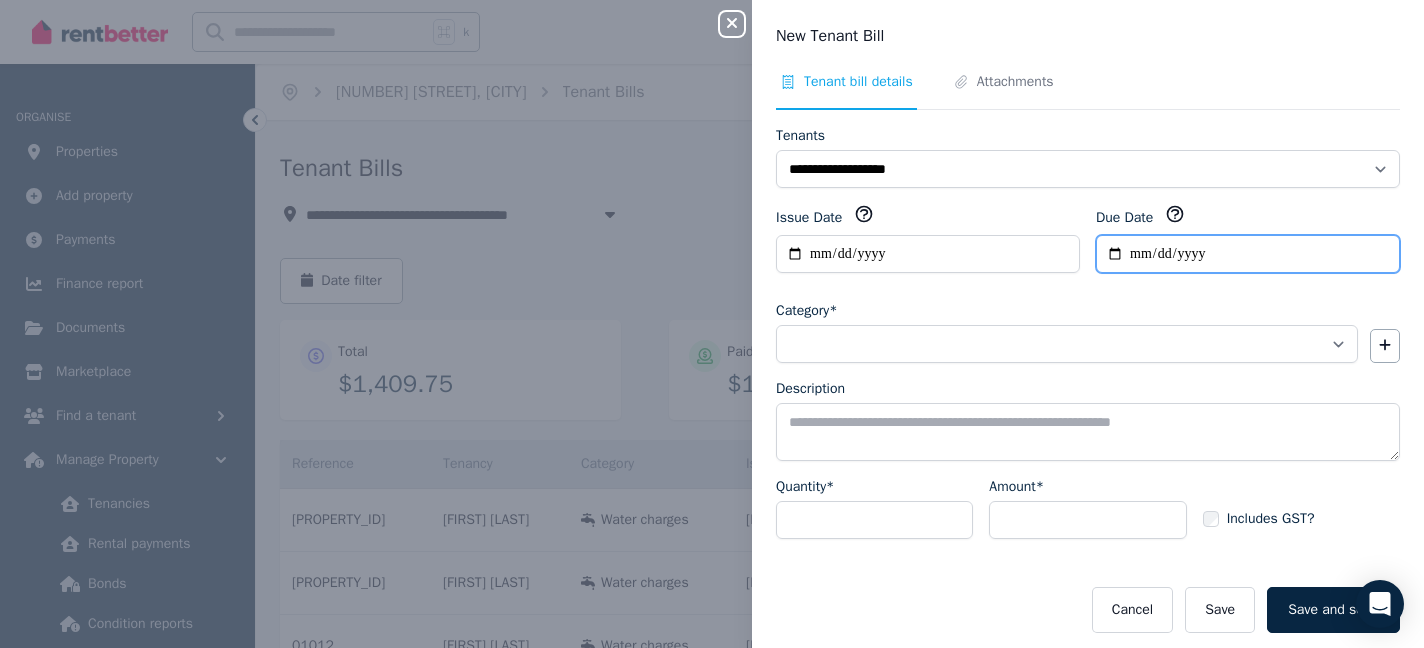 click on "Due Date" at bounding box center (1248, 254) 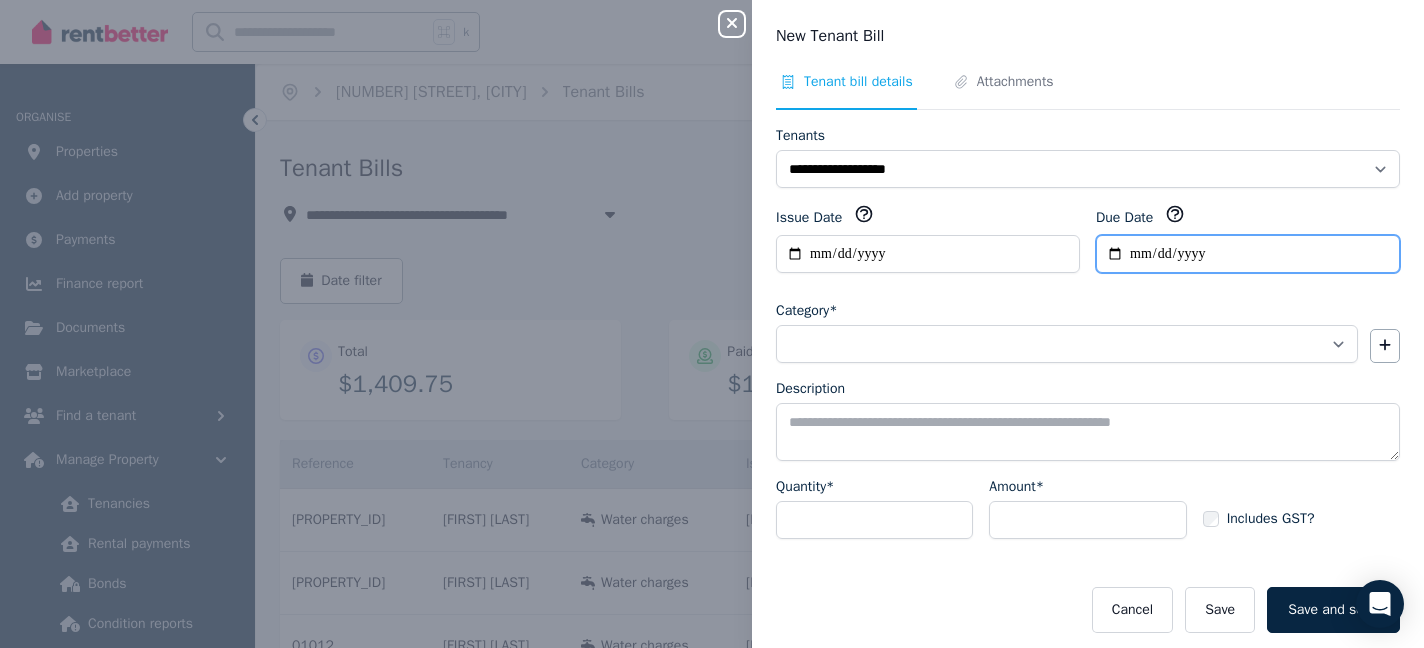 type on "**********" 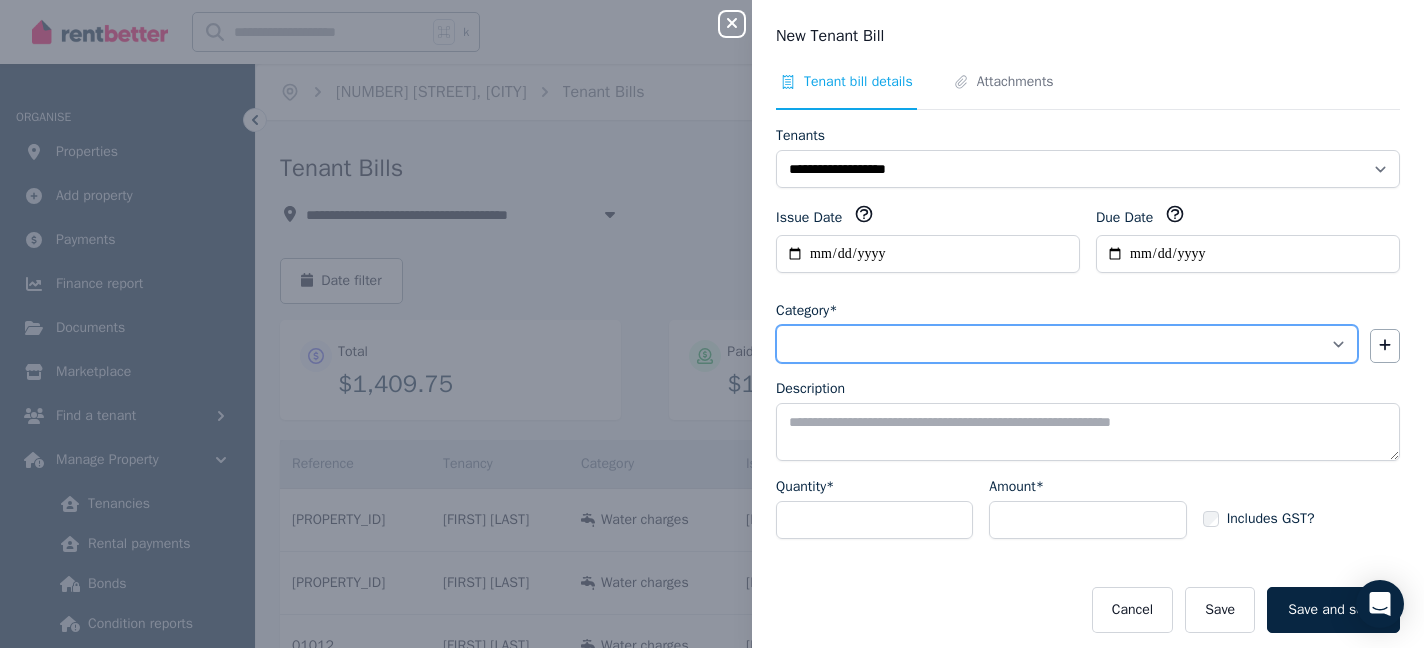 click on "**********" at bounding box center (1067, 344) 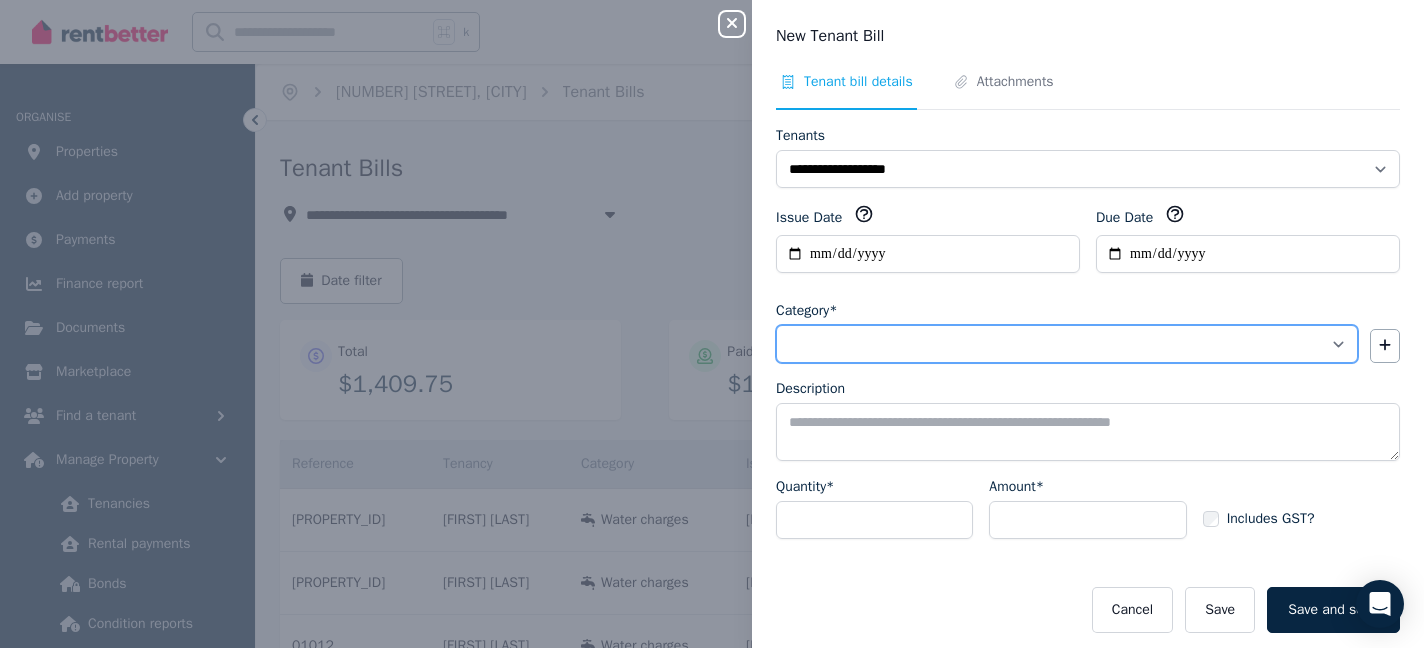 select on "**********" 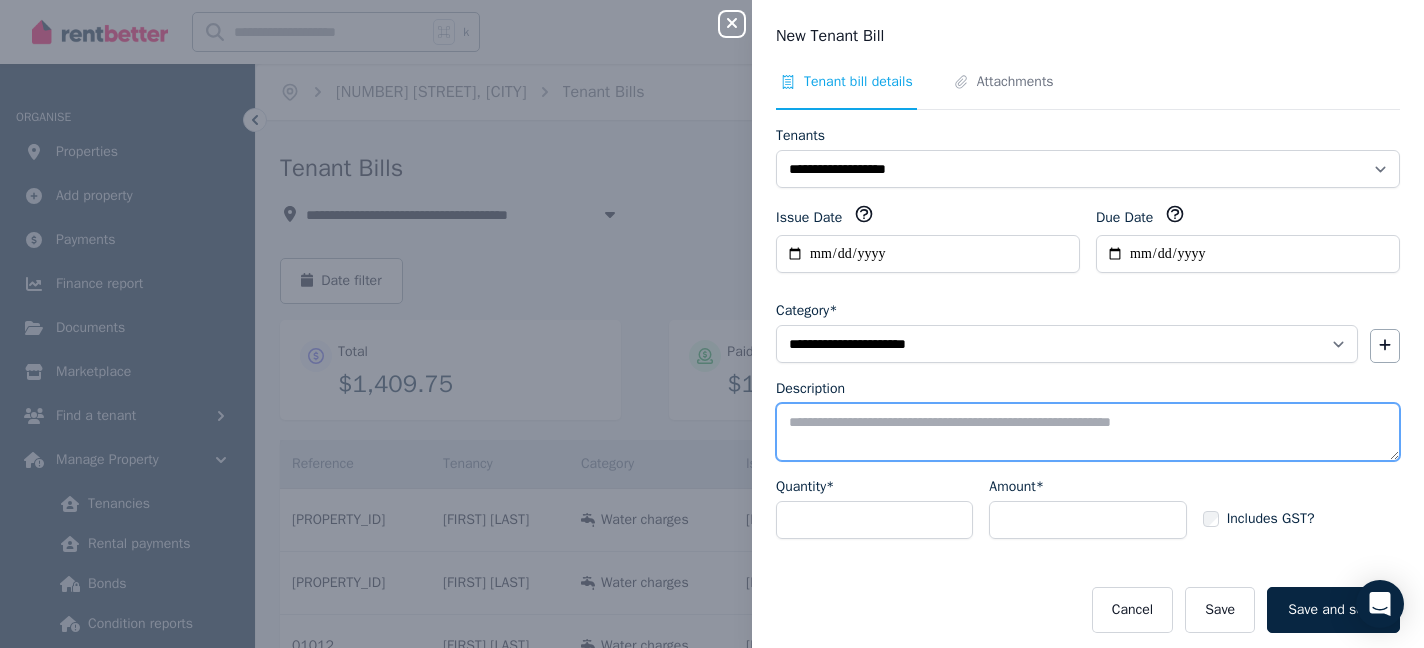 click on "Description" at bounding box center [1088, 432] 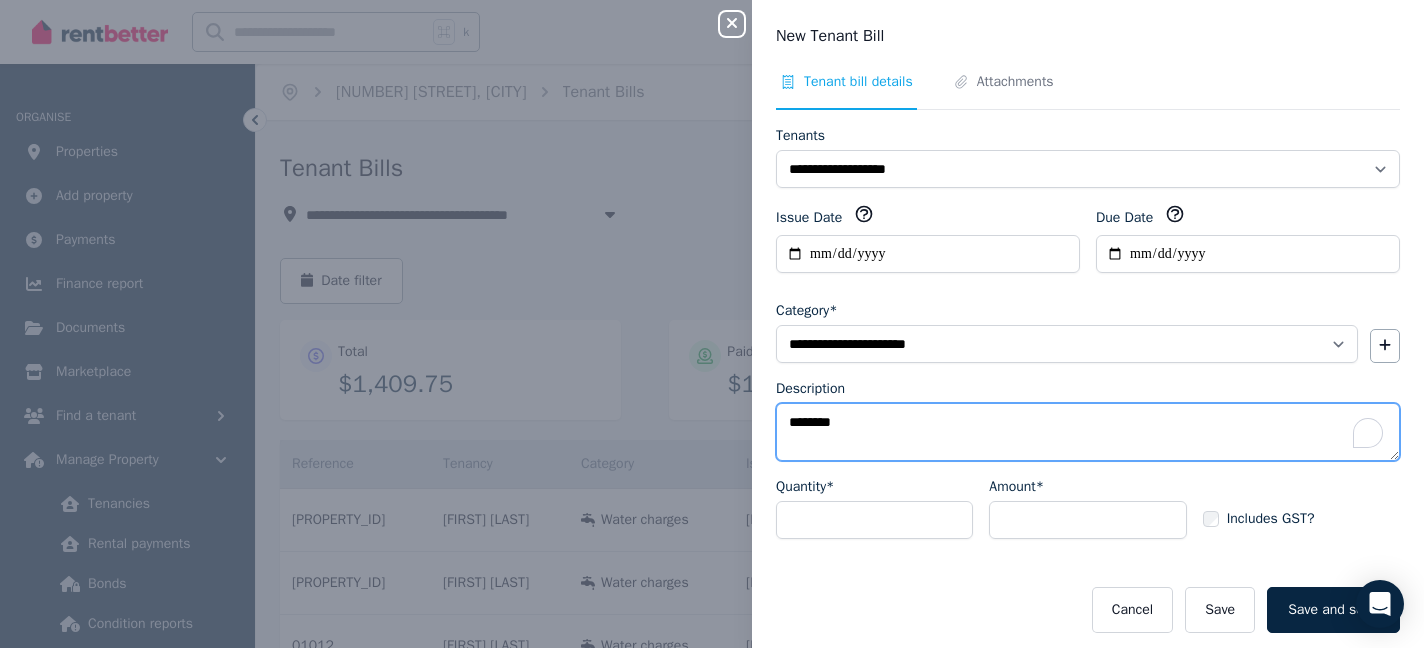 type on "********" 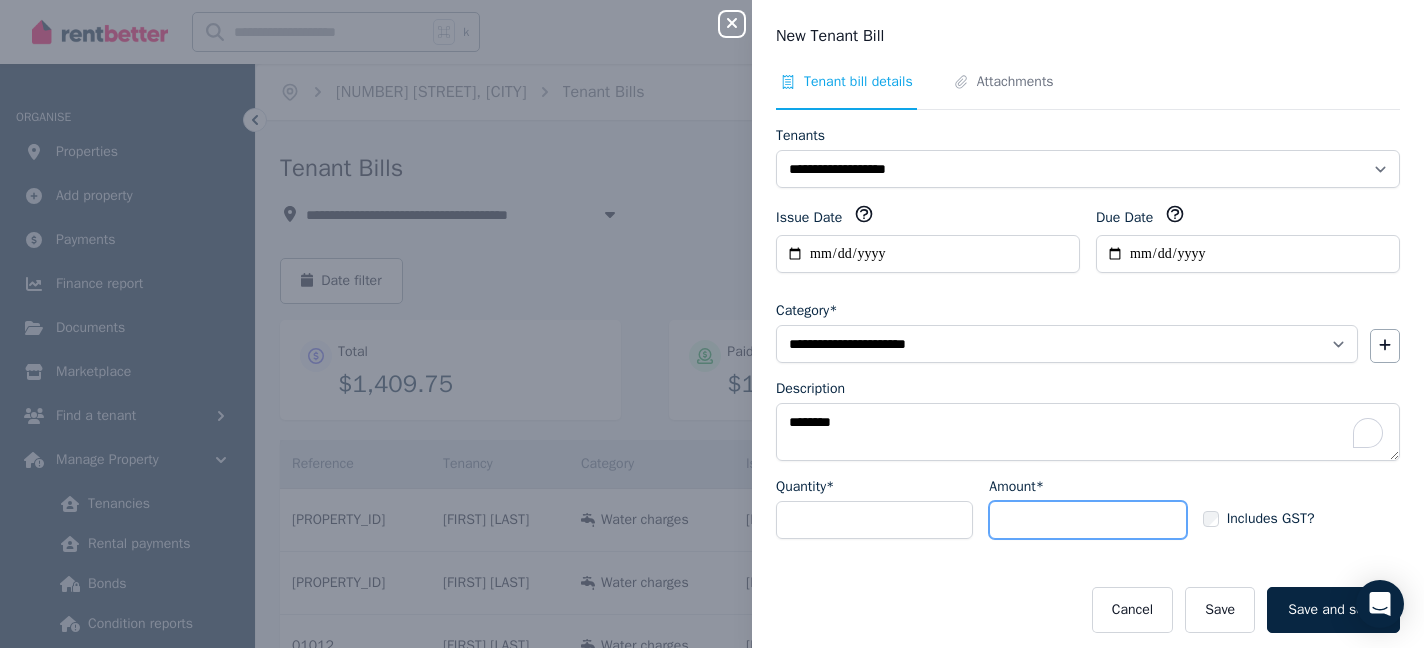 click on "Amount*" at bounding box center (1087, 520) 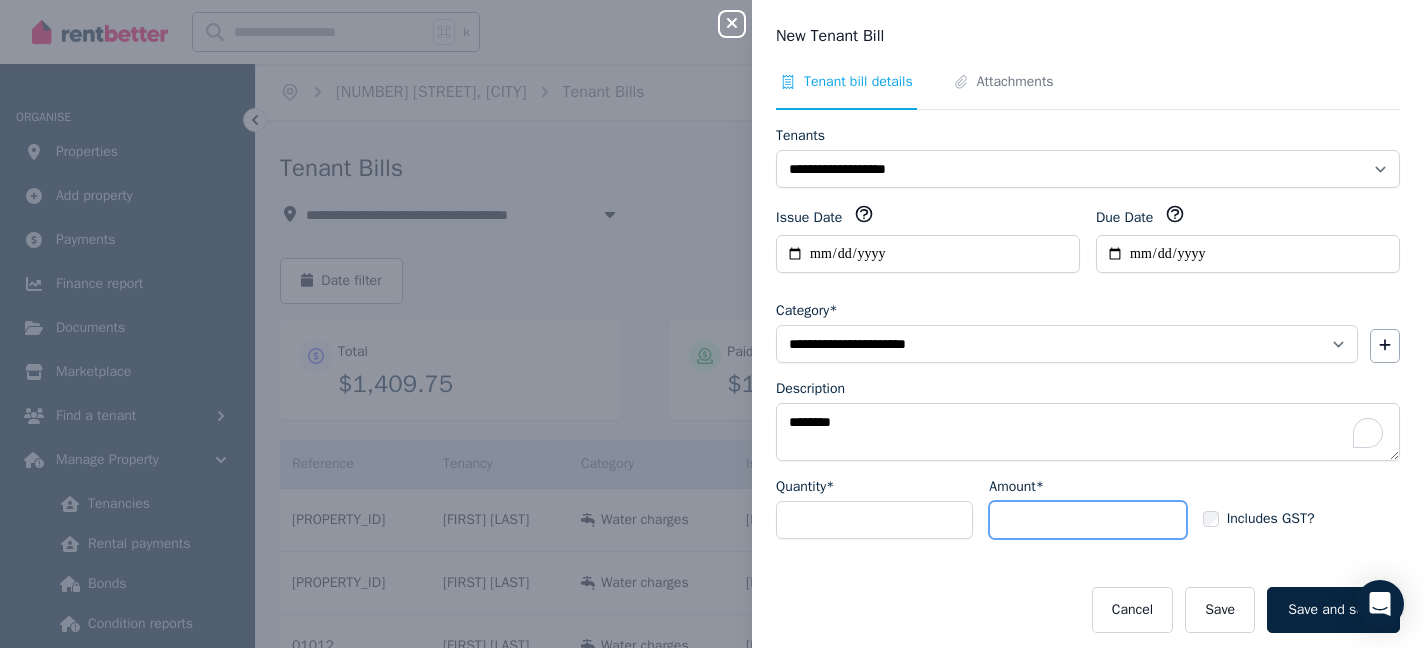 type on "******" 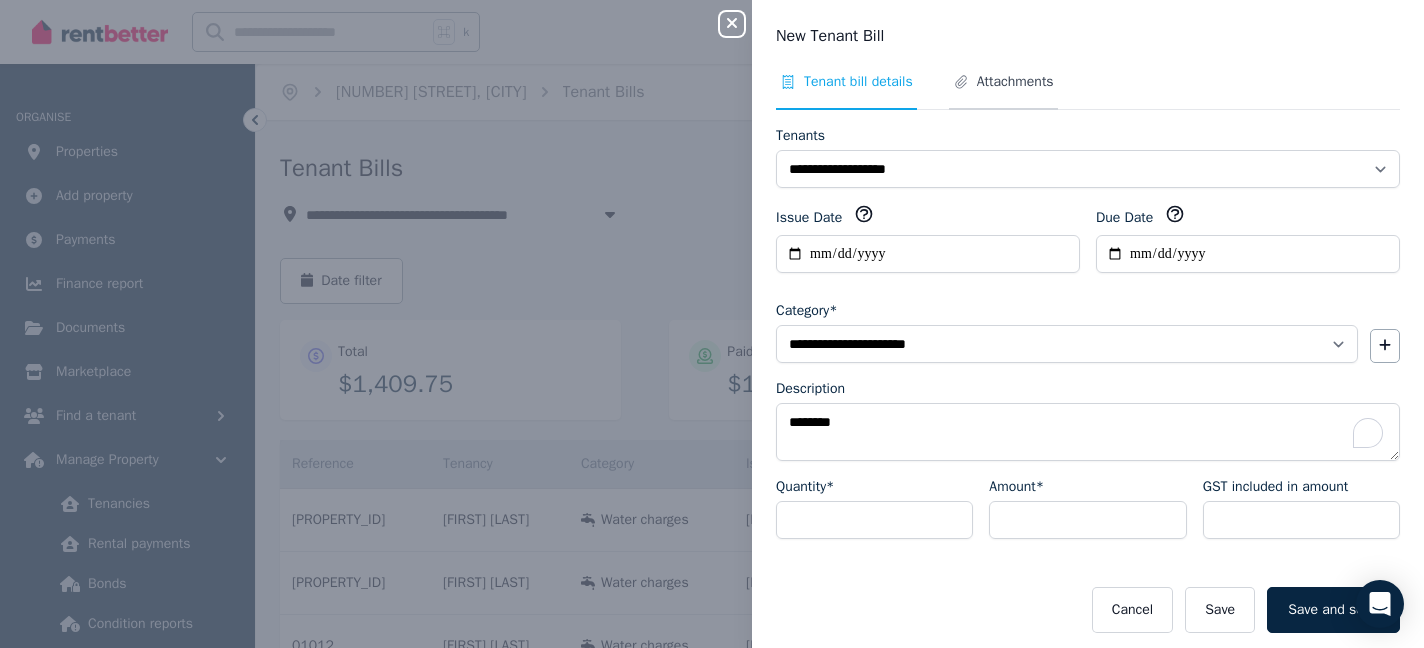 click on "Attachments" at bounding box center [1015, 82] 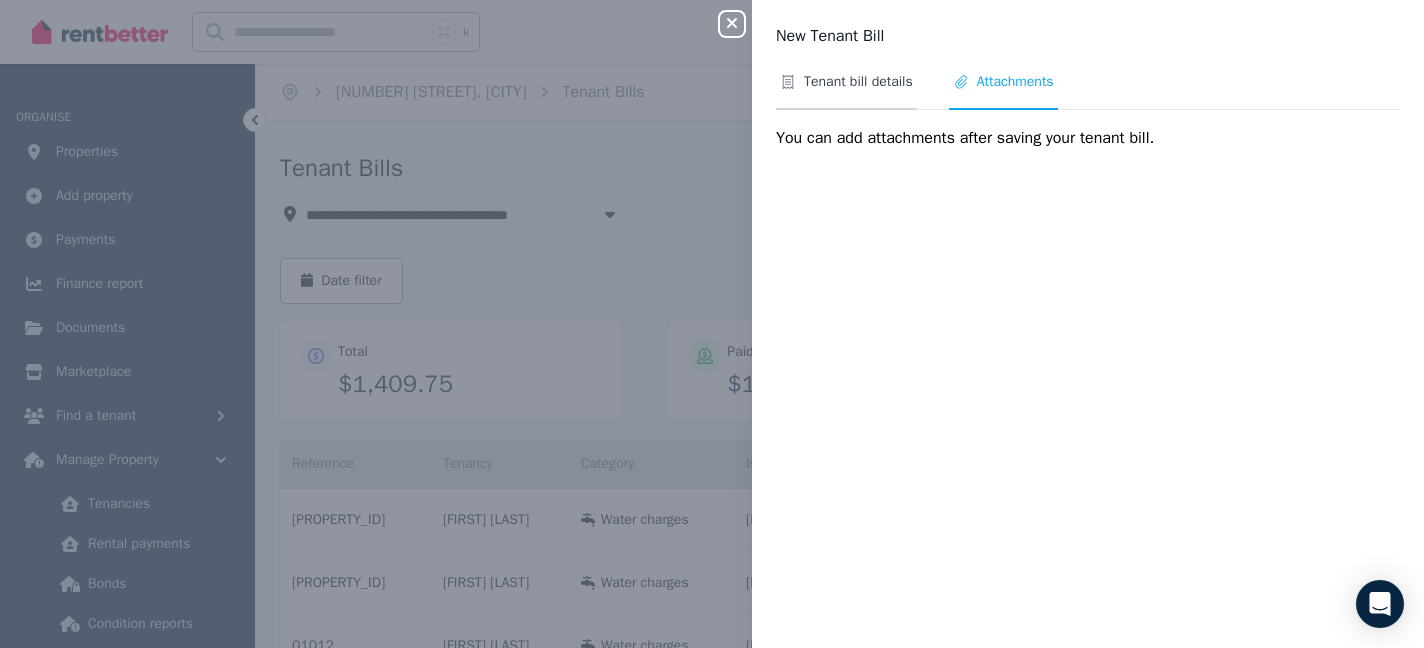 click on "Tenant bill details" at bounding box center (858, 82) 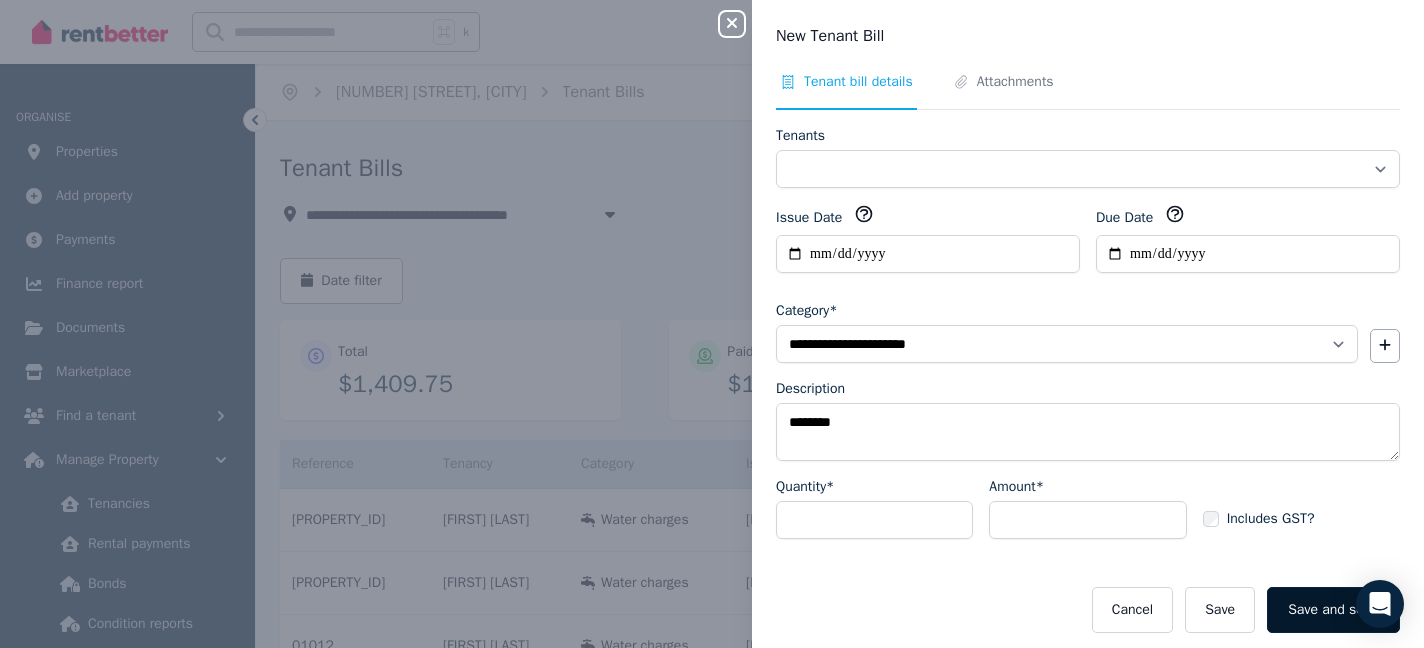 select on "**********" 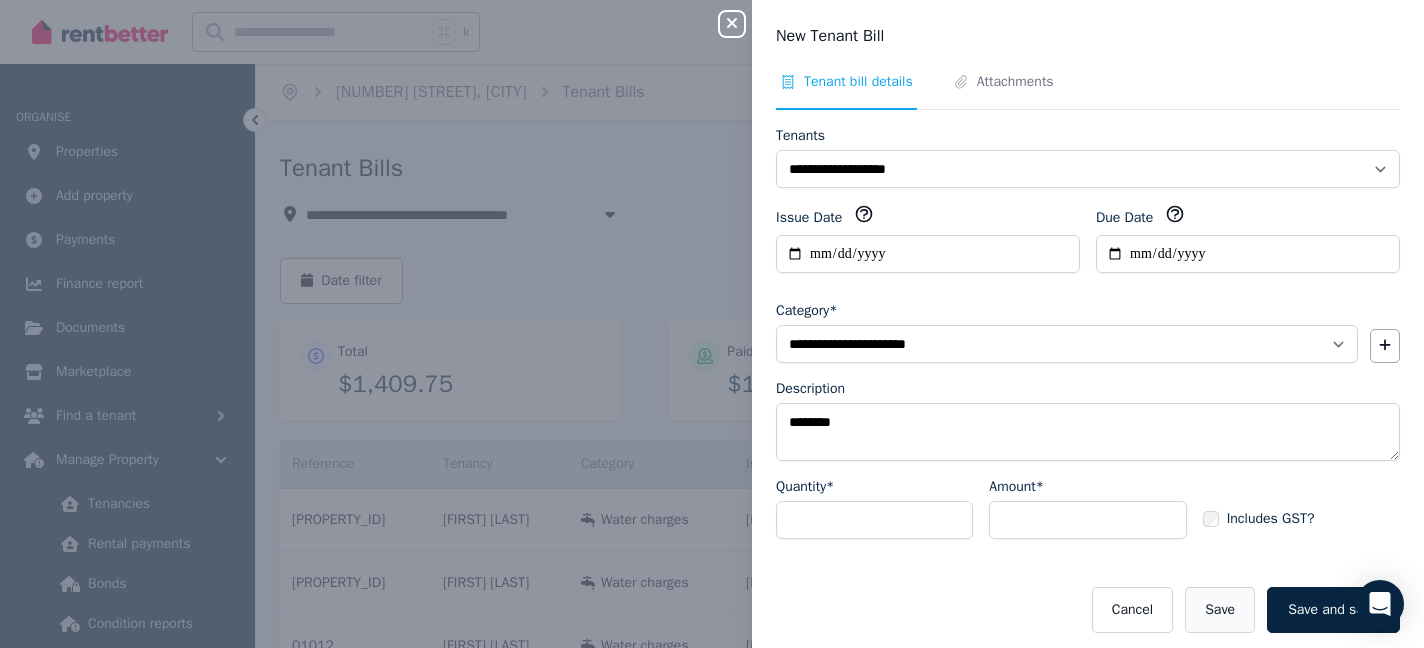 click on "Save" at bounding box center [1220, 610] 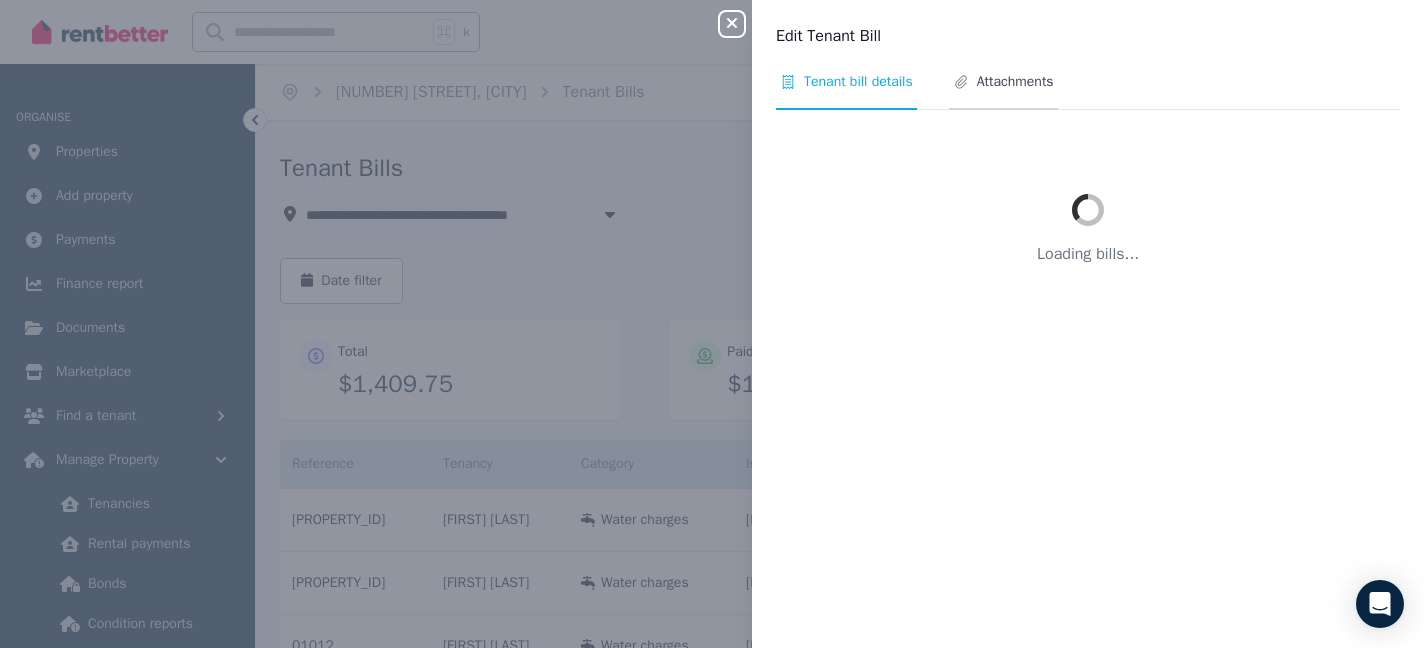 click on "Attachments" at bounding box center [1015, 82] 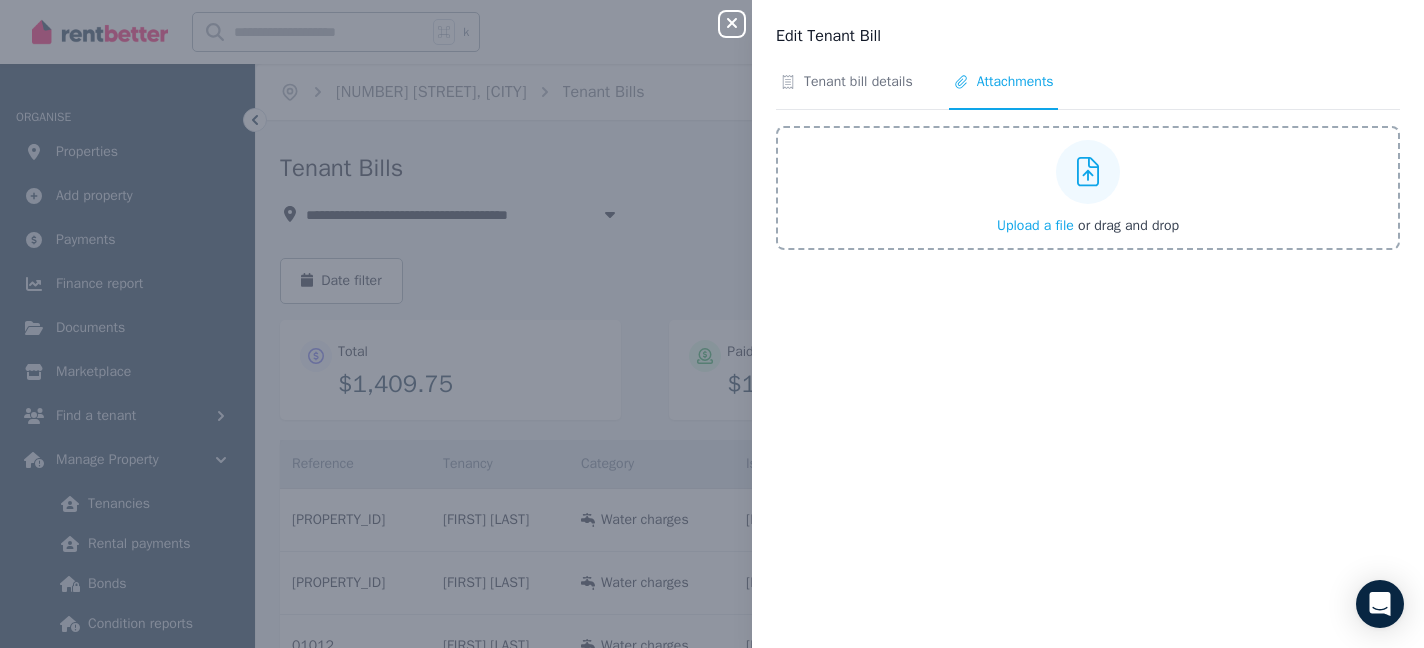 click on "Upload a file" at bounding box center (1035, 225) 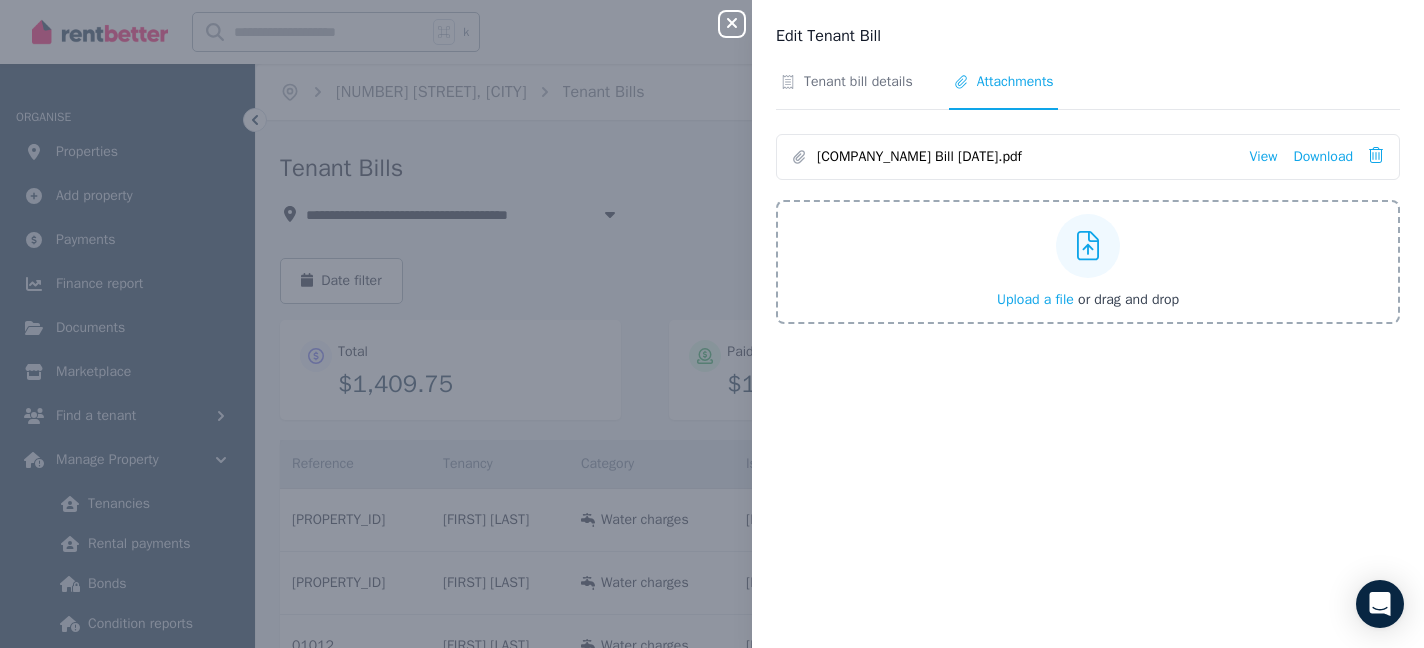 click 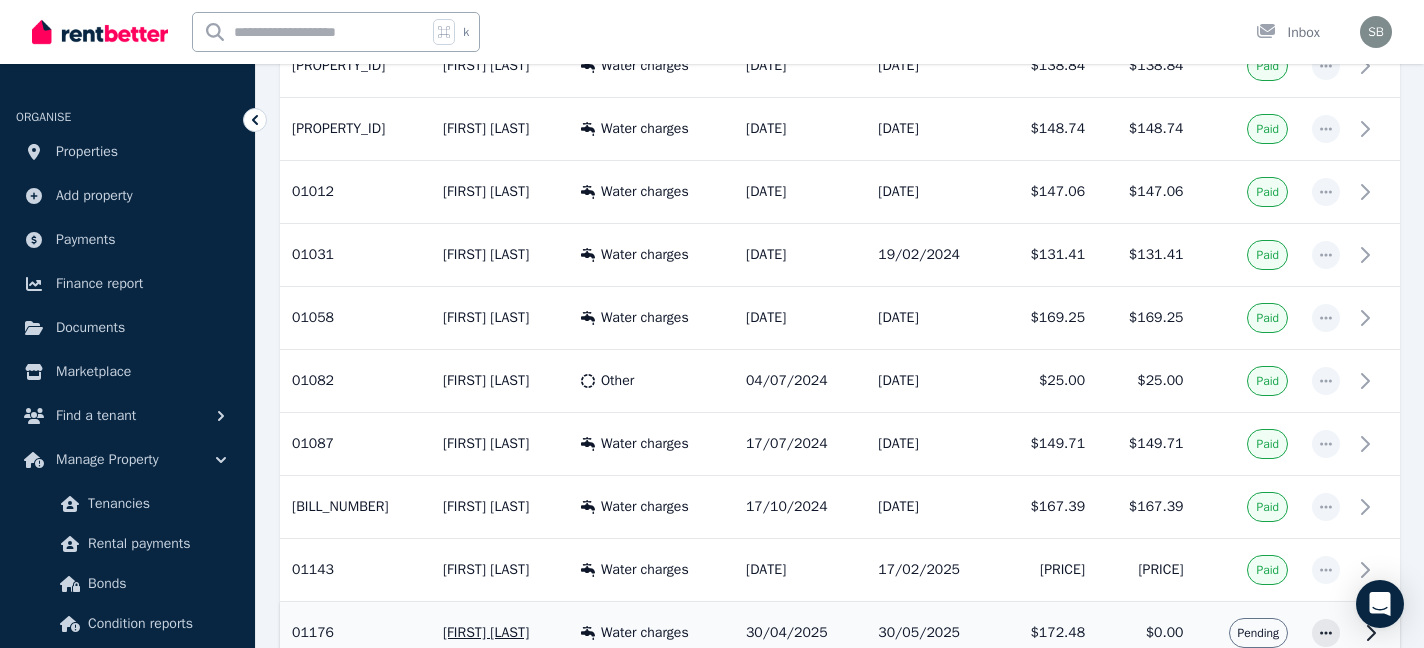 scroll, scrollTop: 641, scrollLeft: 0, axis: vertical 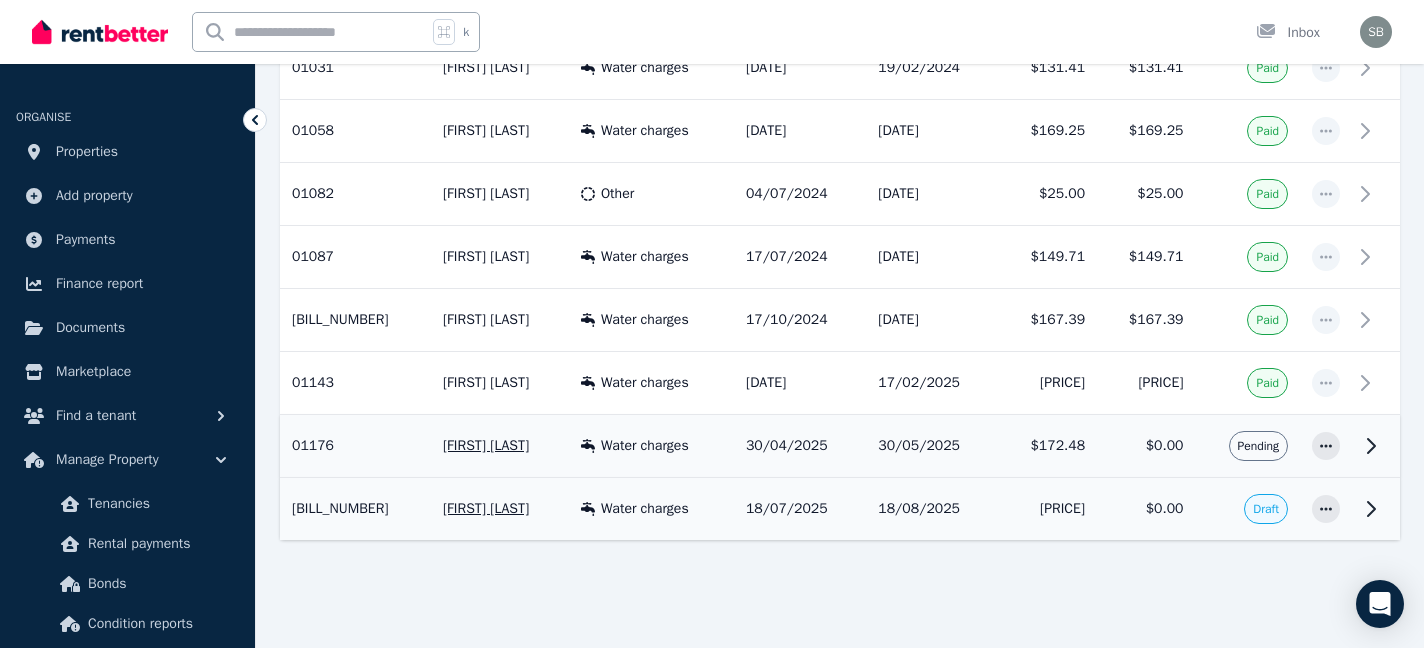 click on "Draft" at bounding box center [1266, 509] 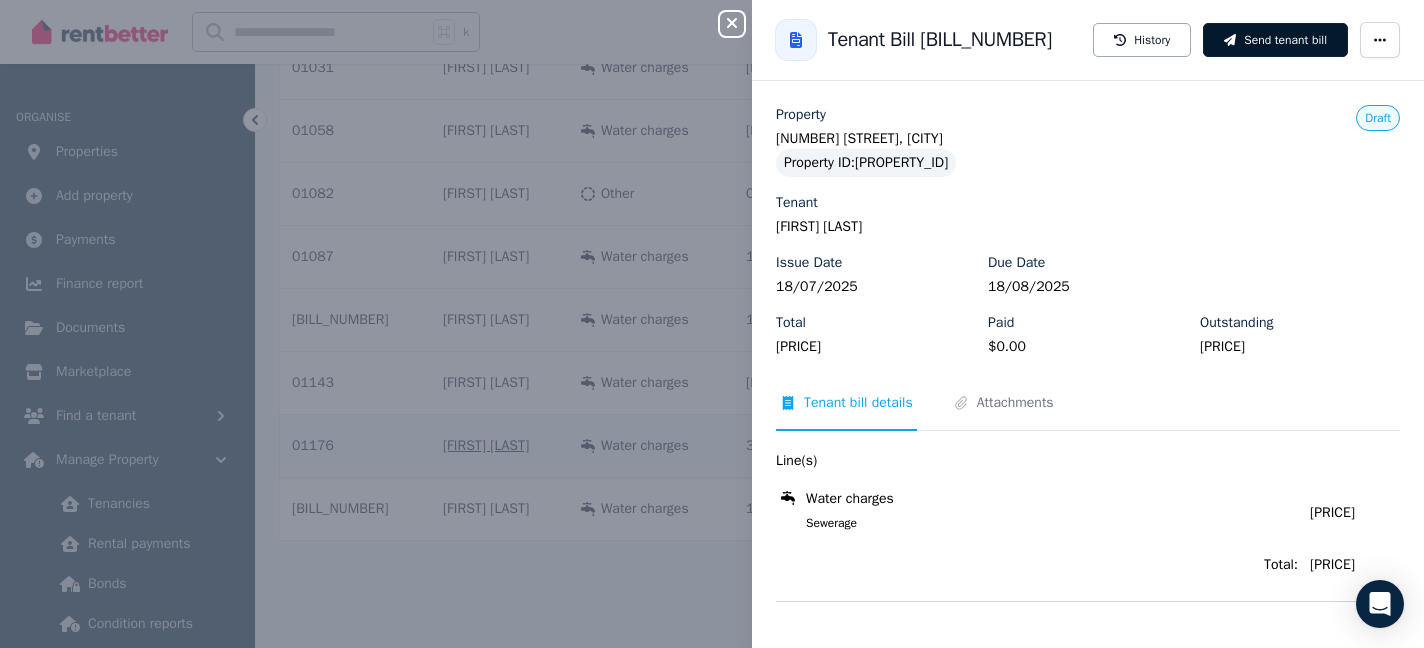 click 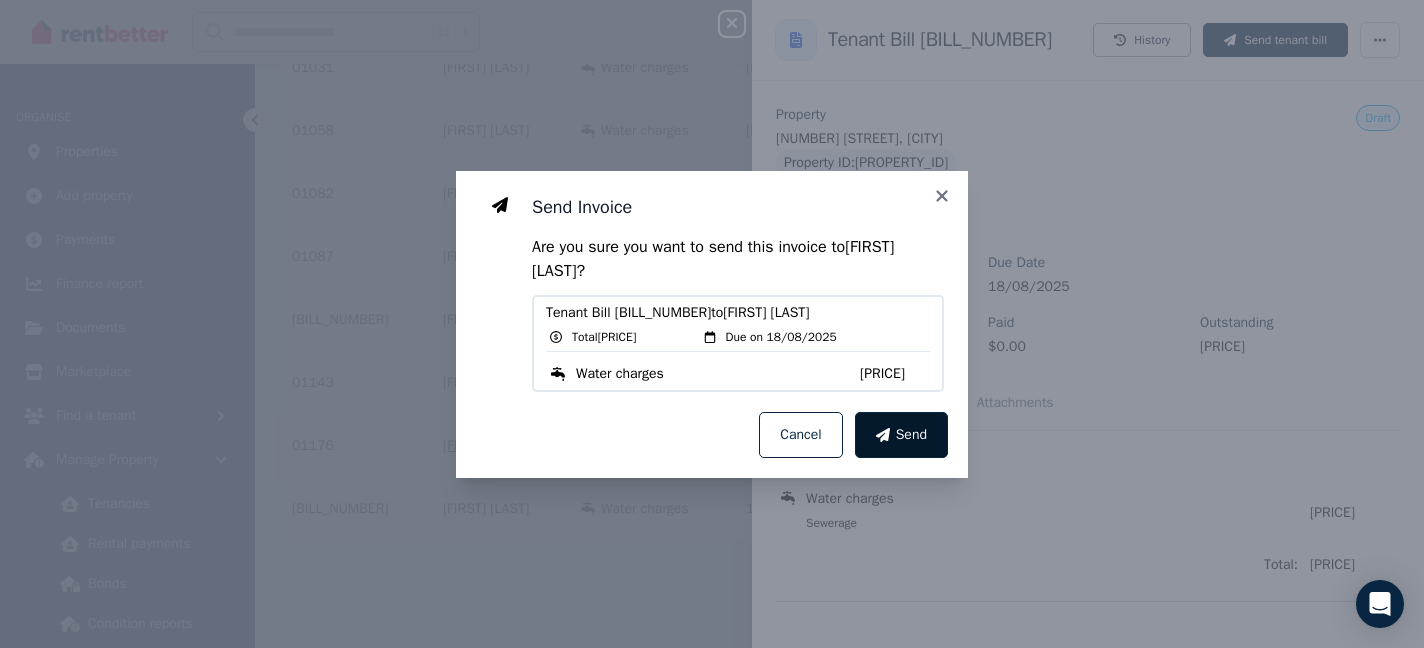 click on "Send" at bounding box center [911, 435] 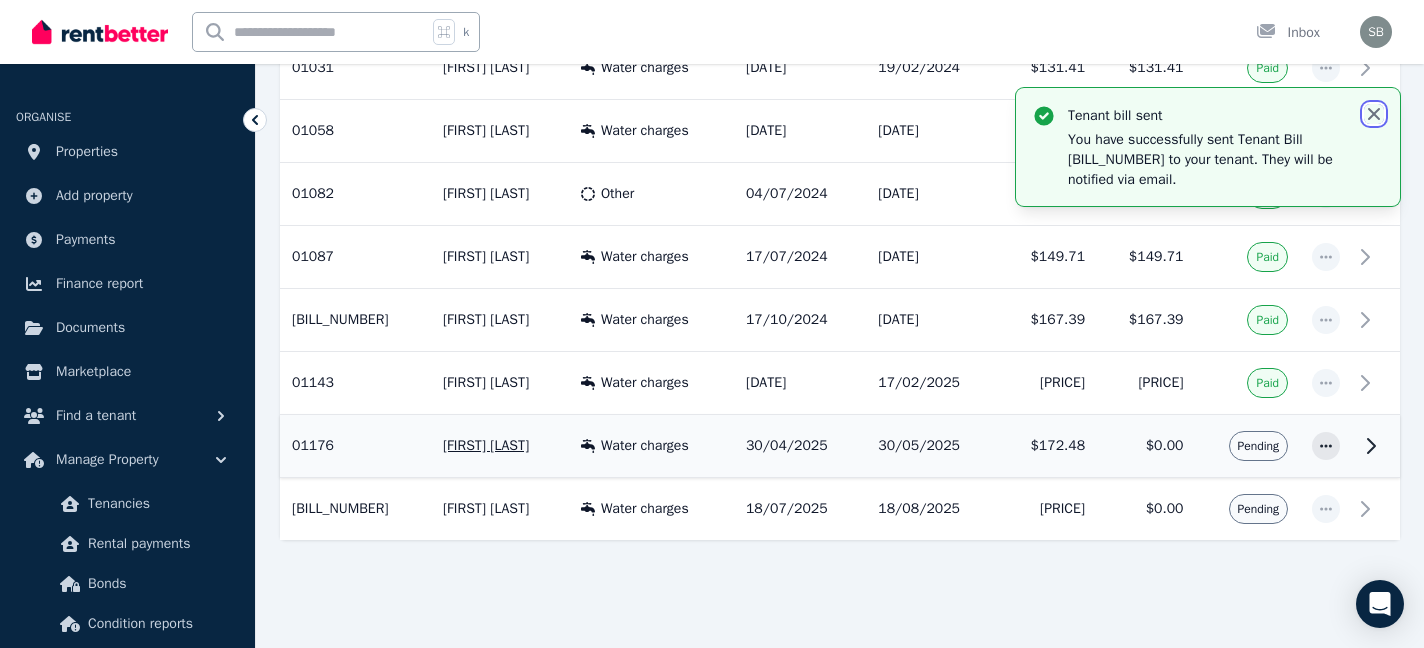 click 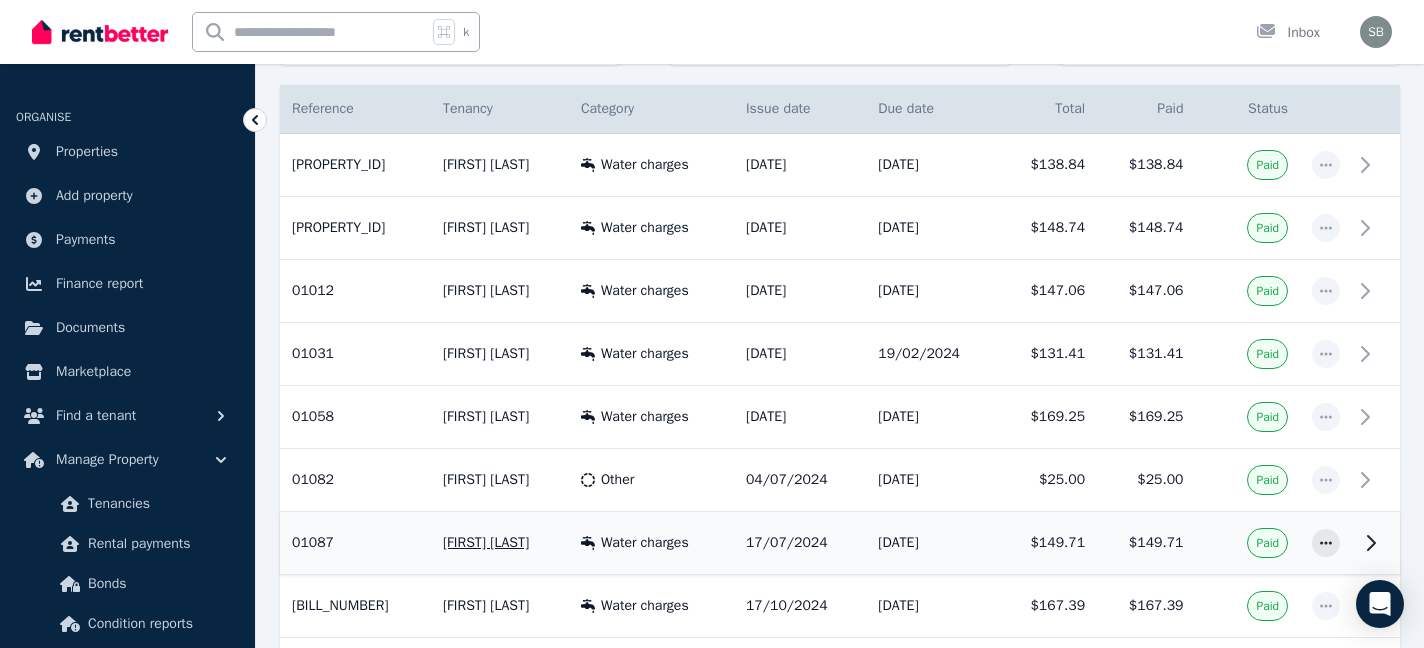 scroll, scrollTop: 364, scrollLeft: 0, axis: vertical 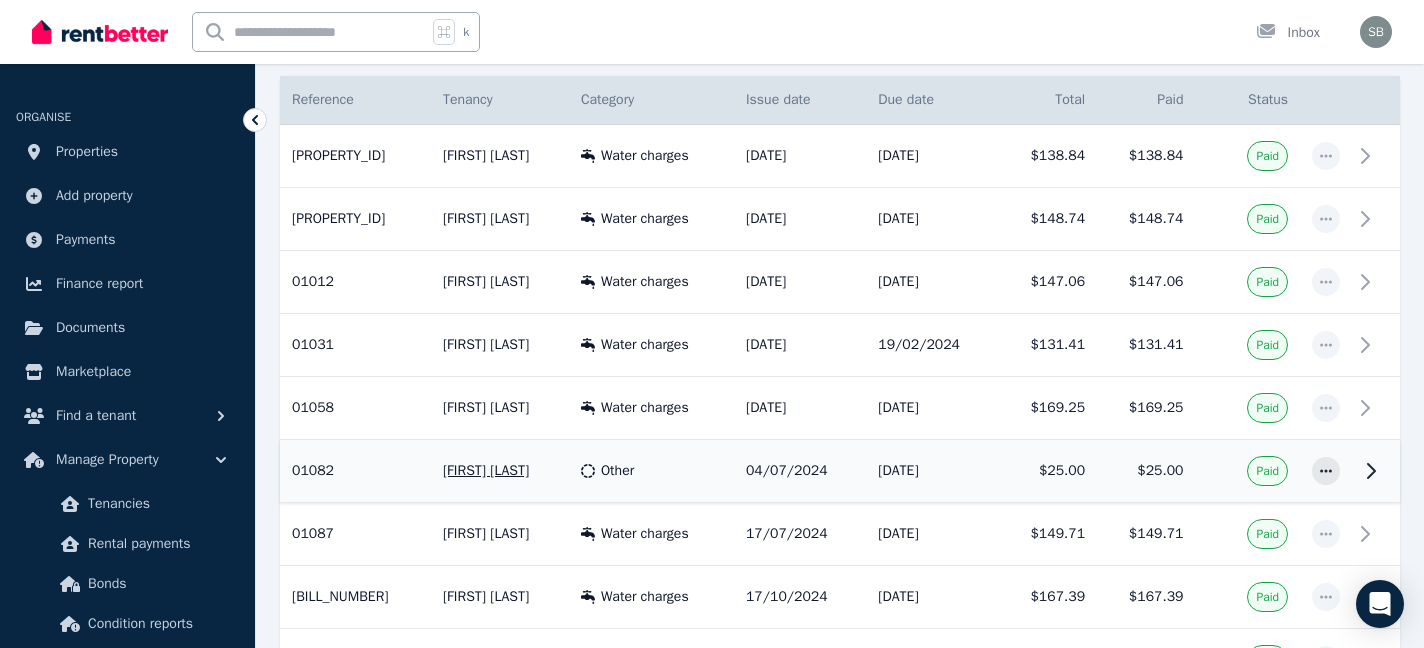 click on "Other" at bounding box center [617, 471] 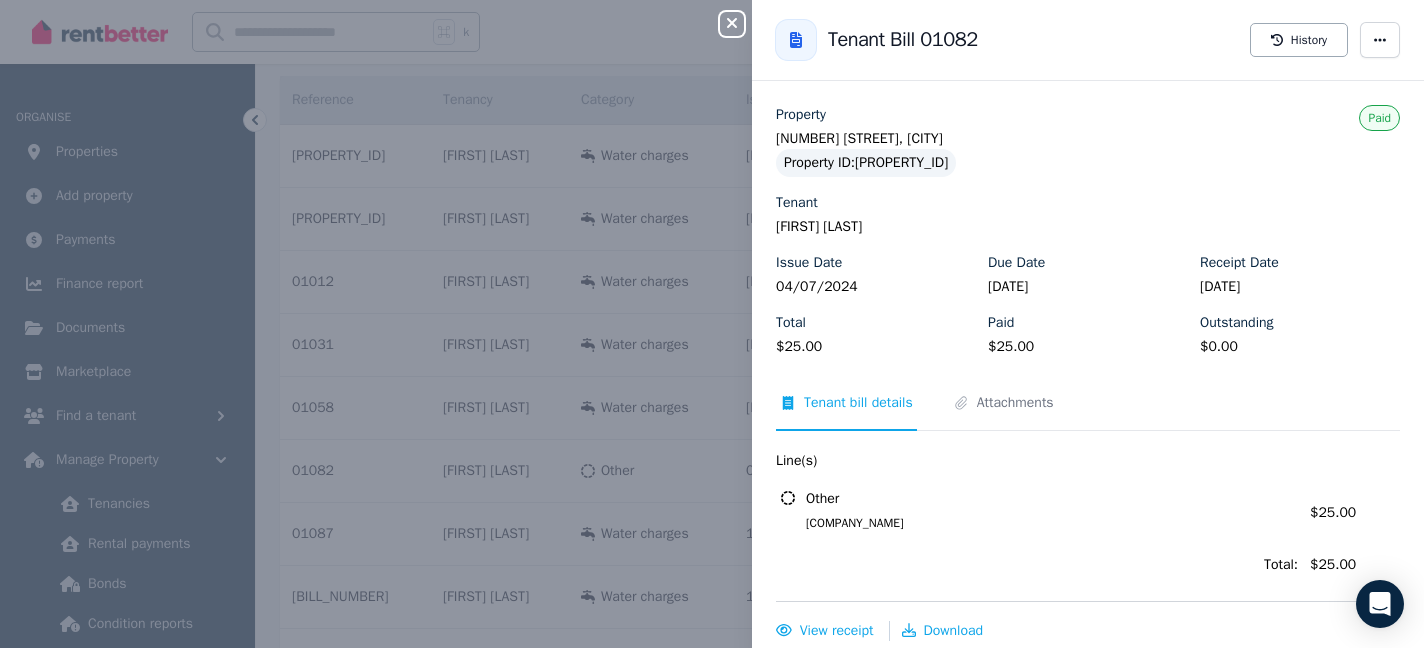 scroll, scrollTop: 17, scrollLeft: 0, axis: vertical 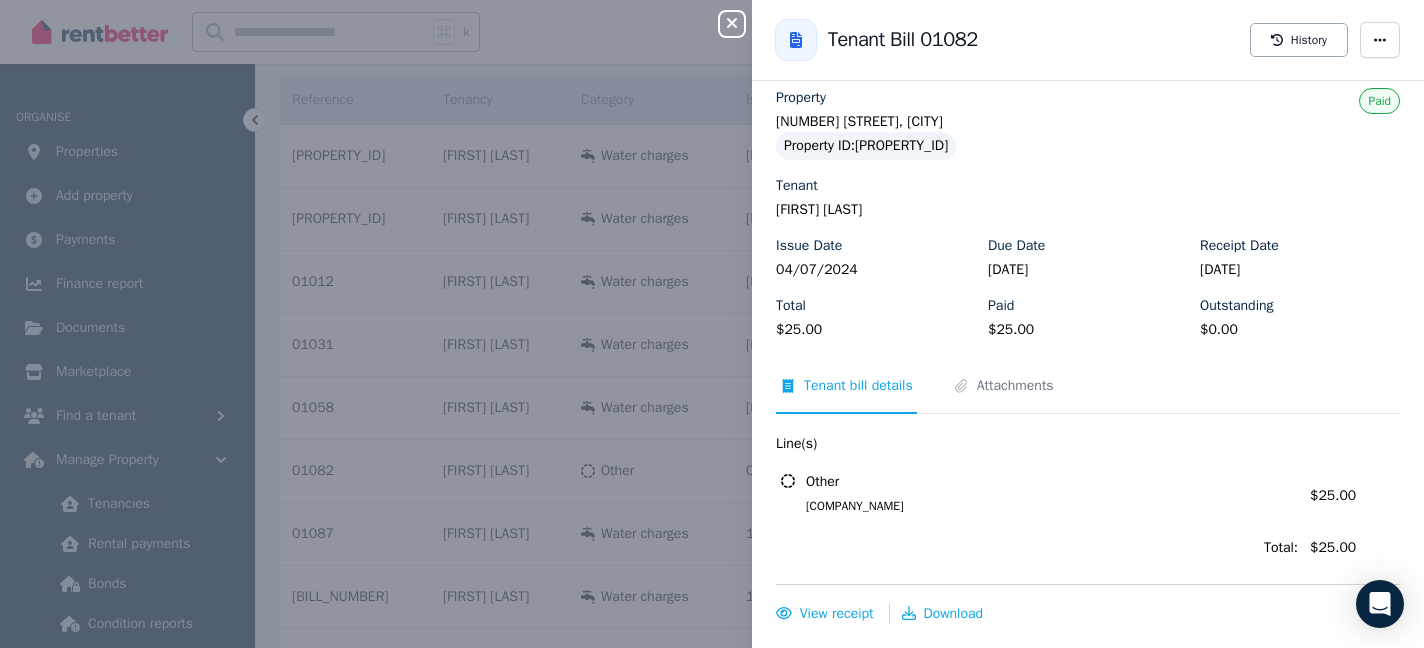 click 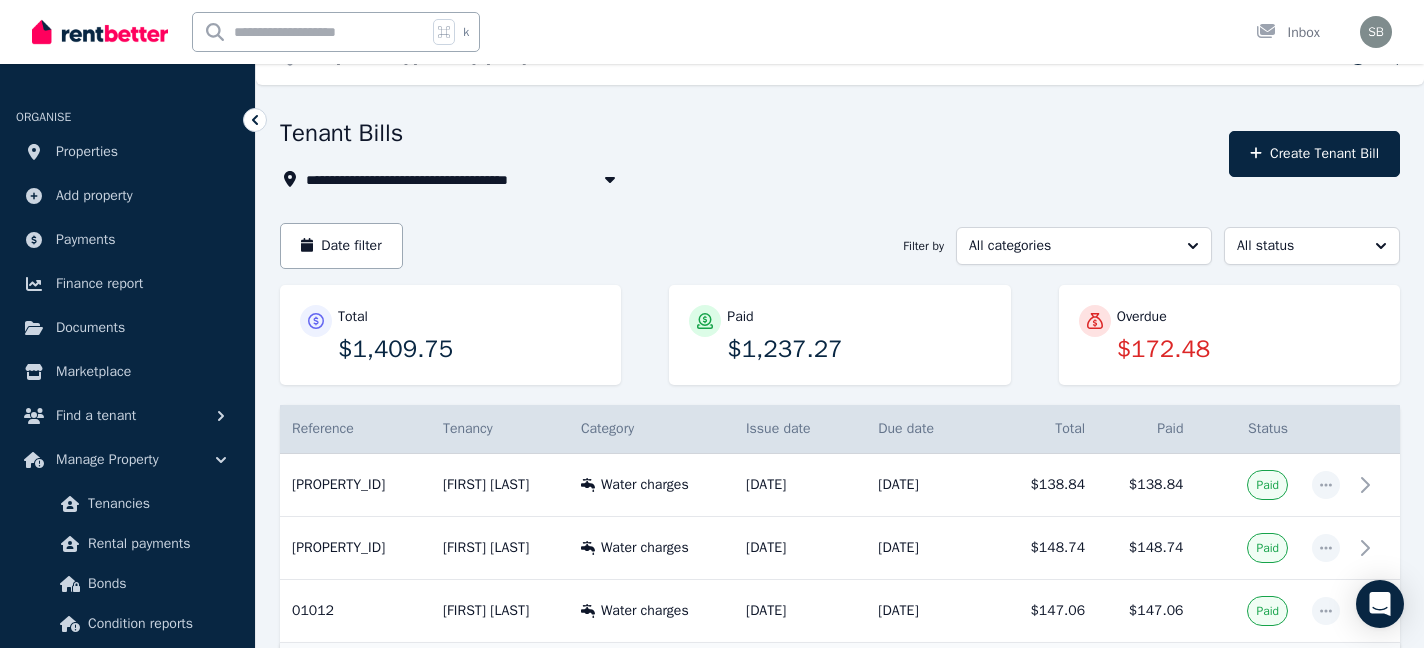 scroll, scrollTop: 0, scrollLeft: 0, axis: both 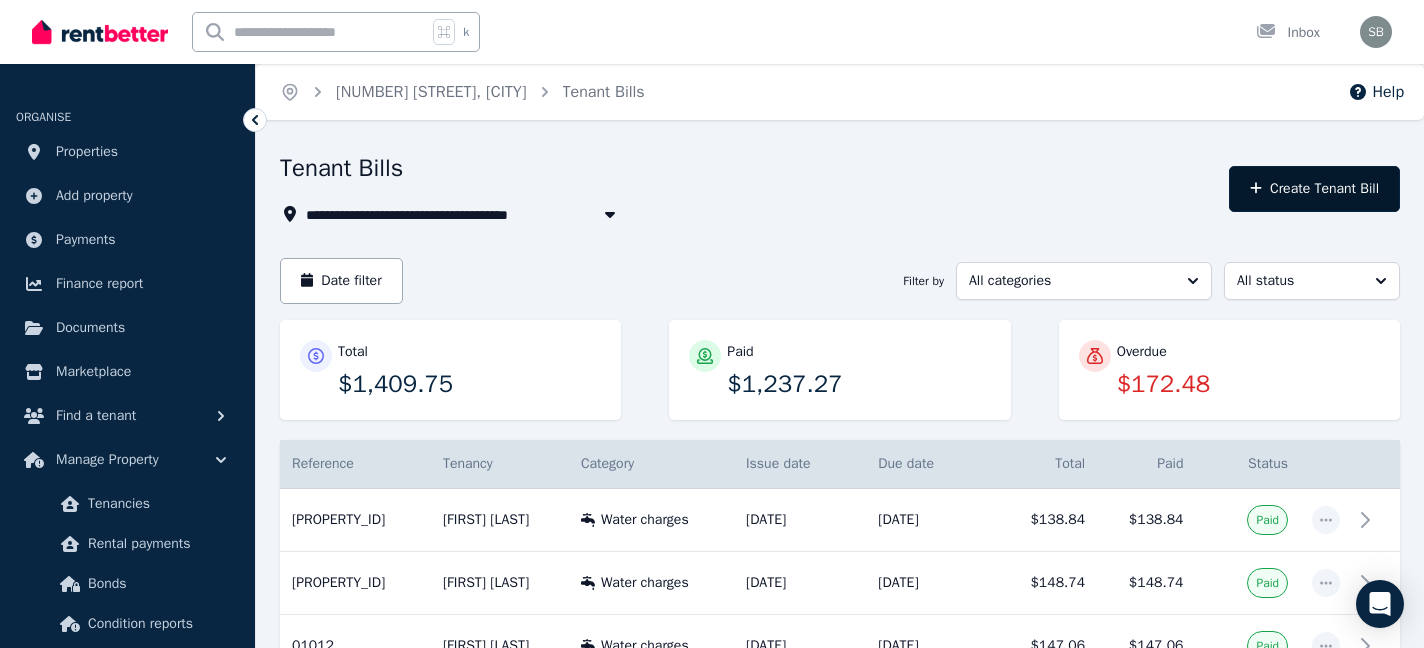 click on "Create Tenant Bill" at bounding box center (1314, 189) 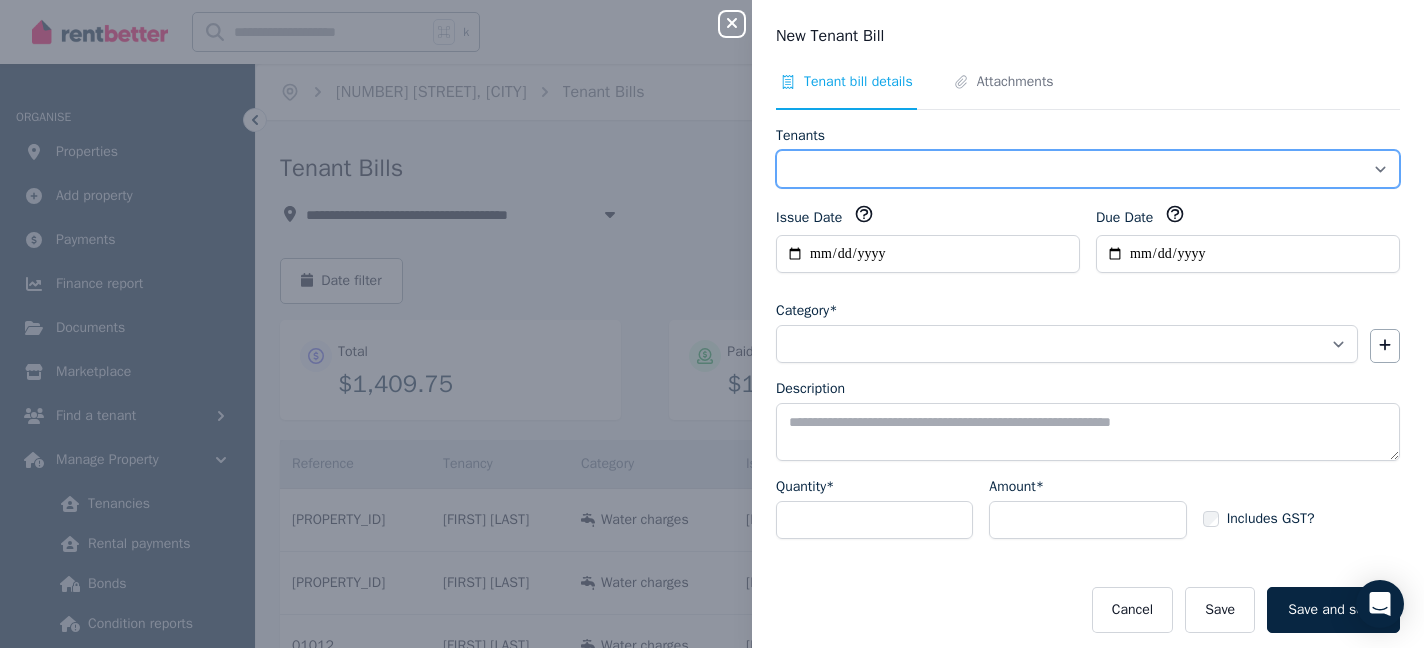 click on "**********" at bounding box center [1088, 169] 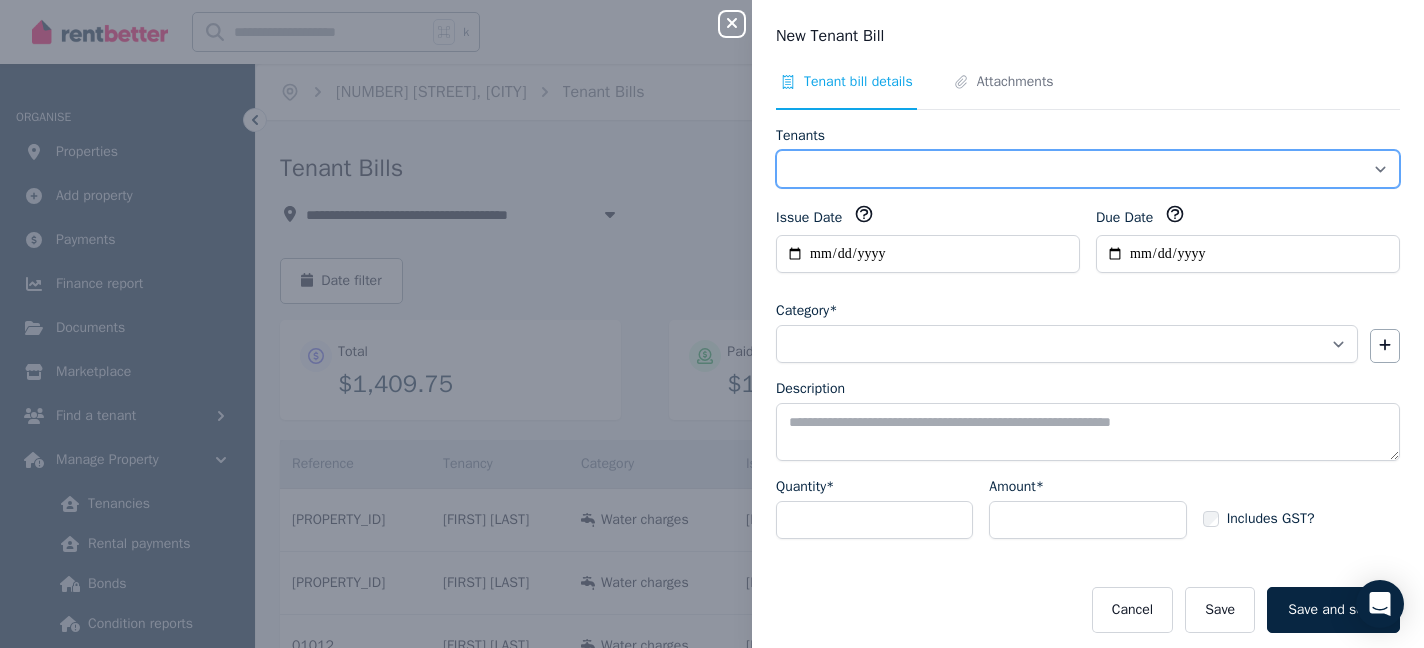 select on "**********" 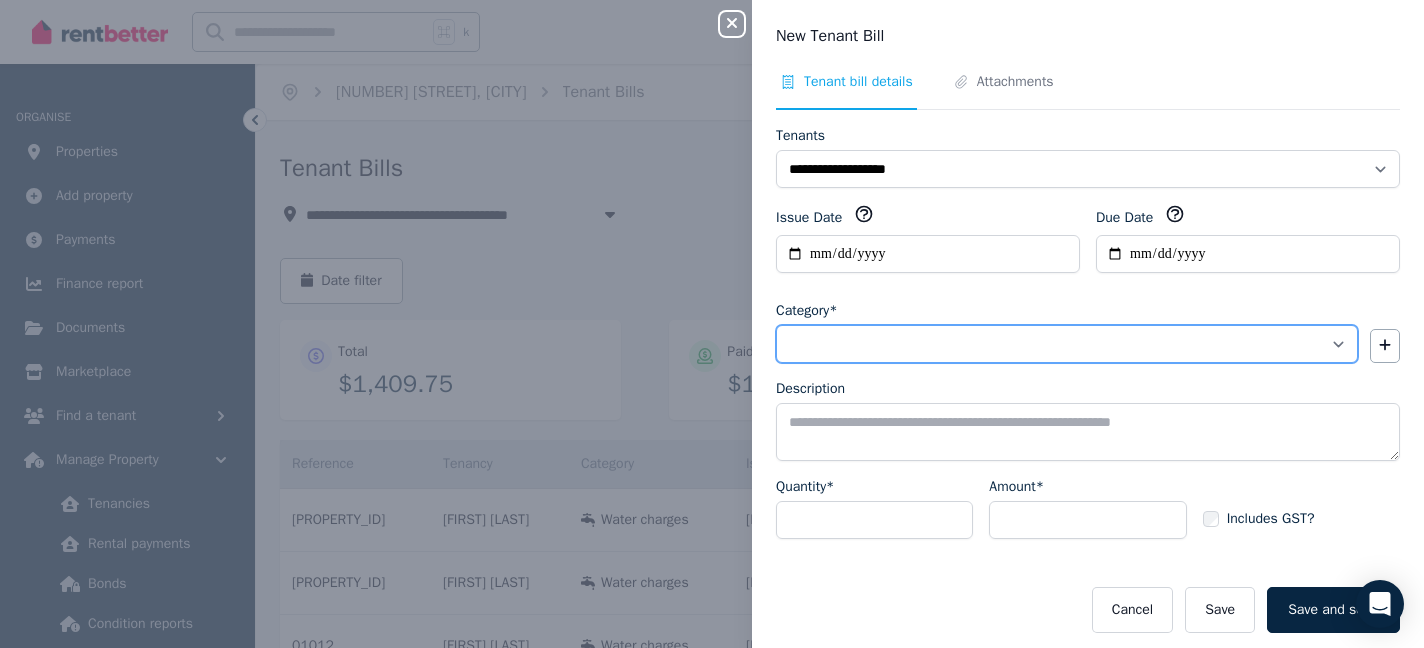 click on "**********" at bounding box center [1067, 344] 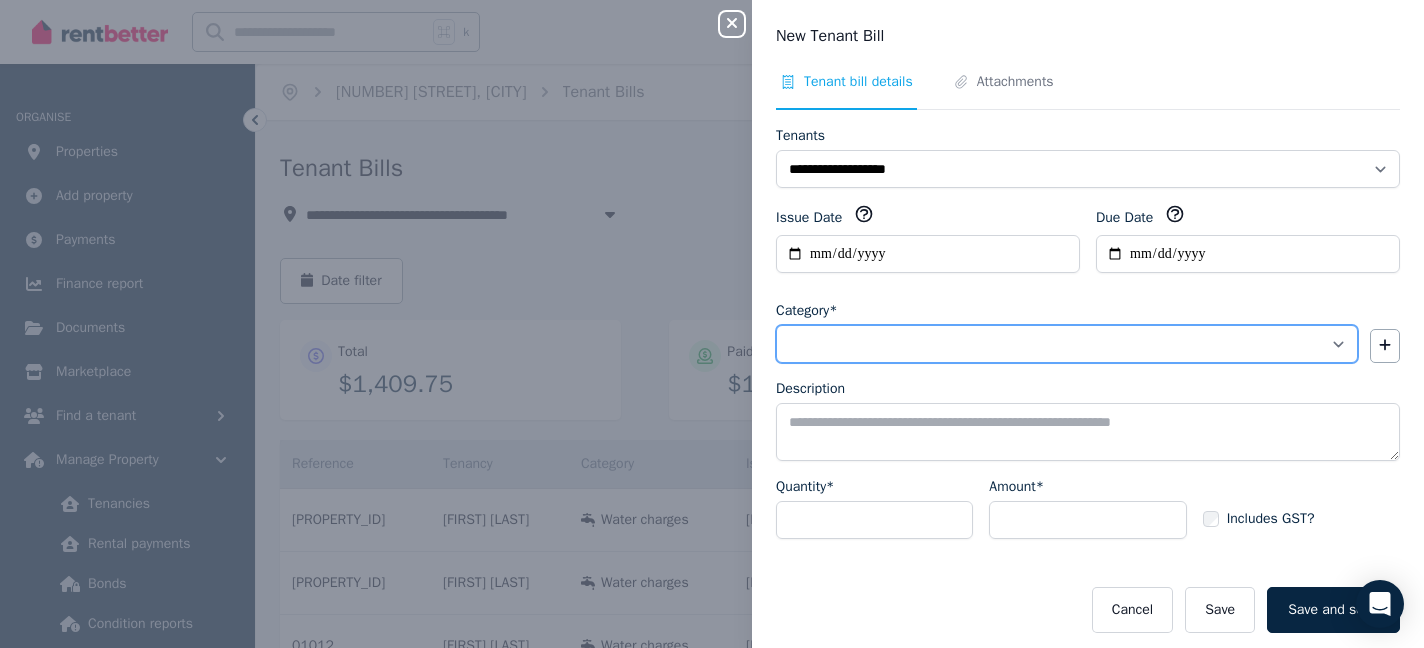select on "**********" 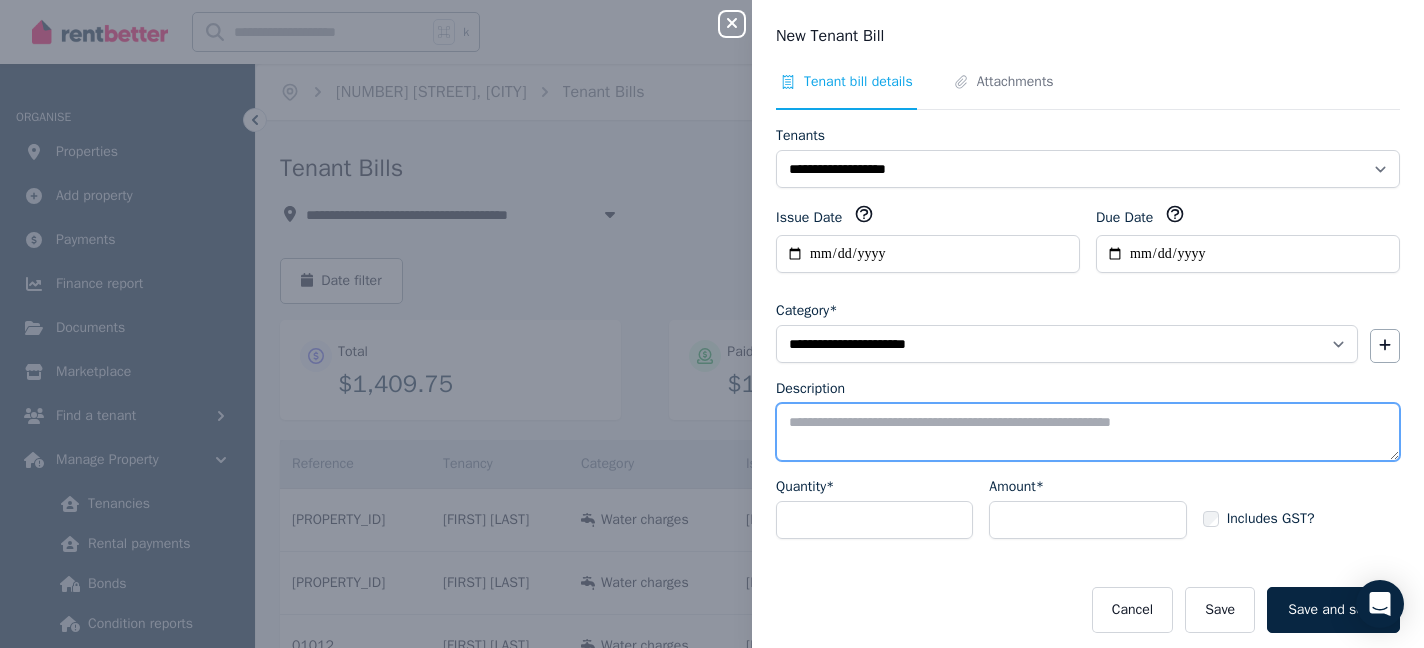click on "Description" at bounding box center (1088, 432) 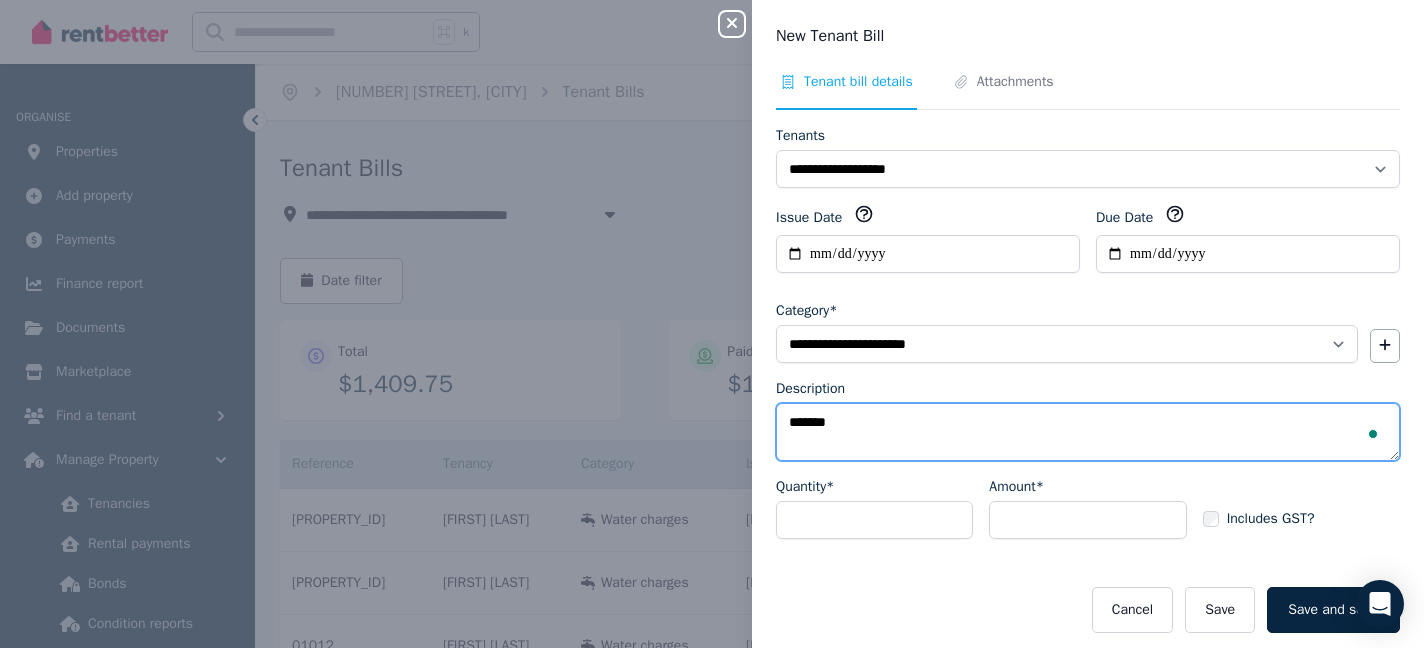 type on "*******" 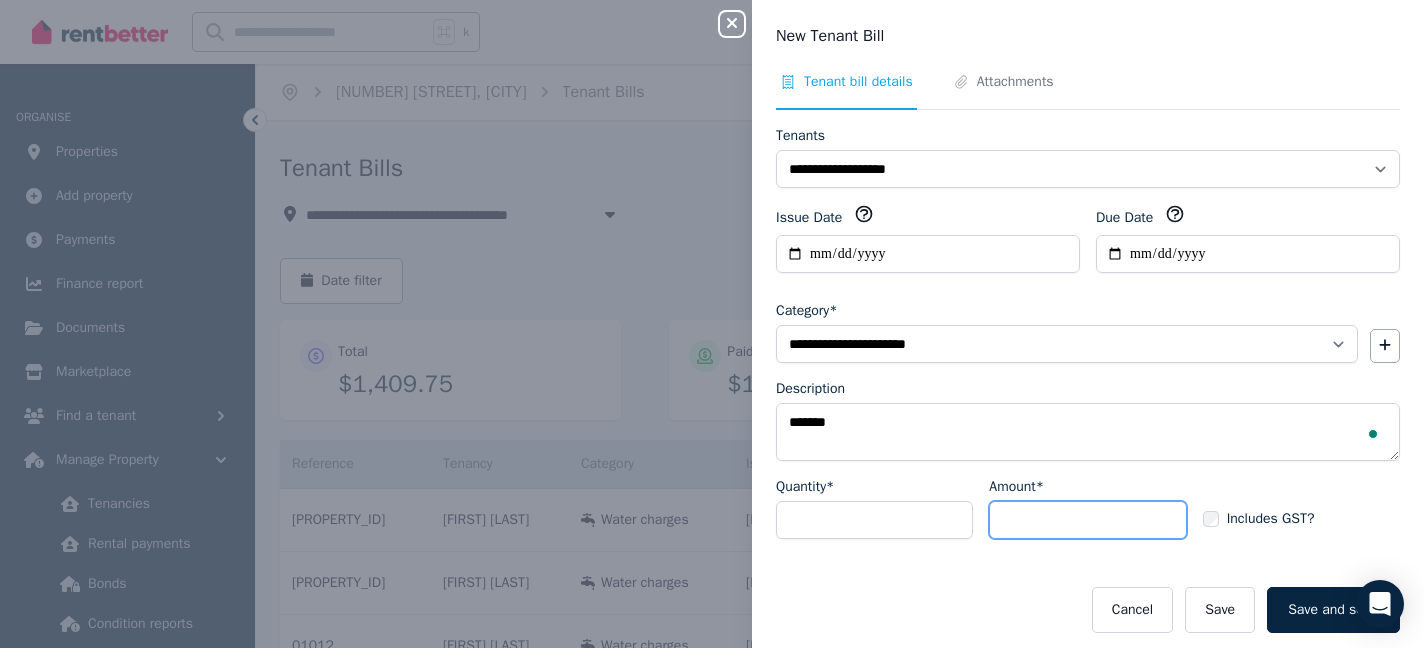 click on "Amount*" at bounding box center [1087, 520] 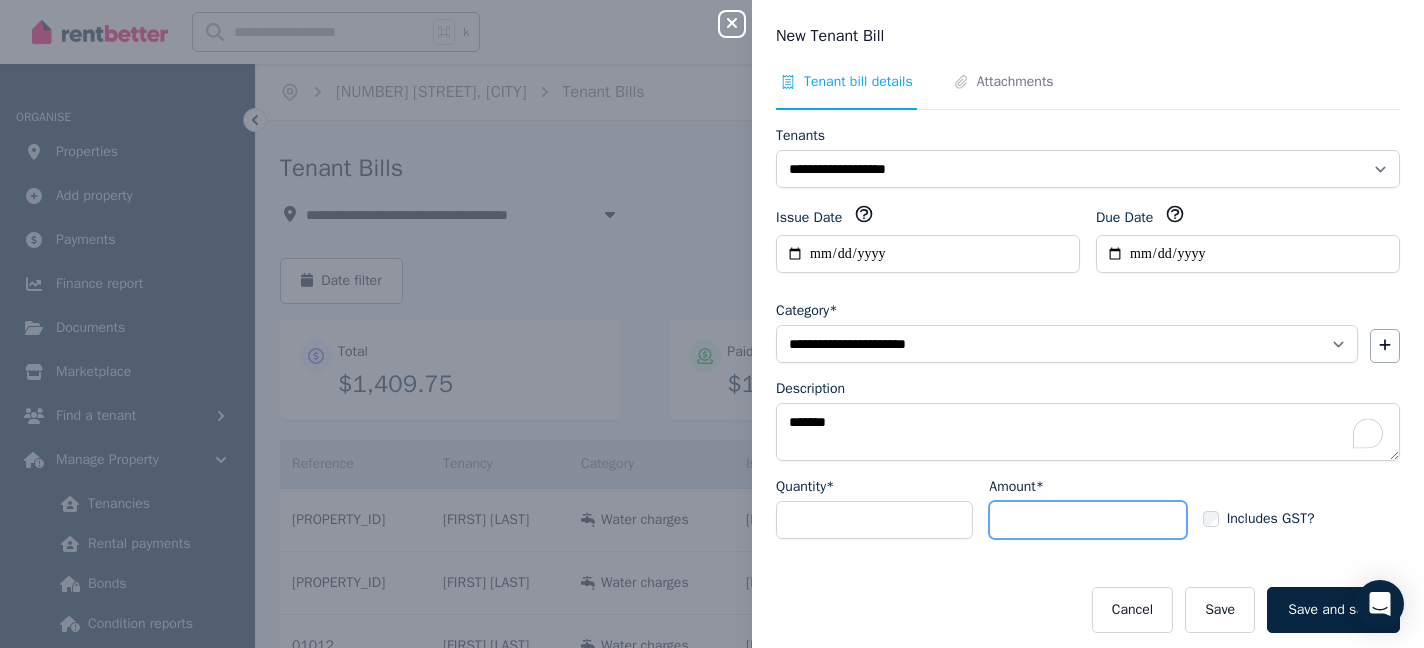 type on "**" 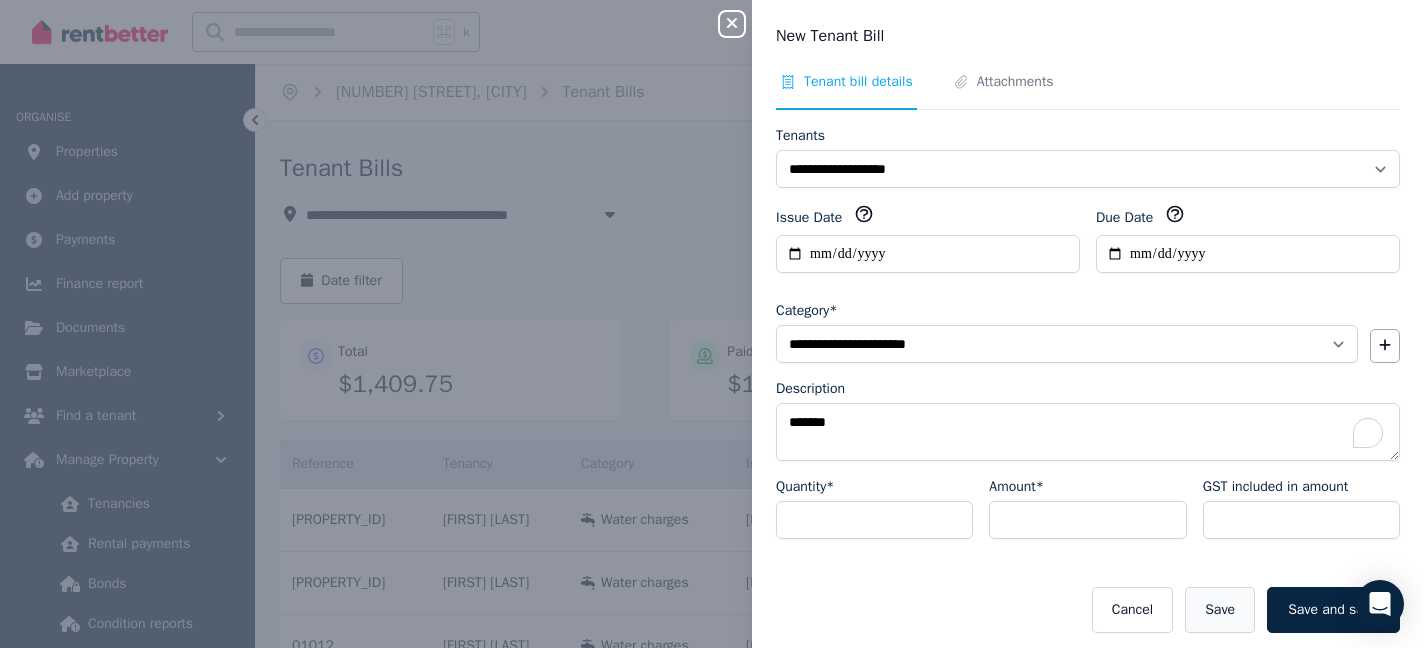 click on "Save" at bounding box center [1220, 610] 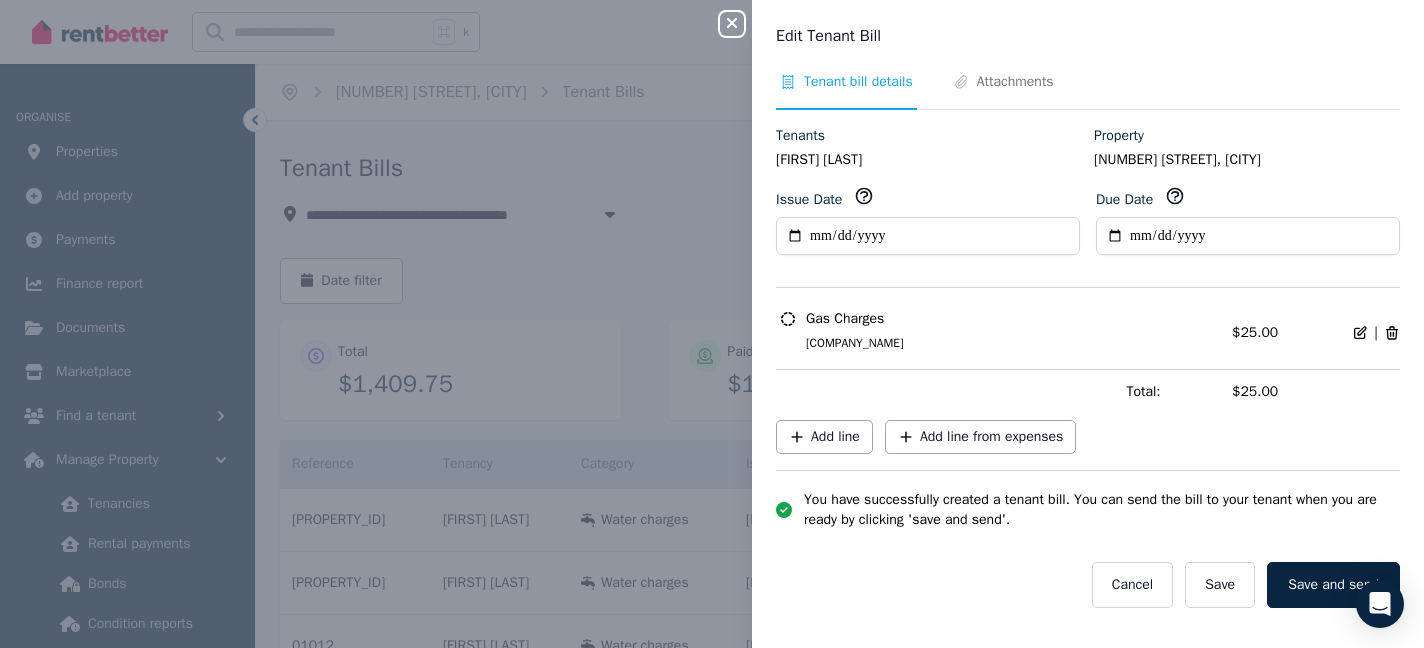 click on "[COMPANY_NAME]" at bounding box center [1001, 343] 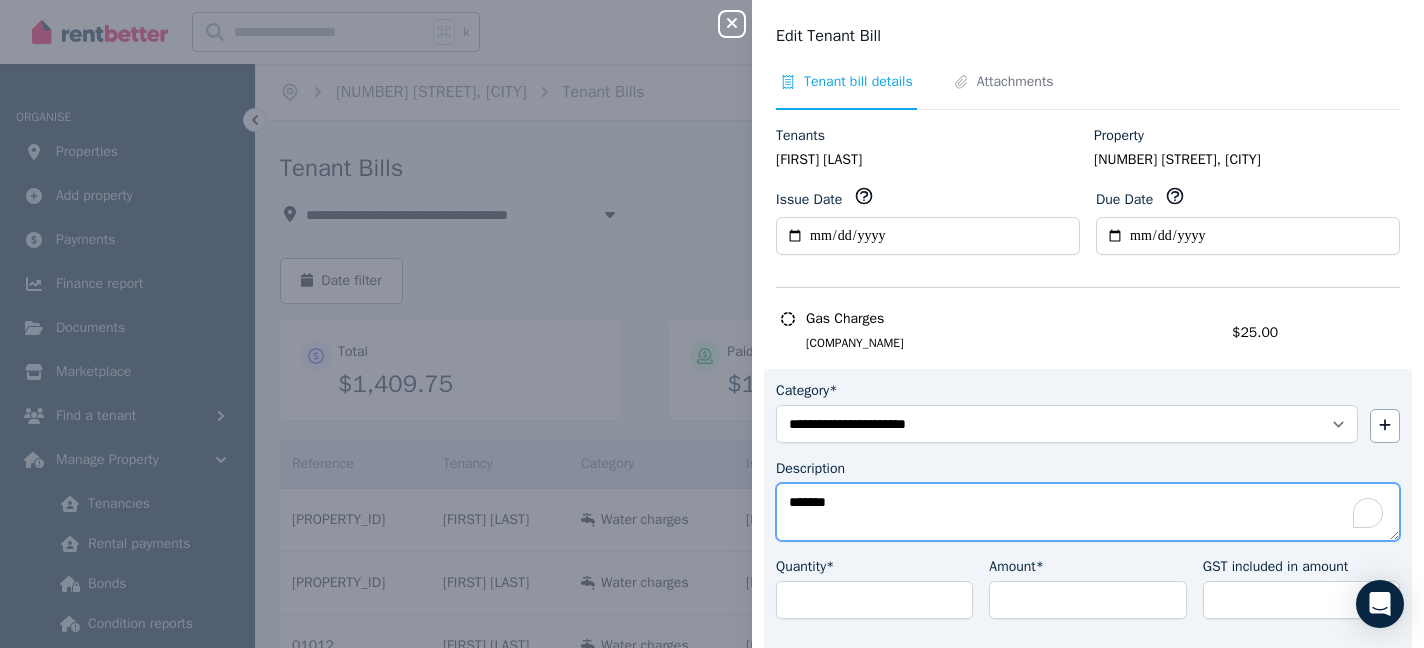 click on "*******" at bounding box center (1088, 512) 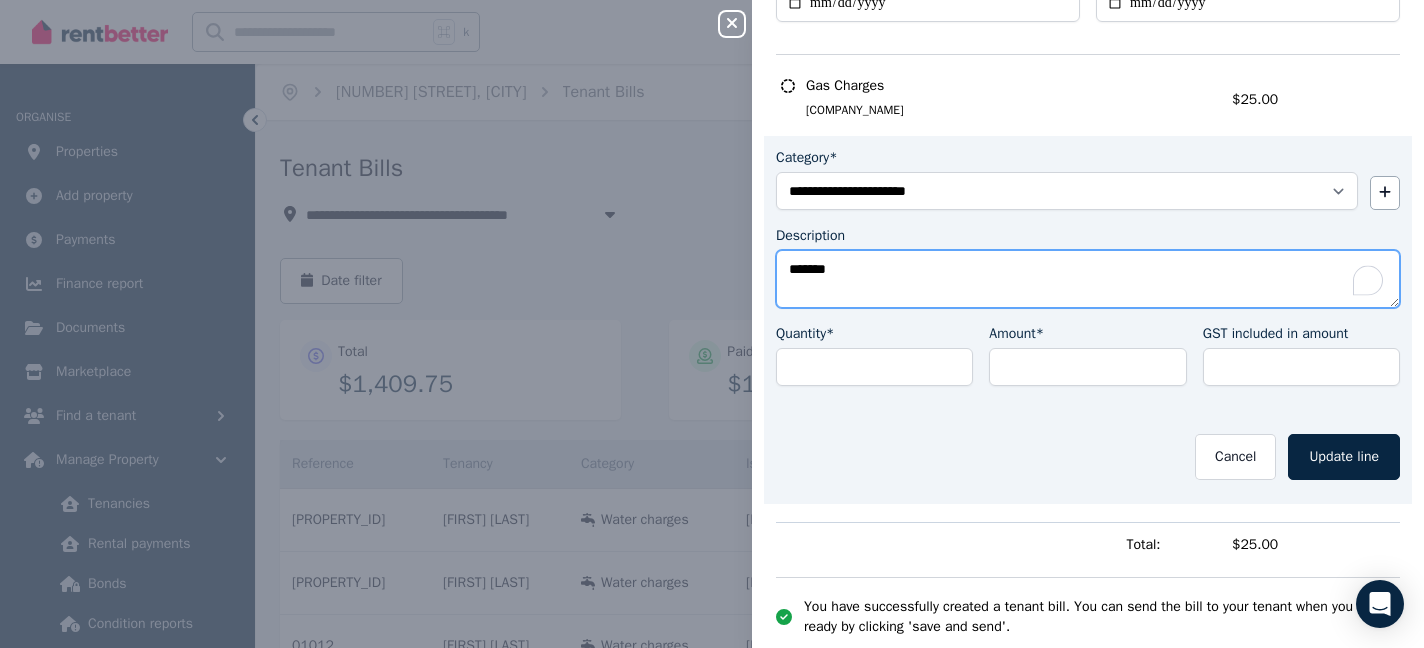 scroll, scrollTop: 277, scrollLeft: 0, axis: vertical 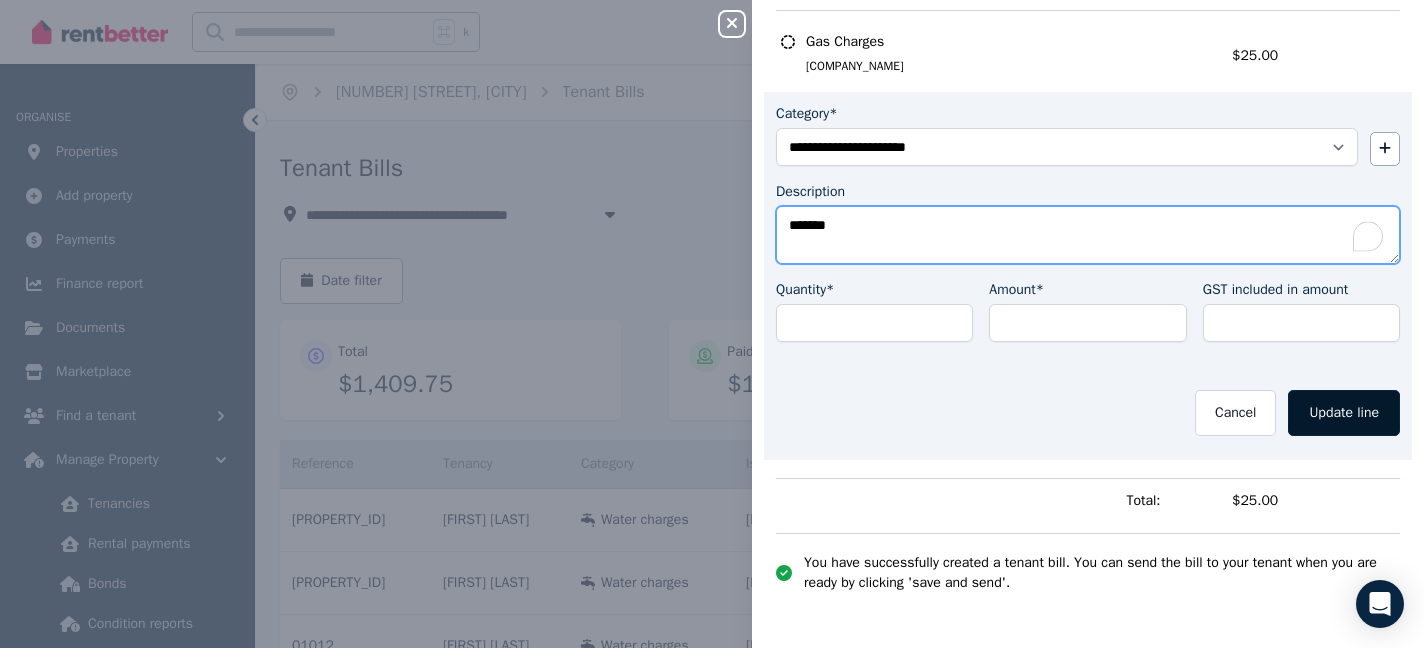 type on "*******" 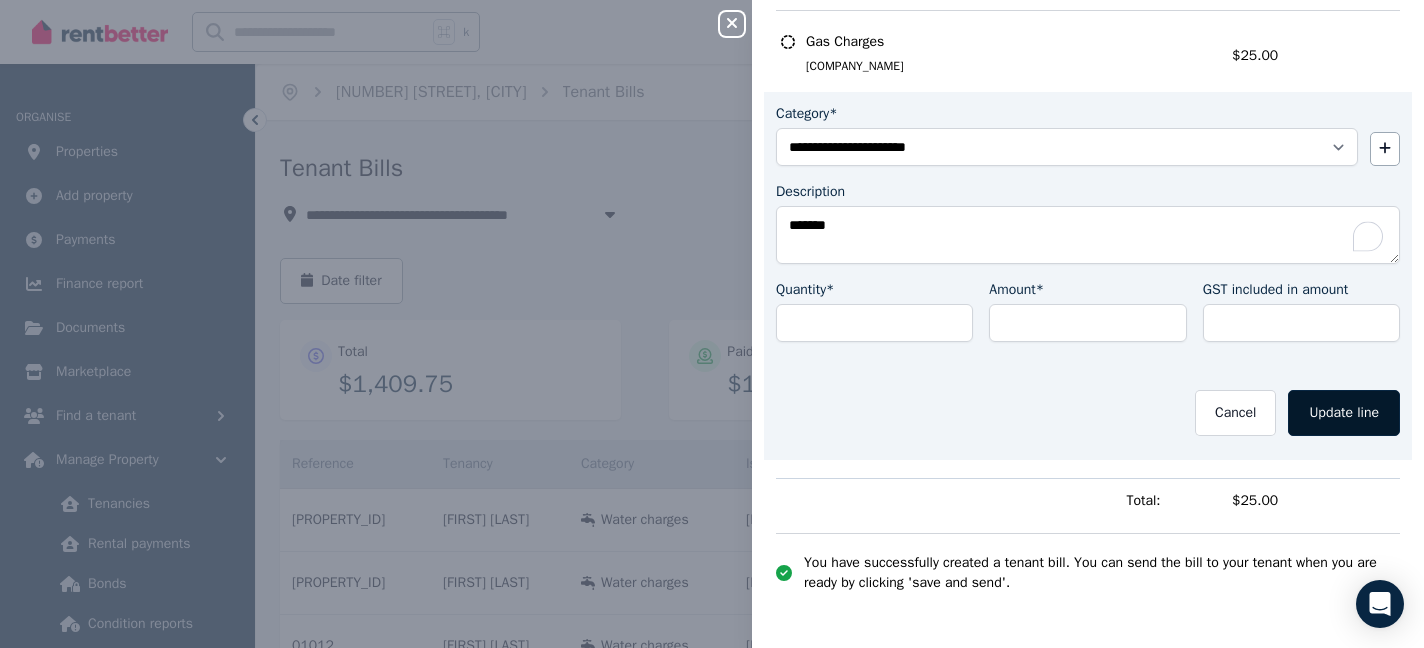 click on "Update line" at bounding box center (1344, 413) 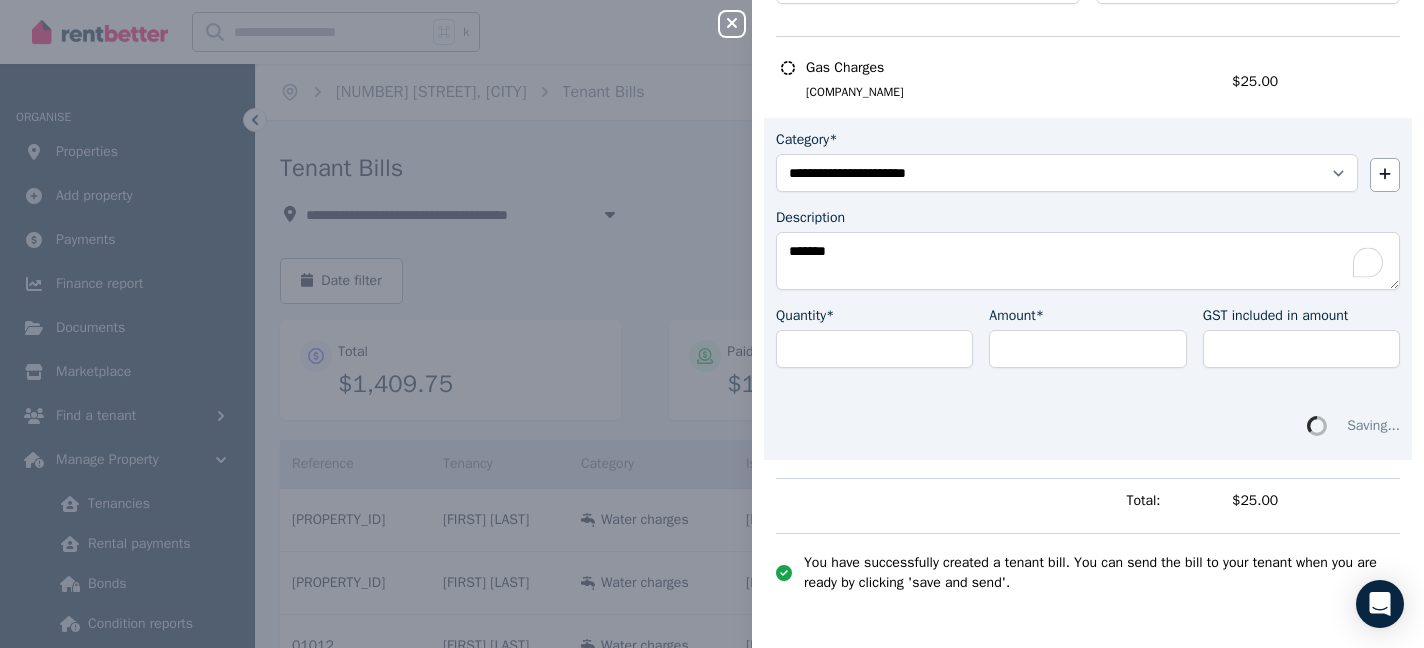 scroll, scrollTop: 0, scrollLeft: 0, axis: both 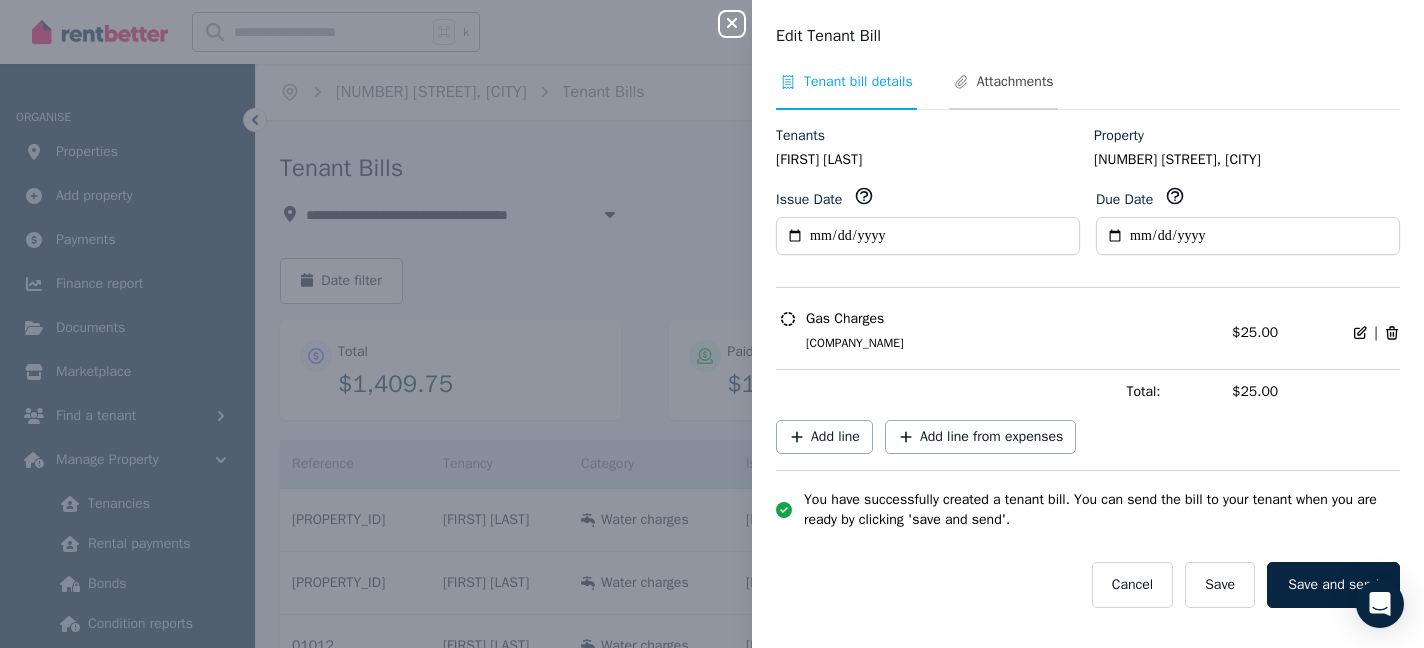 click on "Attachments" at bounding box center [1015, 82] 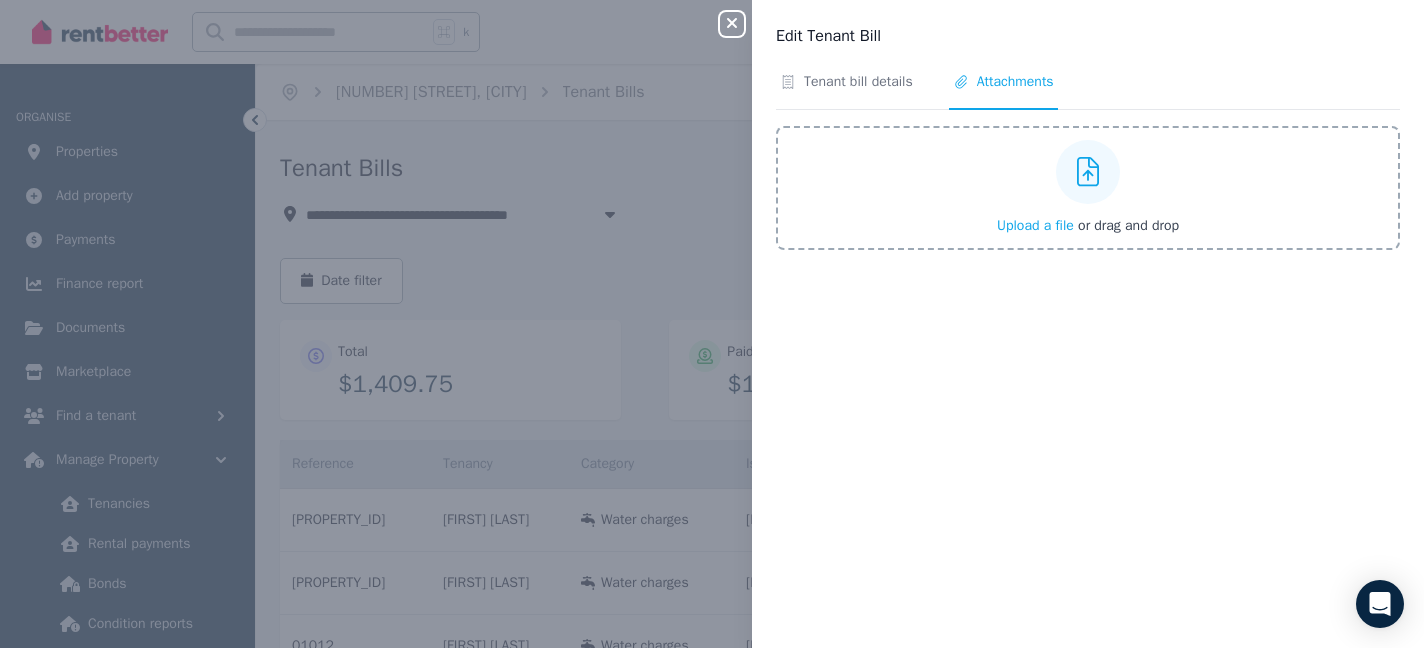 click on "Upload a file" at bounding box center [1035, 225] 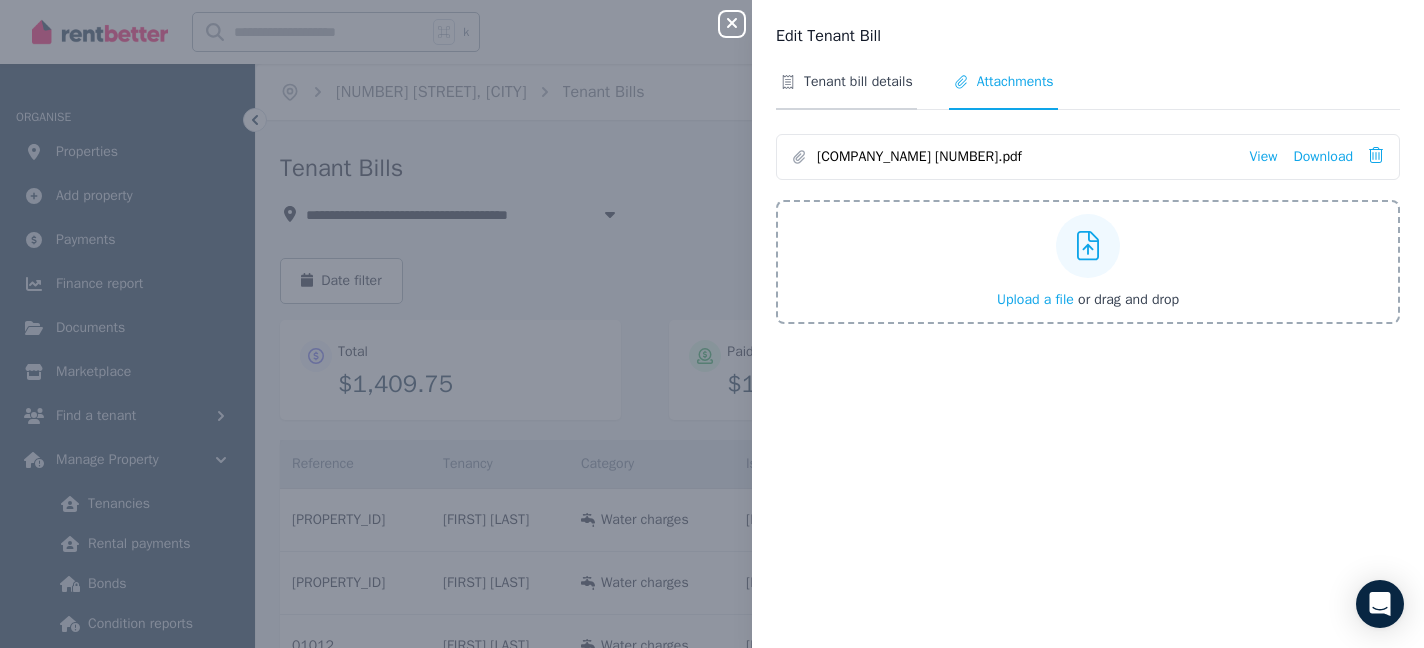 click on "Tenant bill details" at bounding box center (858, 82) 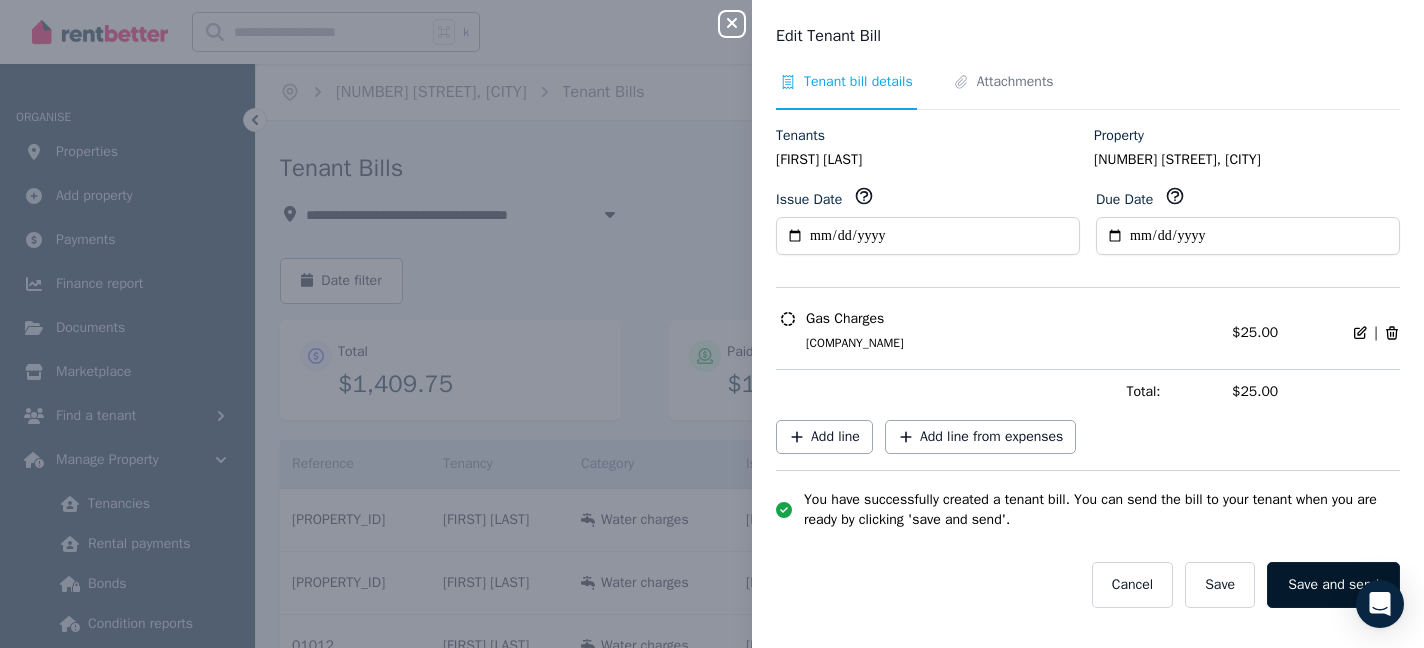 click on "Save and send" at bounding box center (1333, 585) 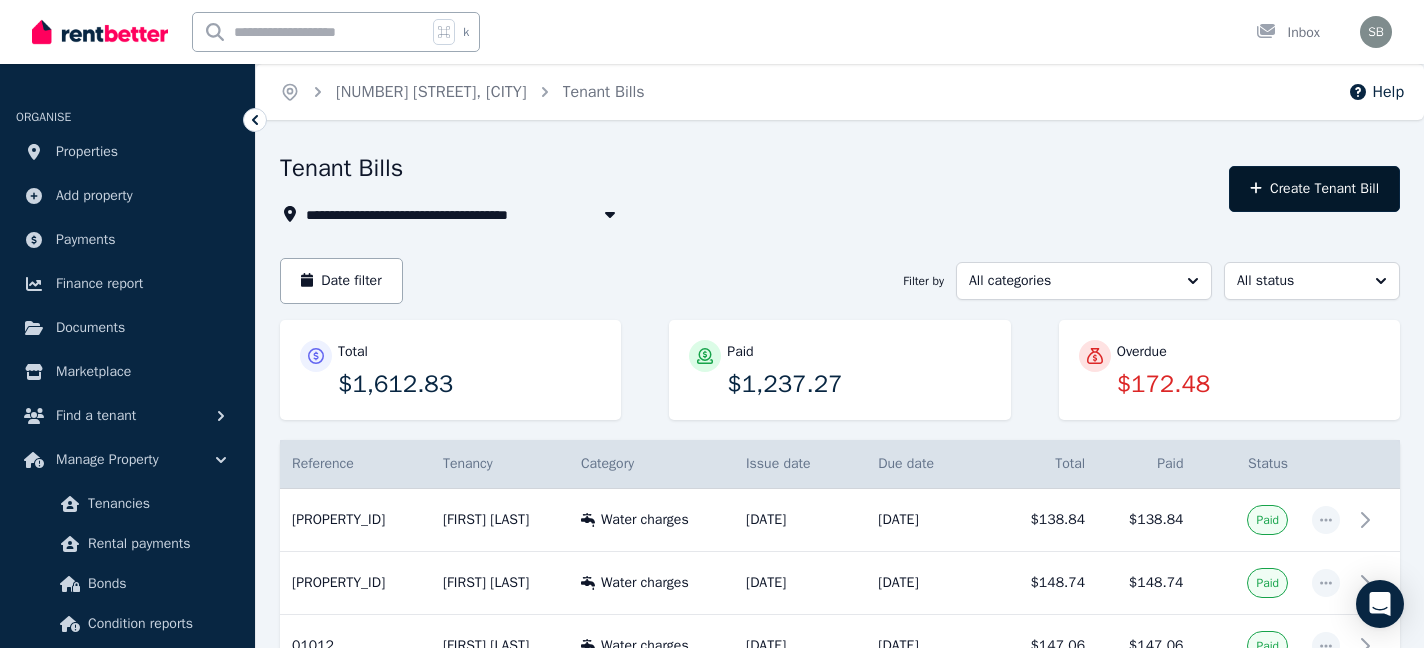 click on "Create Tenant Bill" at bounding box center (1314, 189) 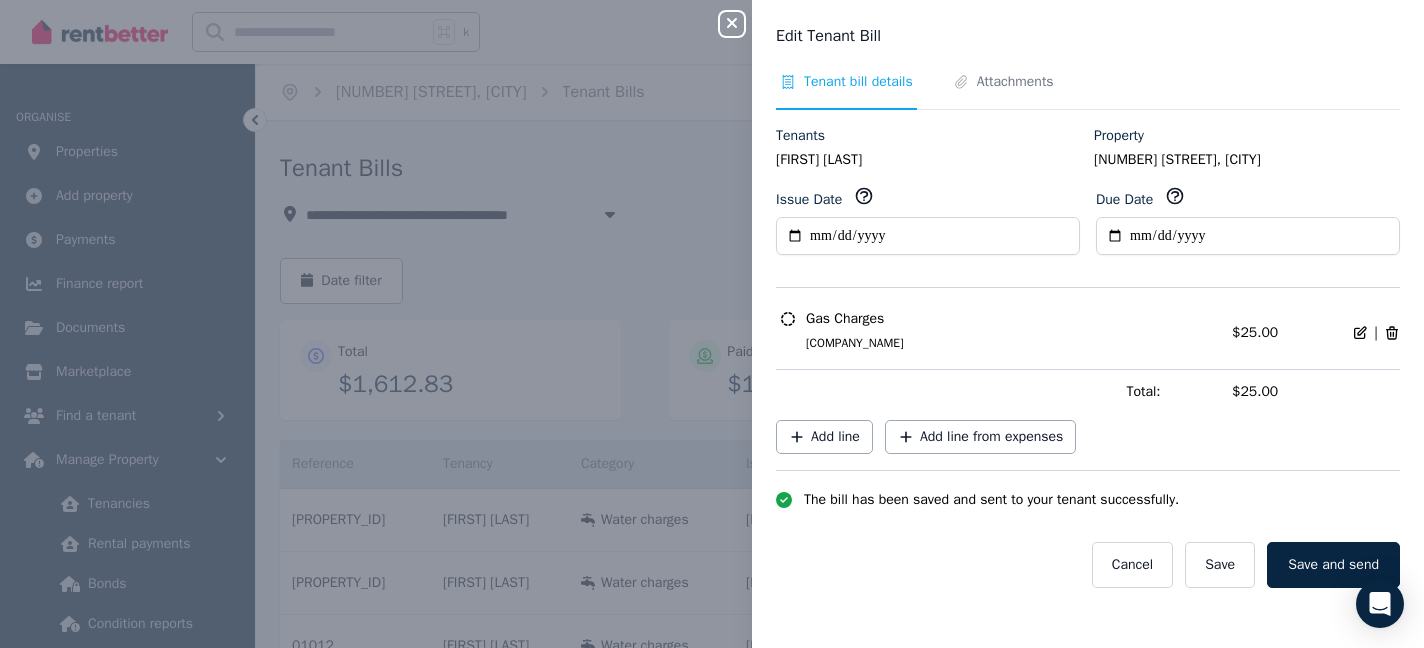 click 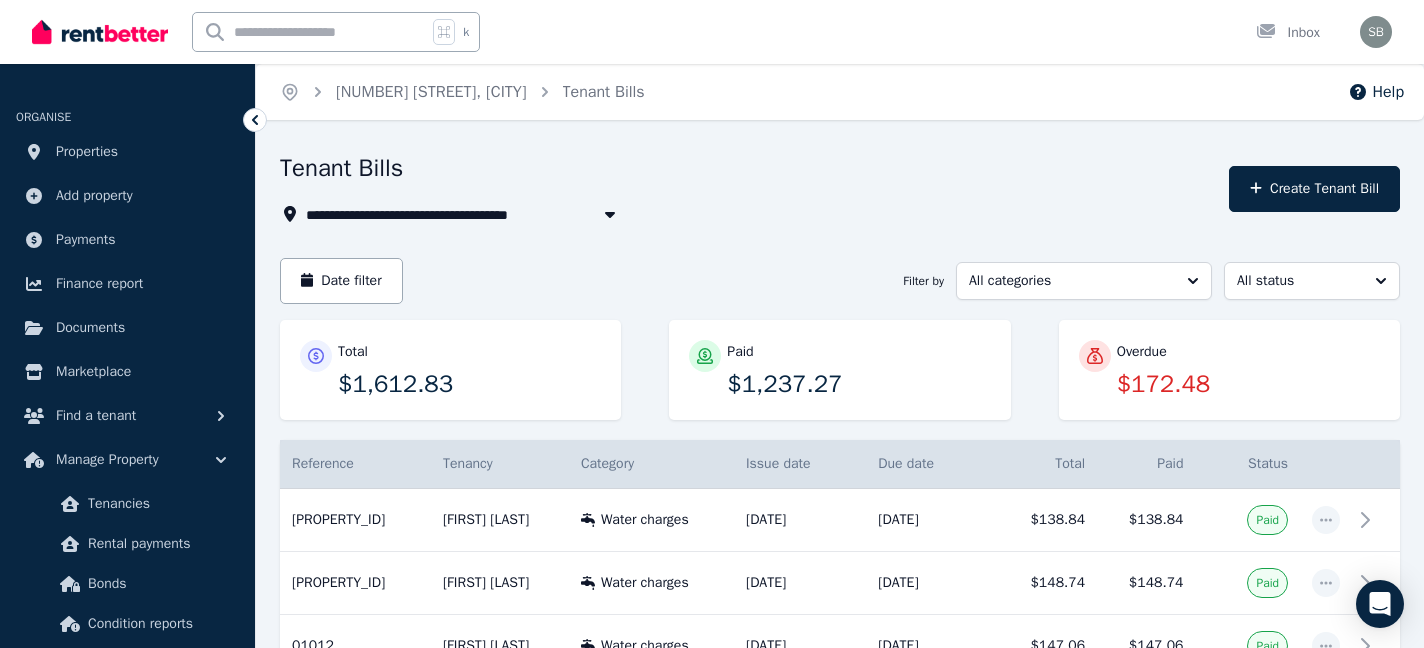 click 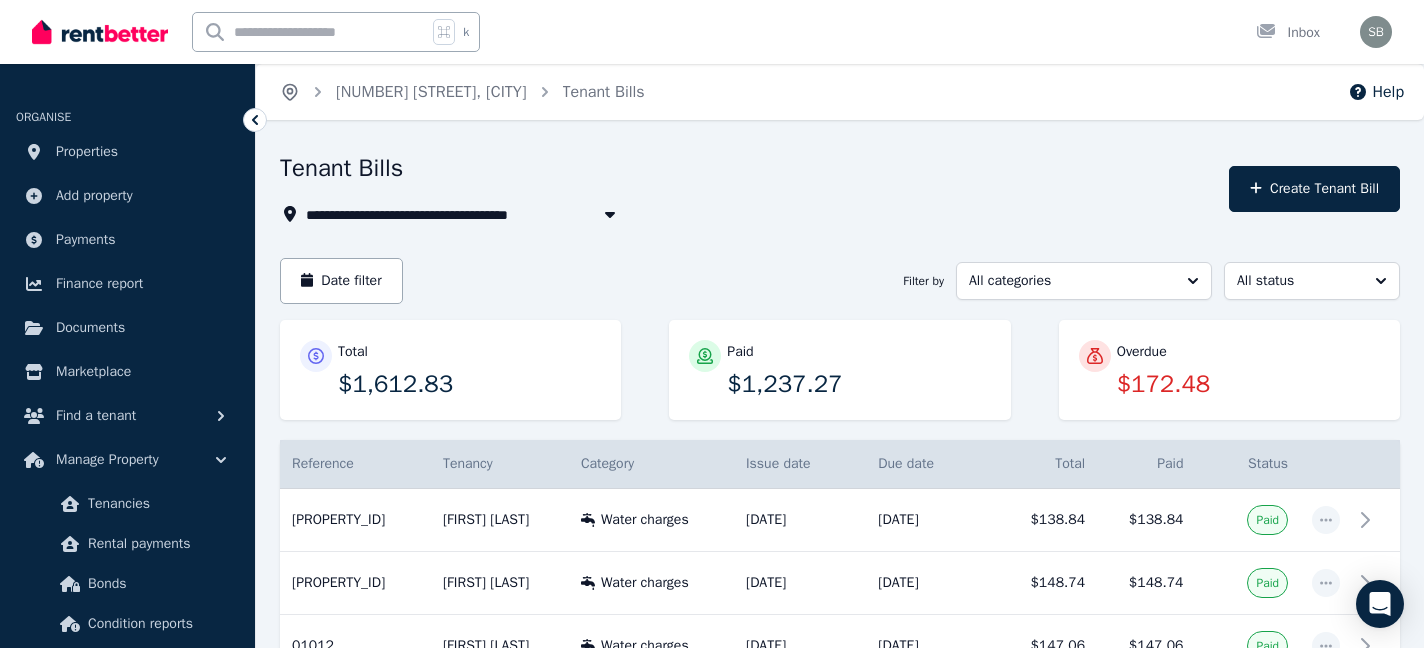 click 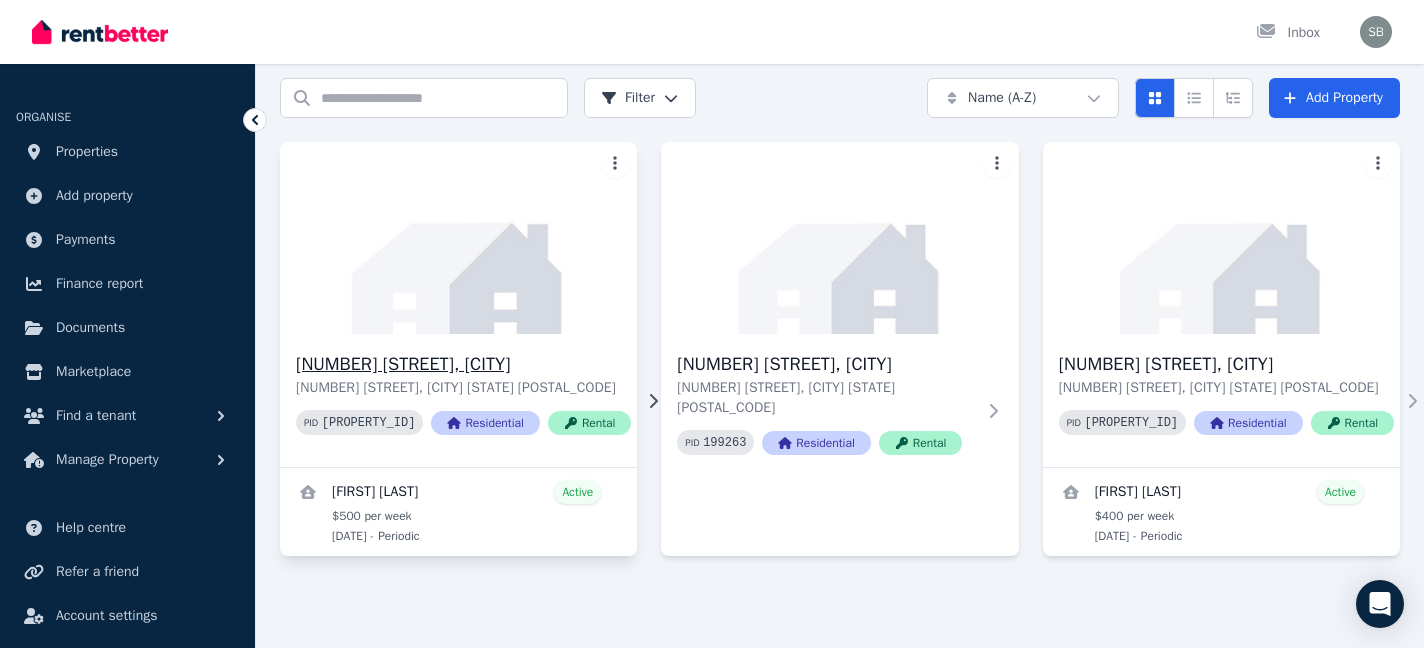 scroll, scrollTop: 122, scrollLeft: 0, axis: vertical 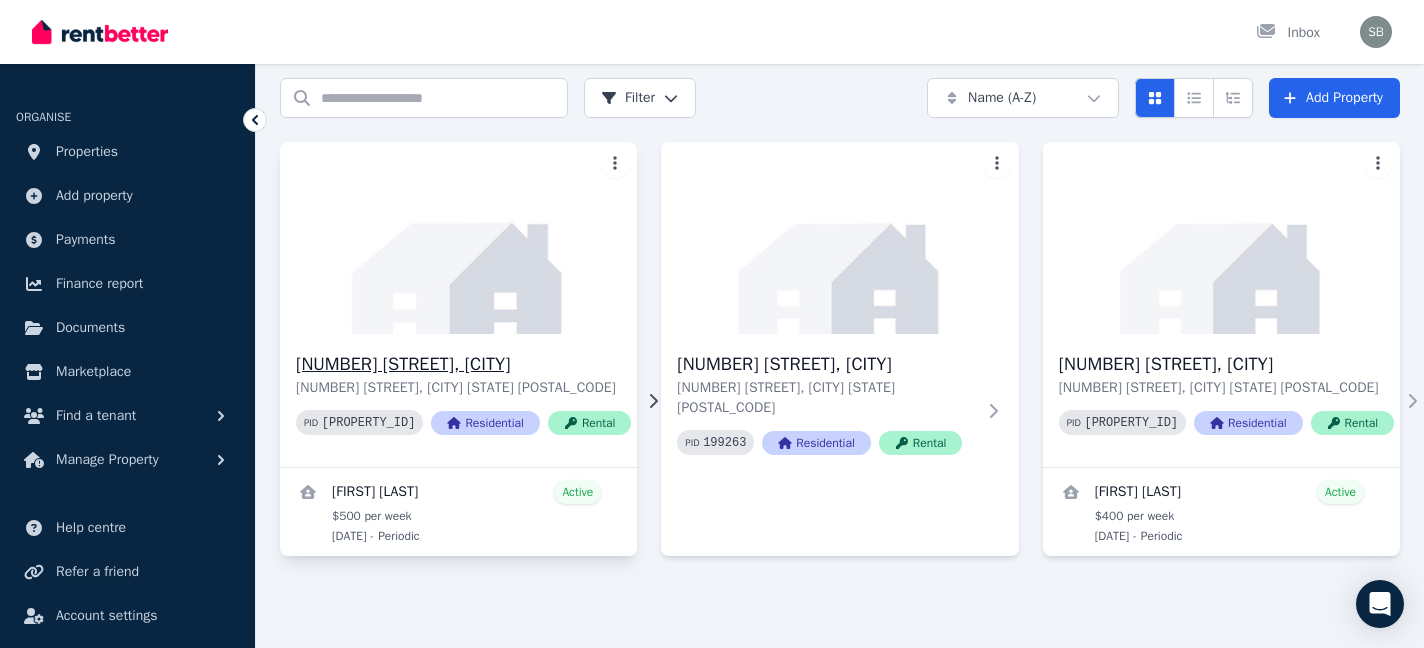 click at bounding box center [458, 238] 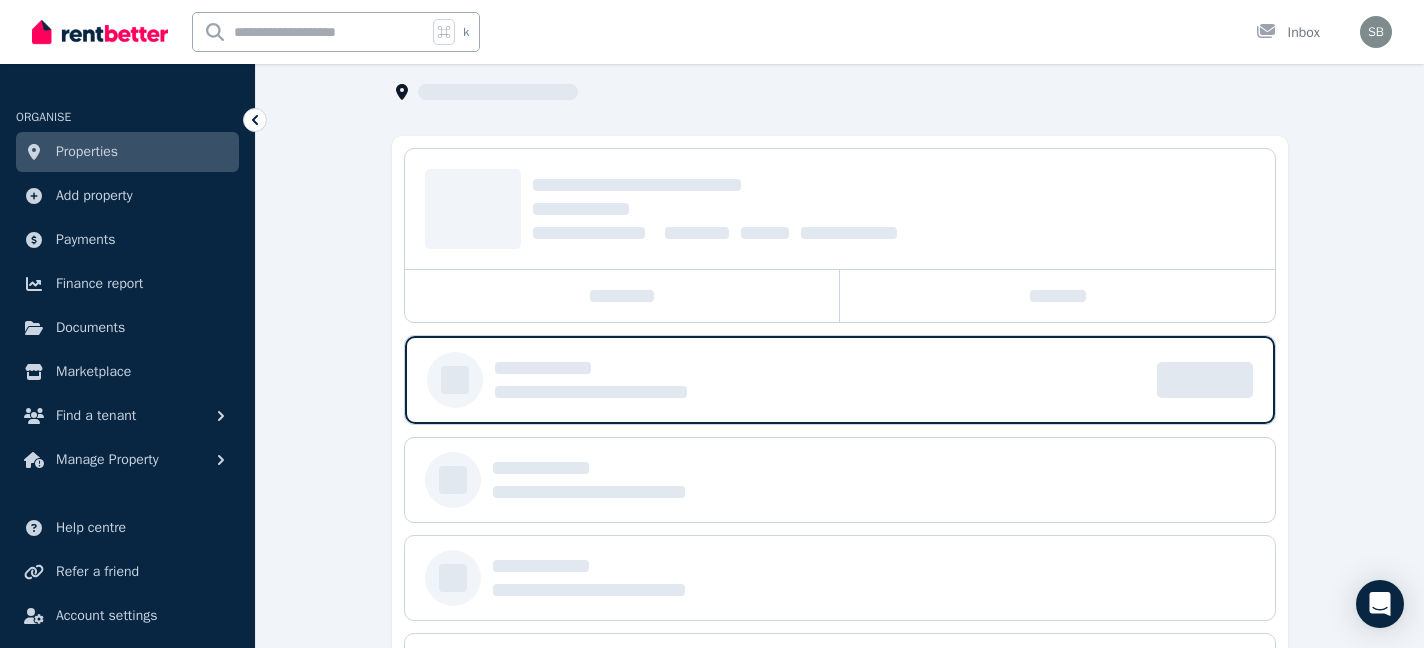 scroll, scrollTop: 0, scrollLeft: 0, axis: both 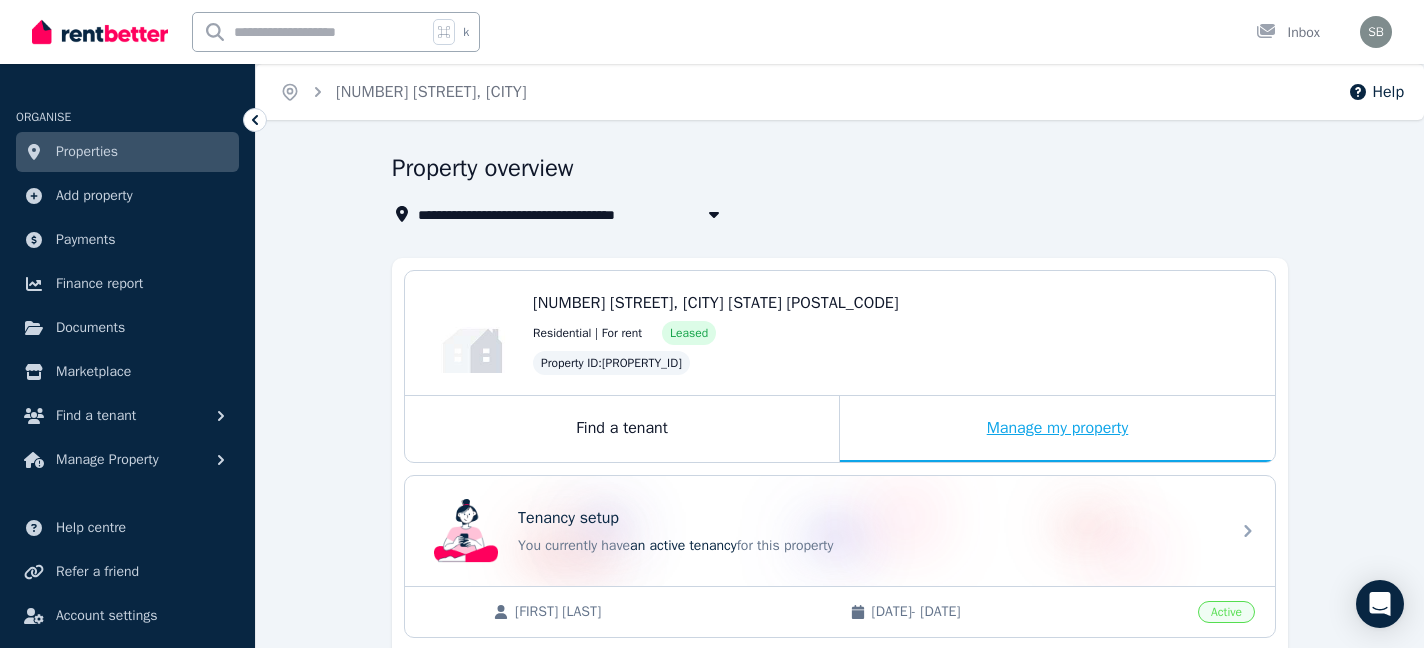 click on "Manage my property" at bounding box center [1057, 429] 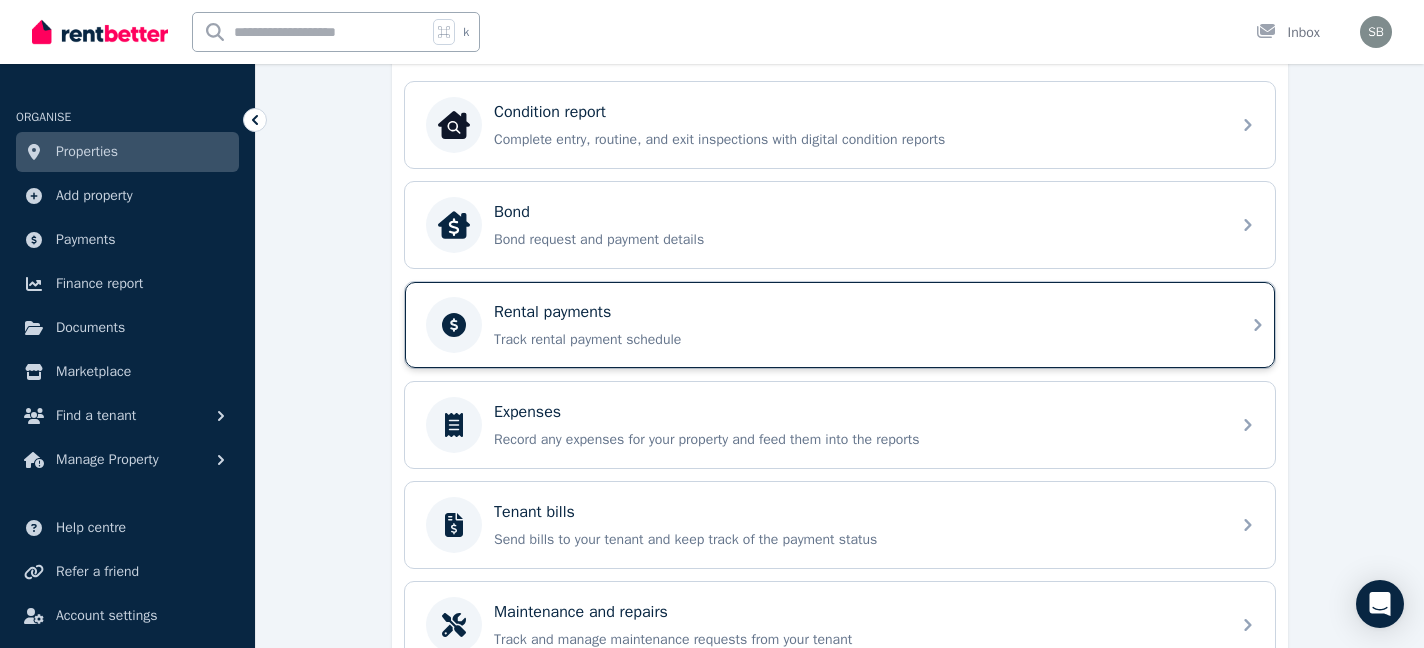 scroll, scrollTop: 687, scrollLeft: 0, axis: vertical 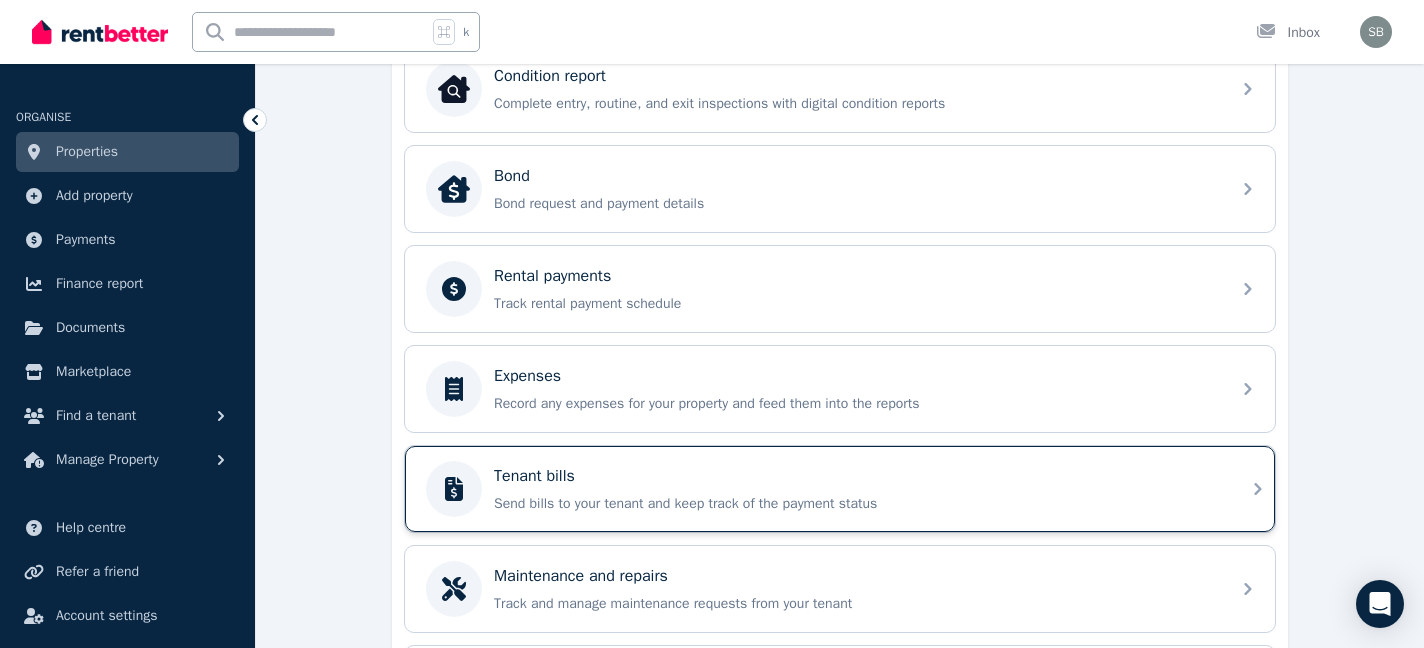 click on "Tenant bills" at bounding box center (856, 476) 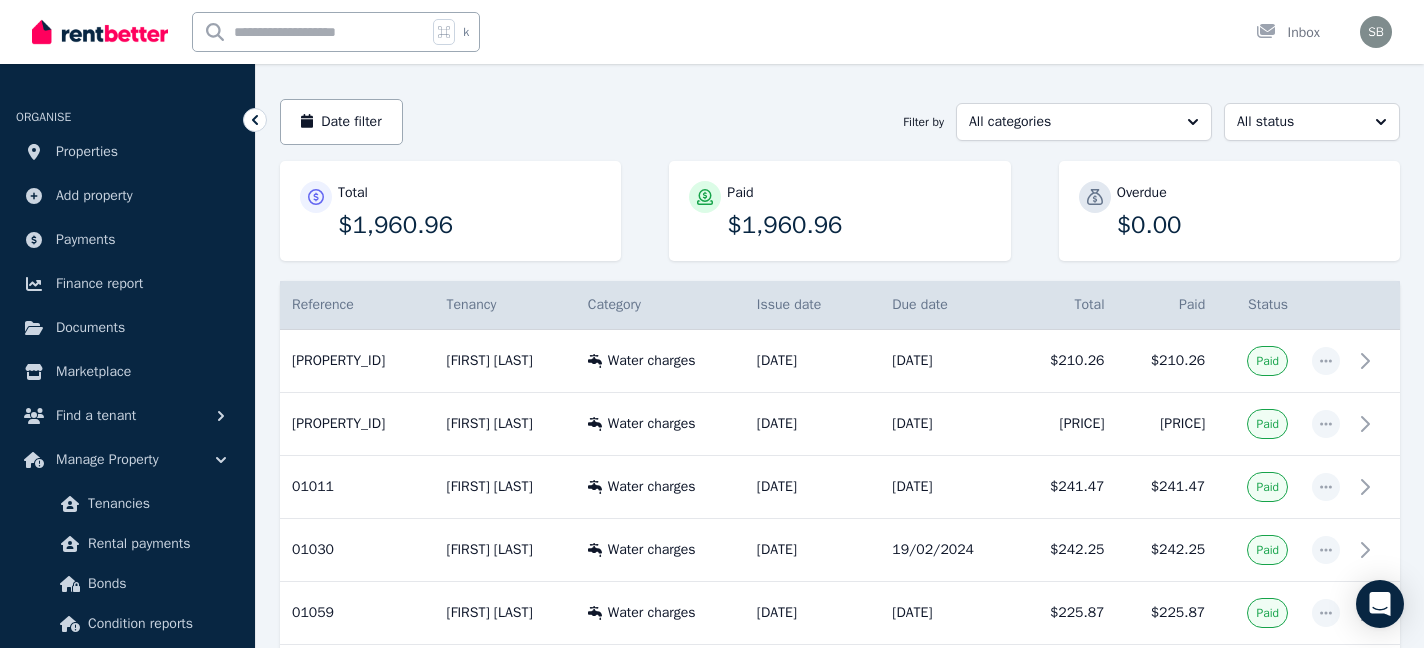 scroll, scrollTop: 0, scrollLeft: 0, axis: both 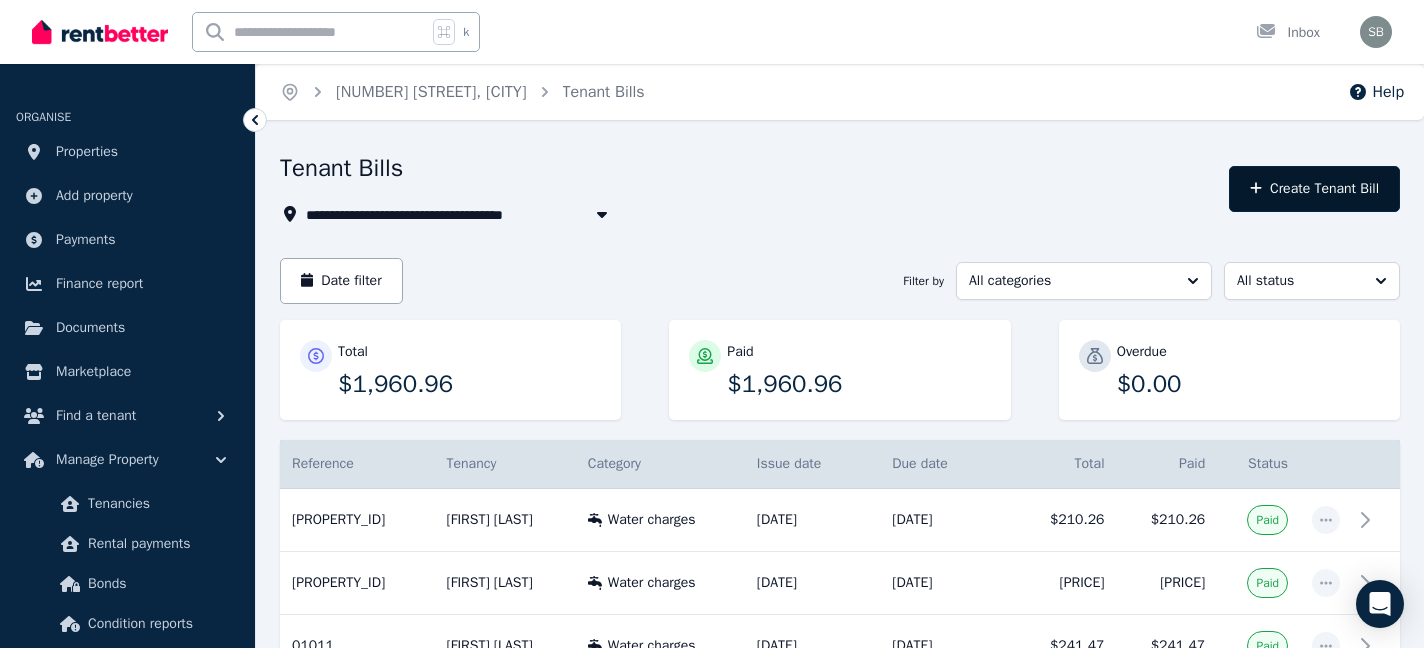 click on "Create Tenant Bill" at bounding box center [1314, 189] 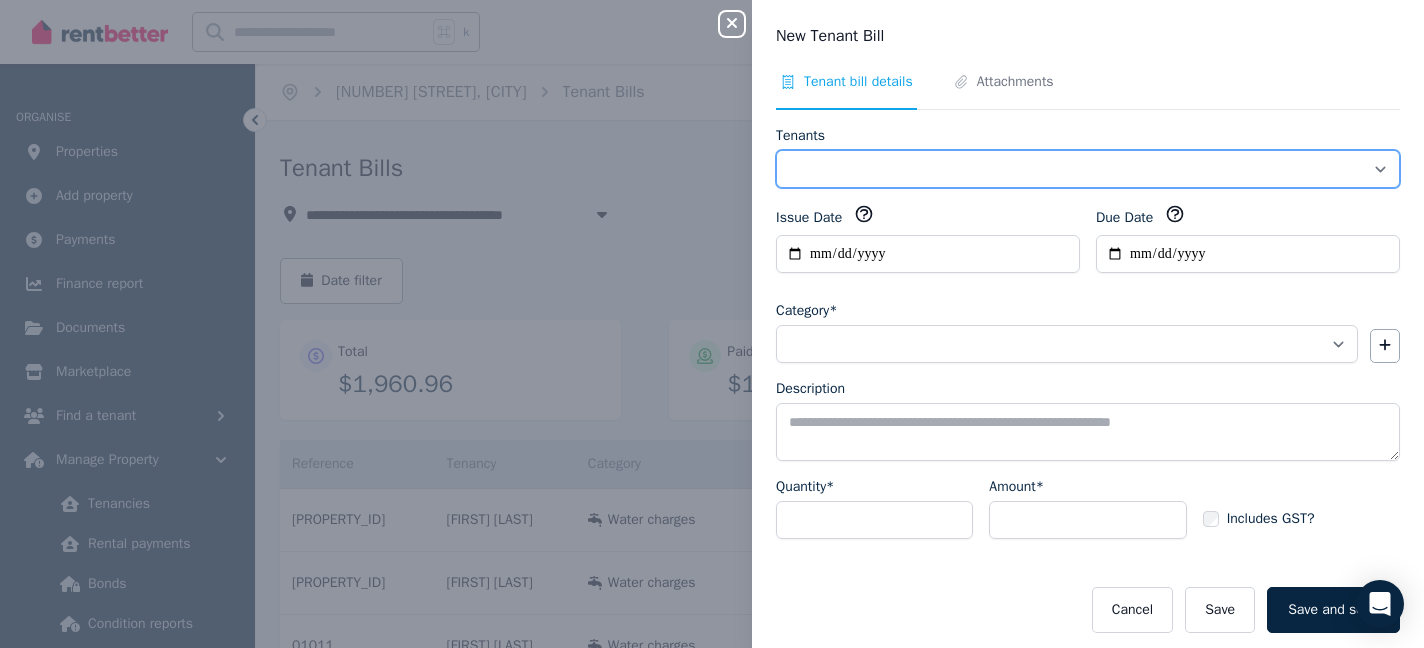 click on "**********" at bounding box center (1088, 169) 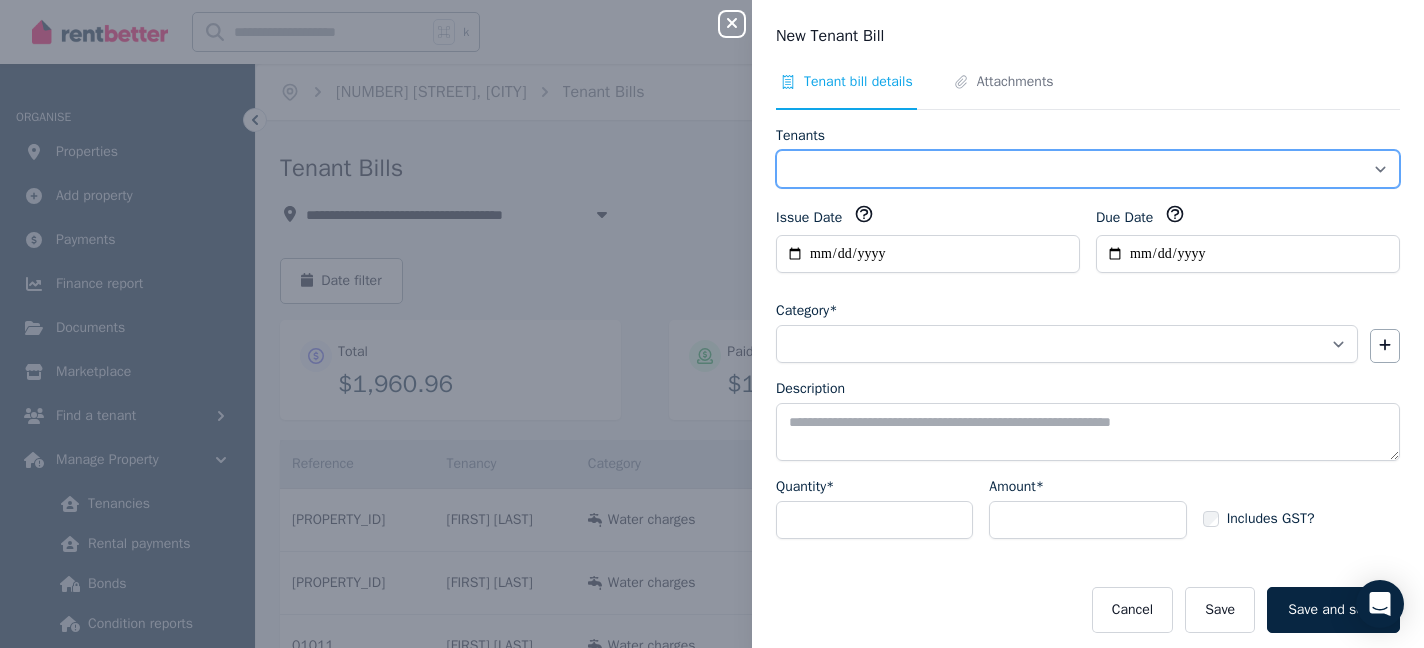 select on "**********" 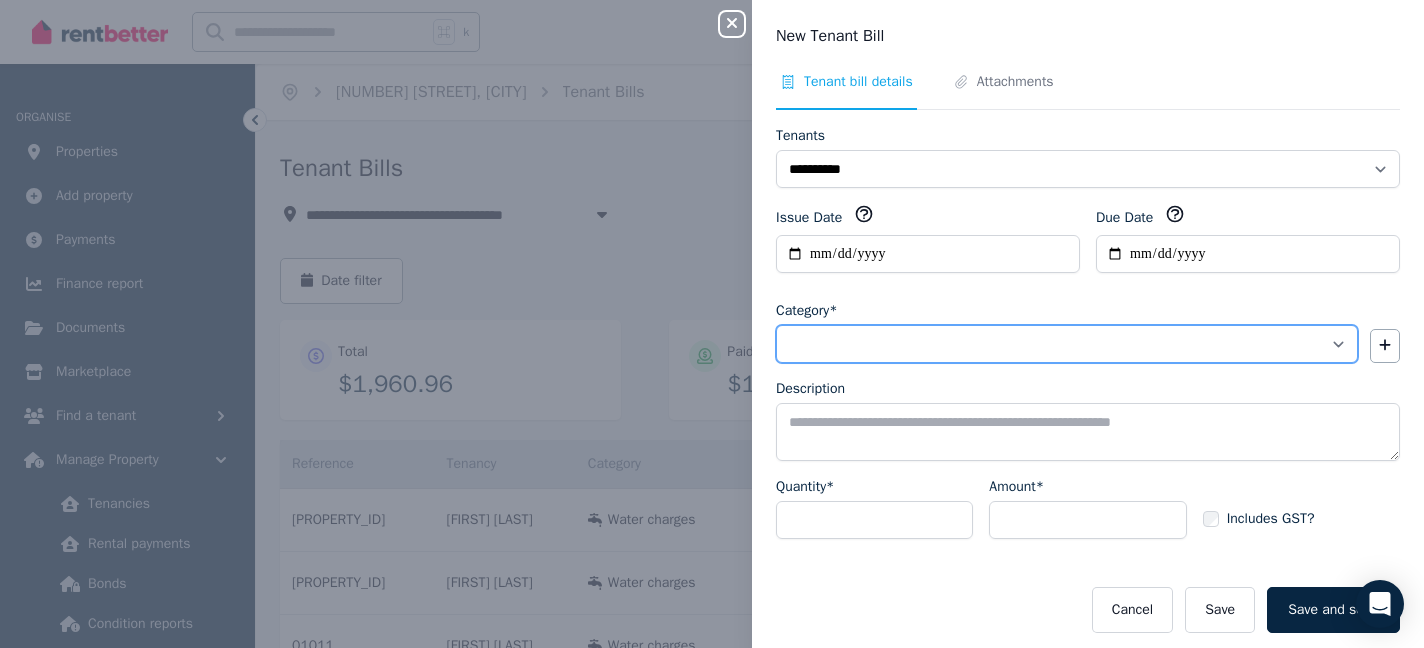 click on "**********" at bounding box center [1067, 344] 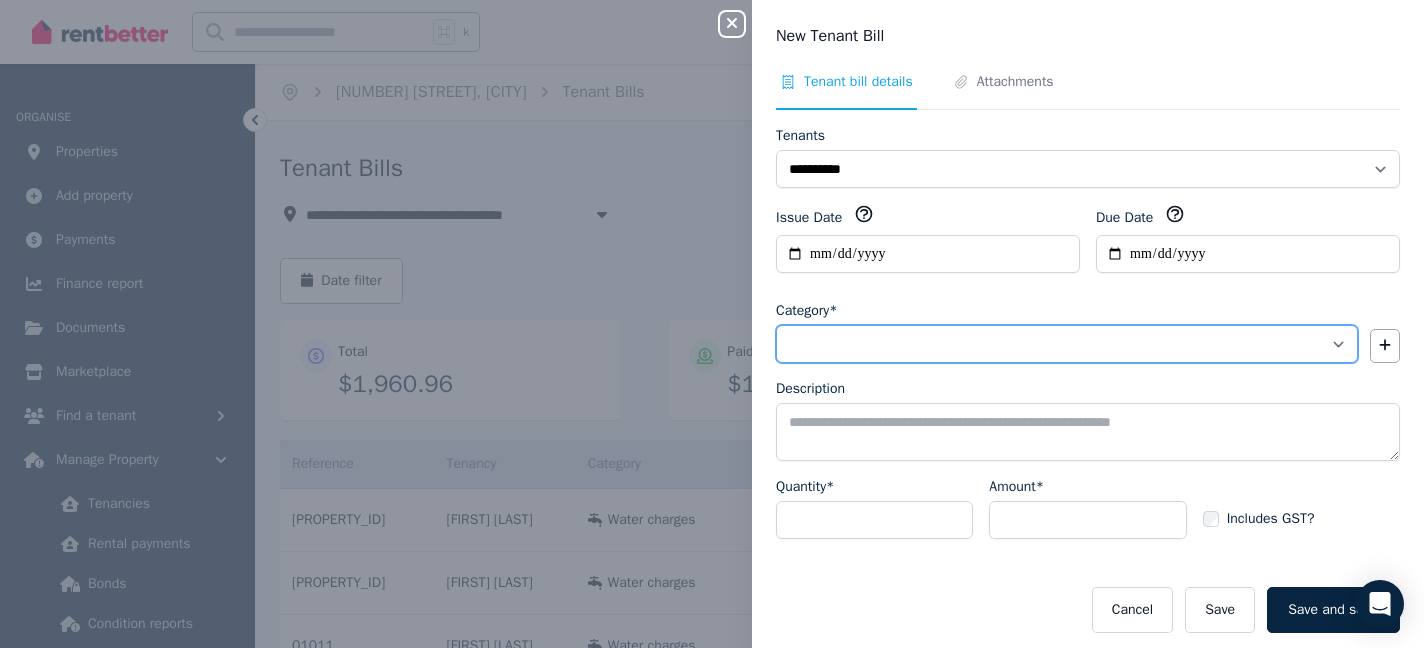 select on "**********" 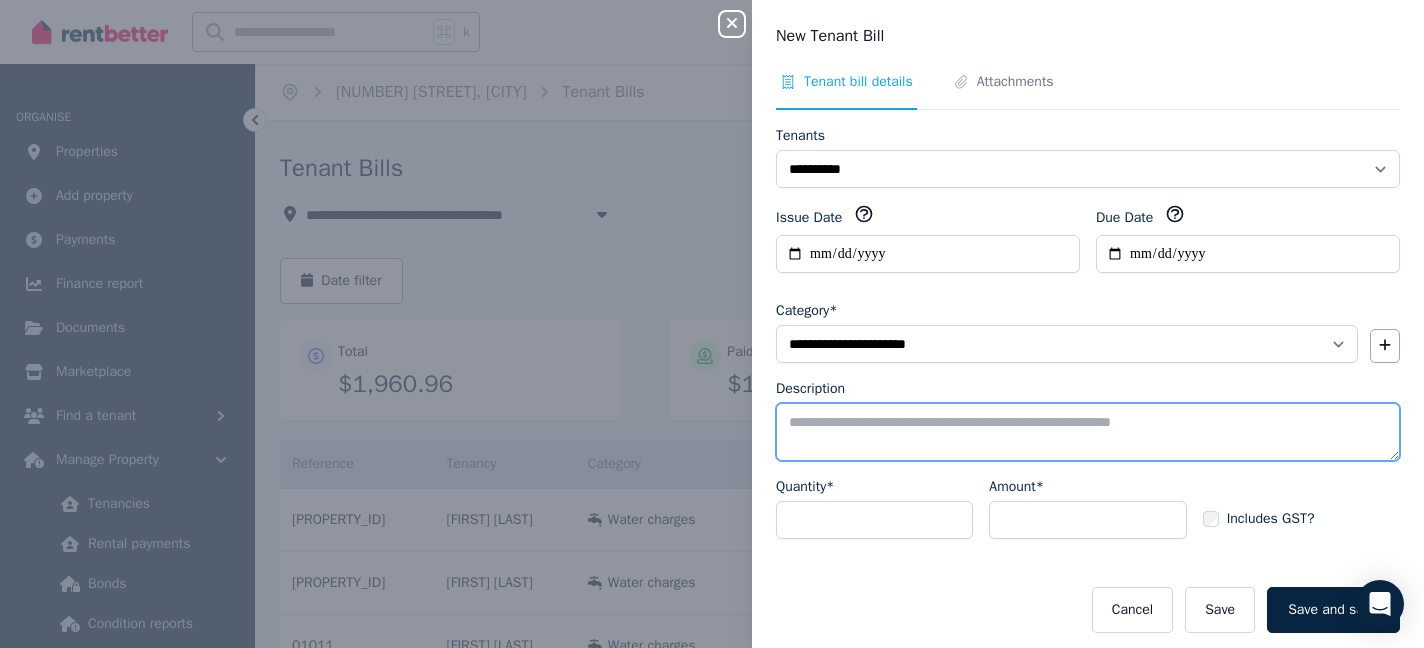 click on "Description" at bounding box center (1088, 432) 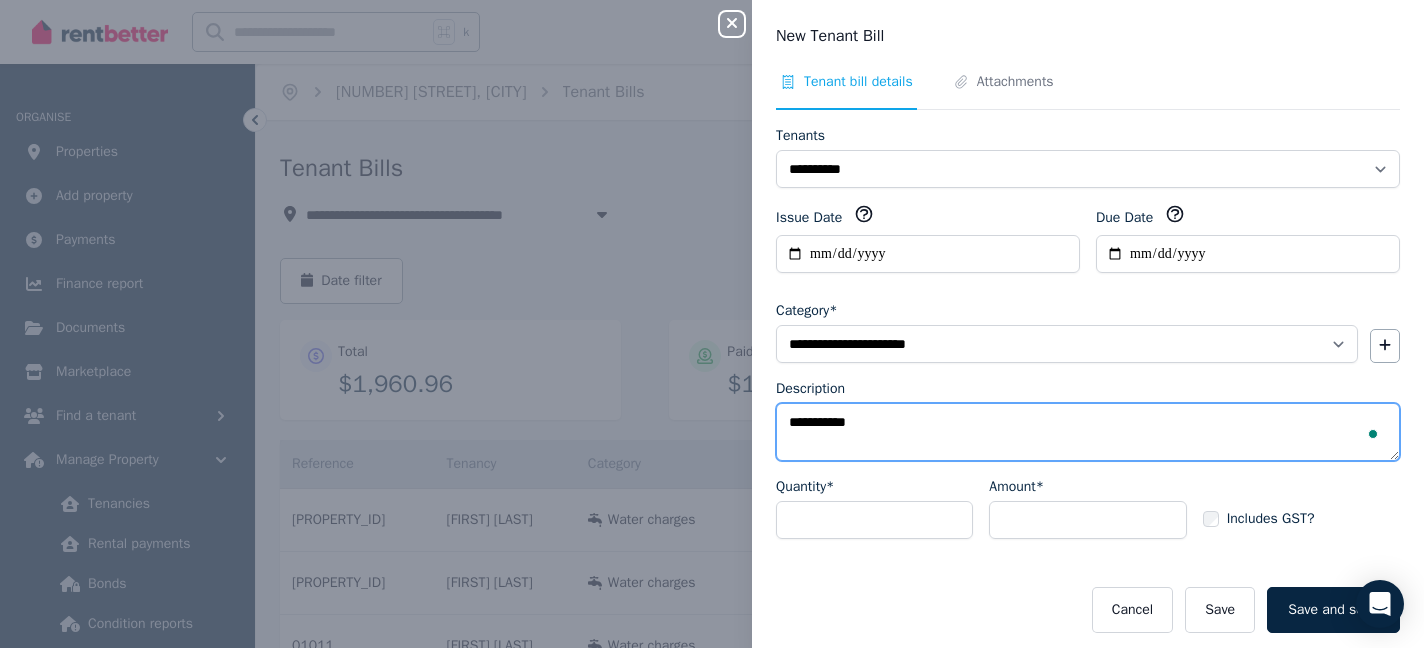 type on "**********" 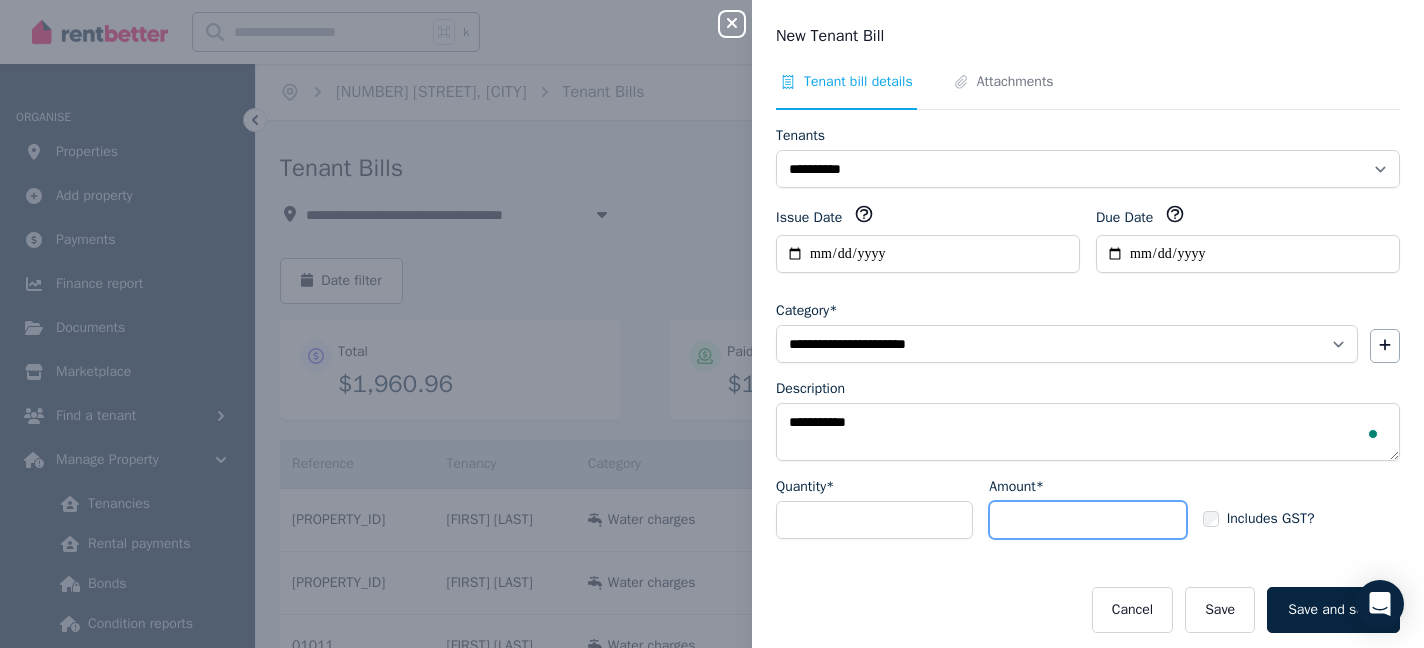 click on "Amount*" at bounding box center [1087, 520] 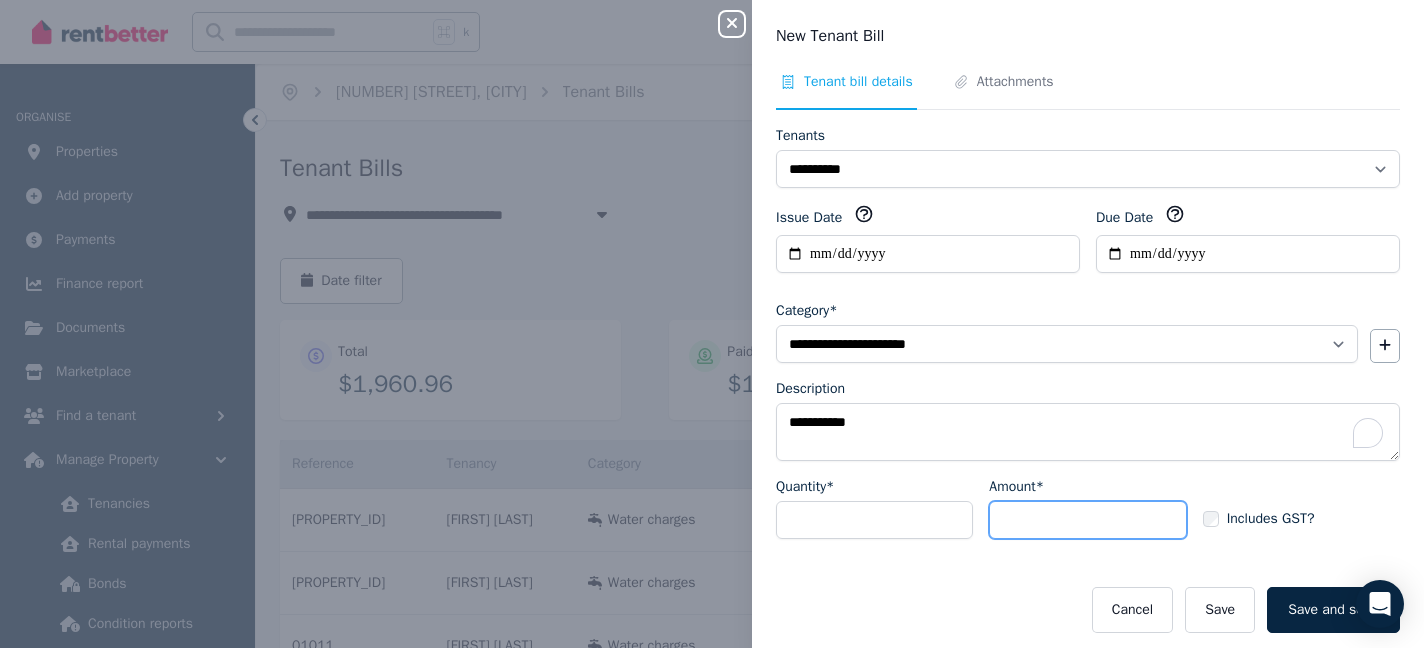 type on "******" 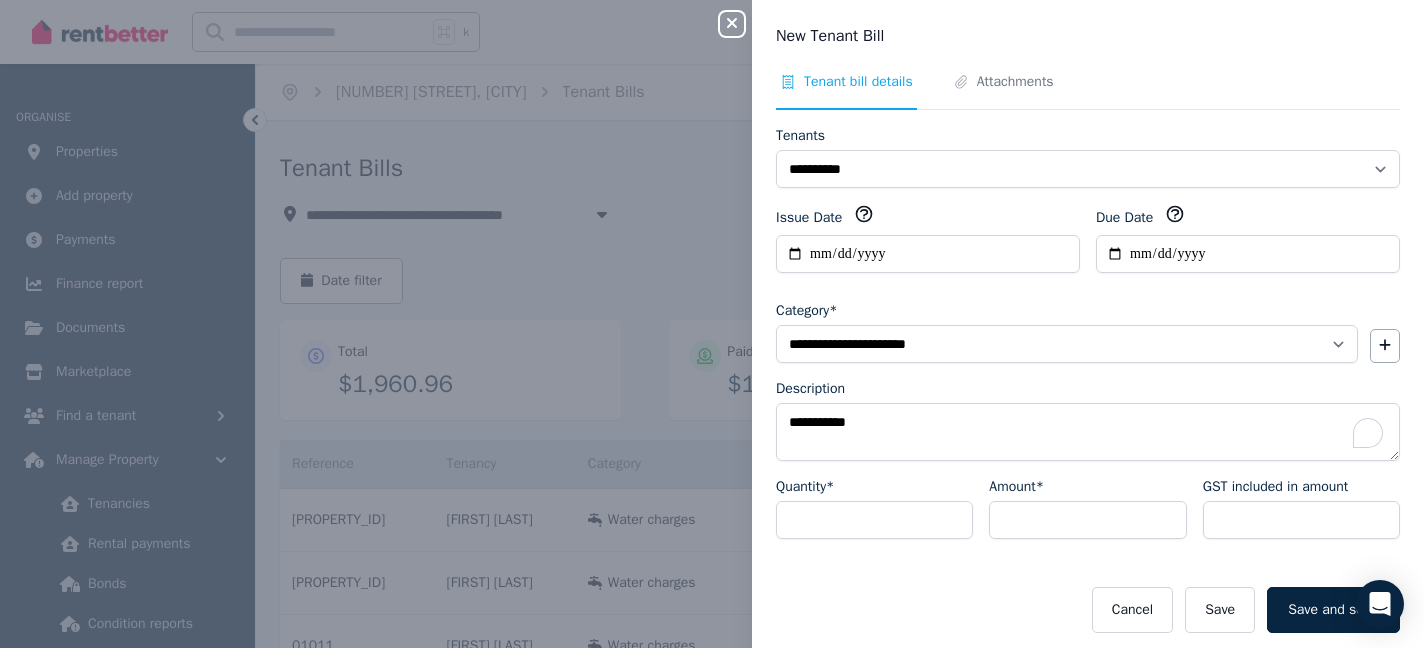 scroll, scrollTop: 40, scrollLeft: 0, axis: vertical 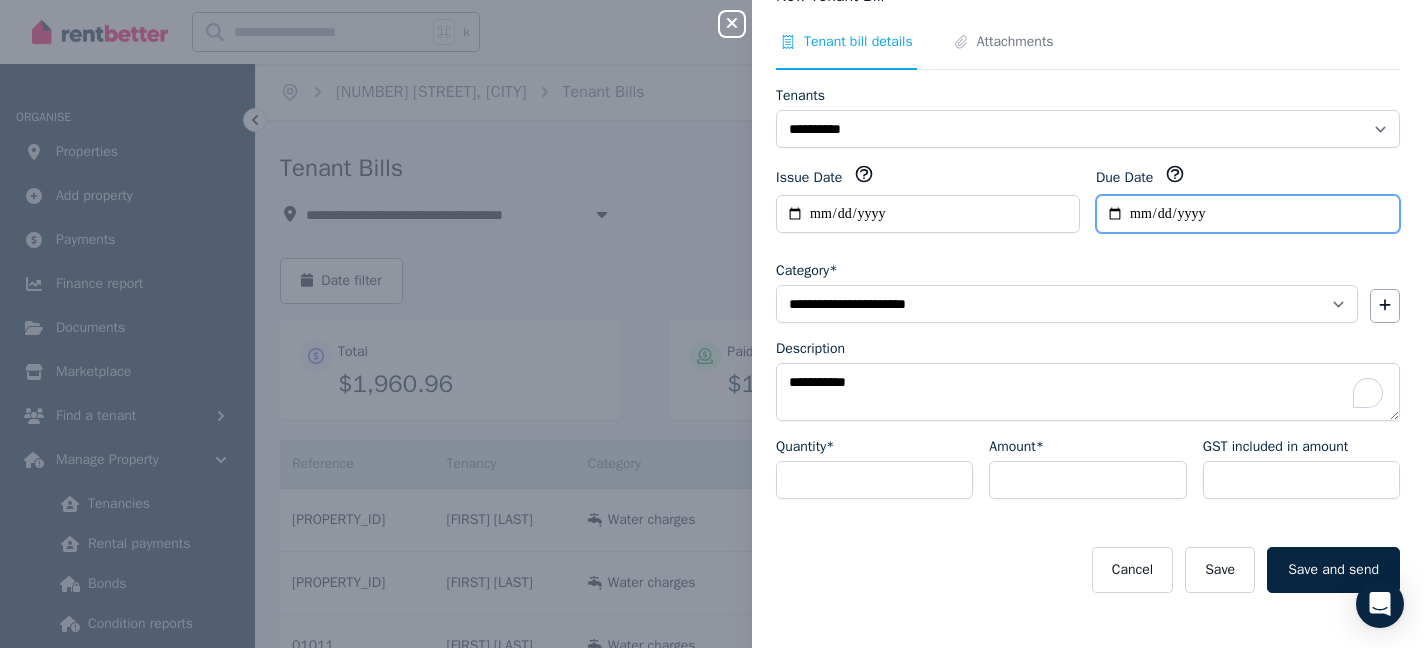 click on "Due Date" at bounding box center (1248, 214) 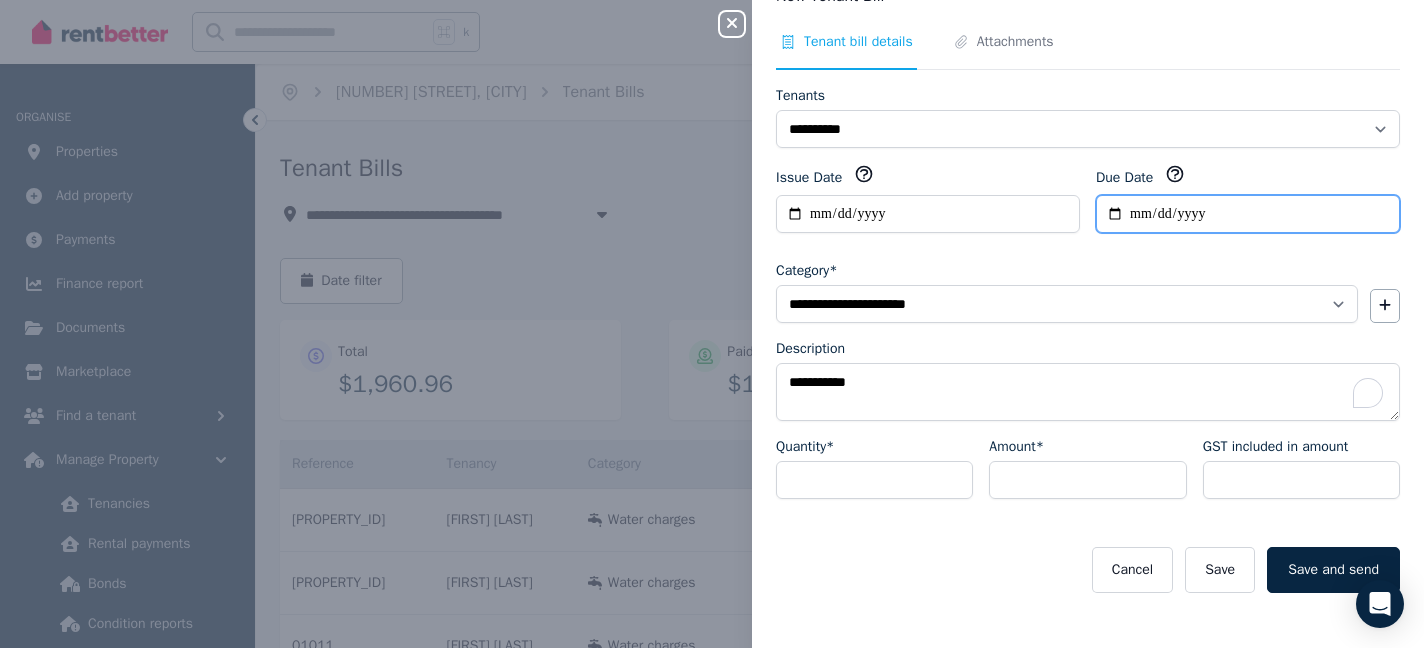 type on "**********" 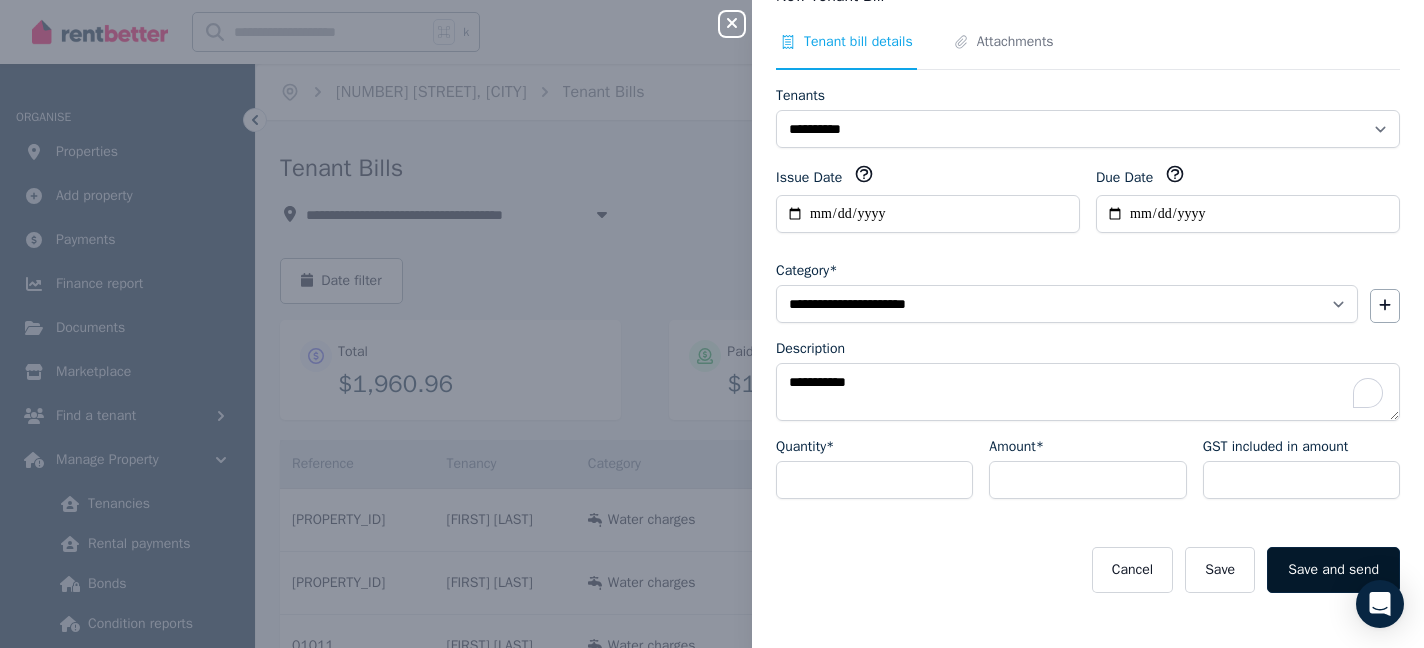 click on "Save and send" at bounding box center [1333, 570] 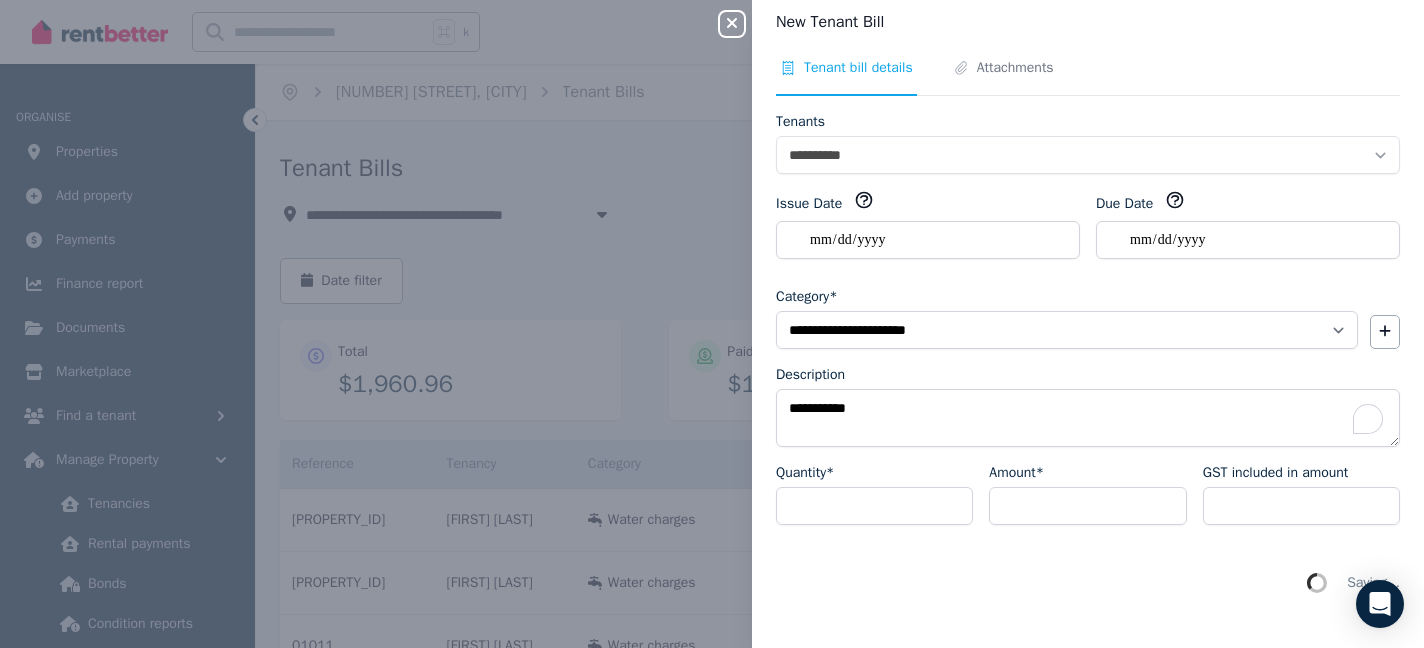 scroll, scrollTop: 0, scrollLeft: 0, axis: both 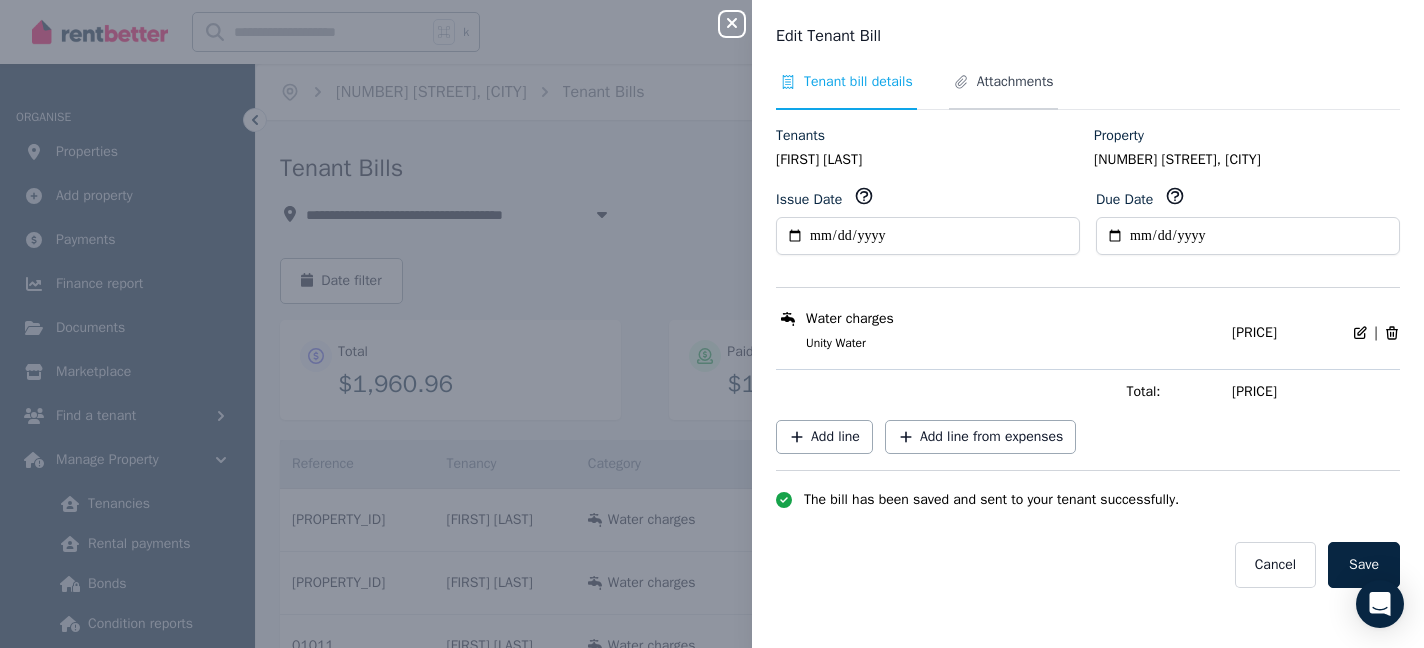 click on "Attachments" at bounding box center (1015, 82) 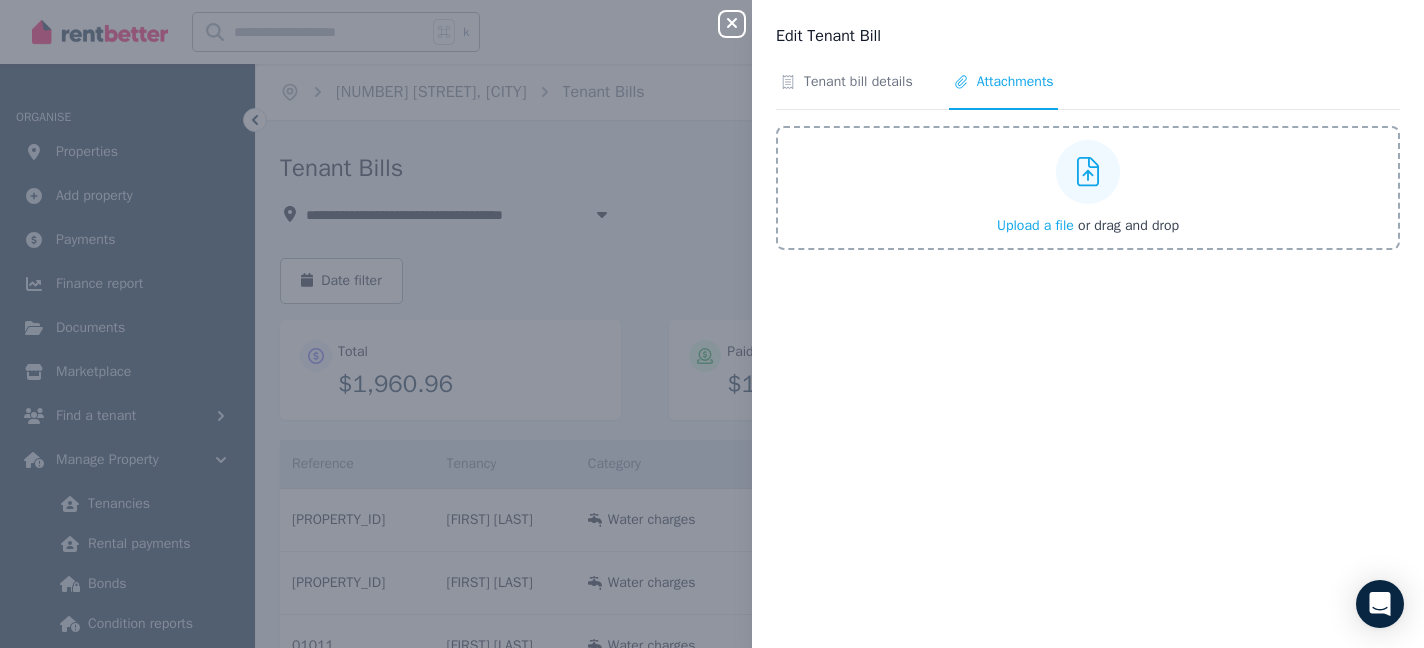 click on "Upload a file" at bounding box center (1035, 225) 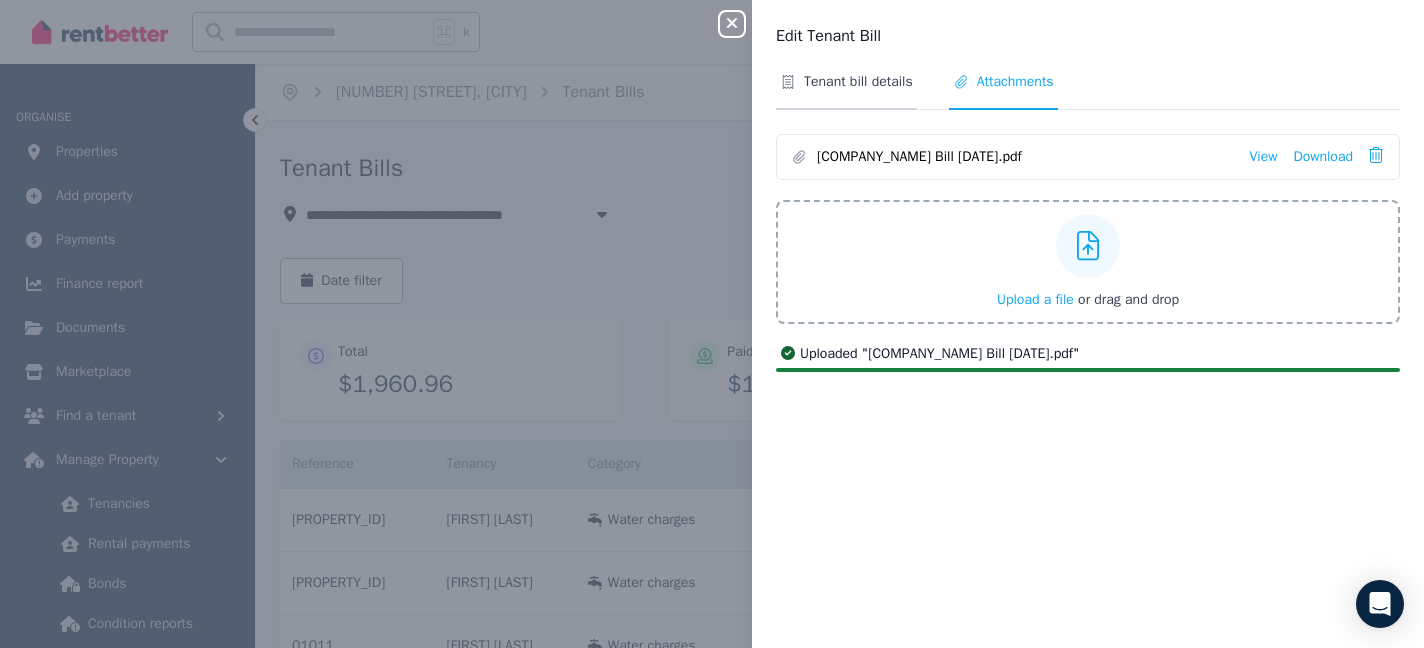 click on "Tenant bill details" at bounding box center [858, 82] 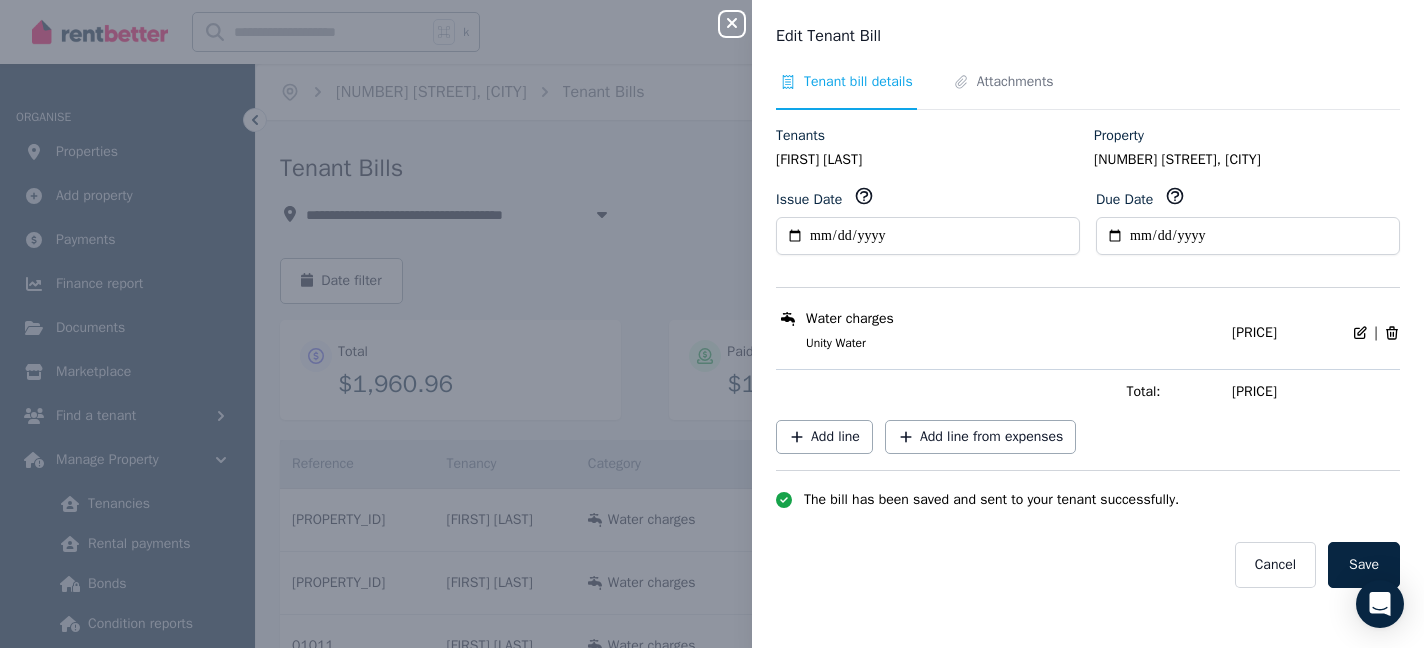 click 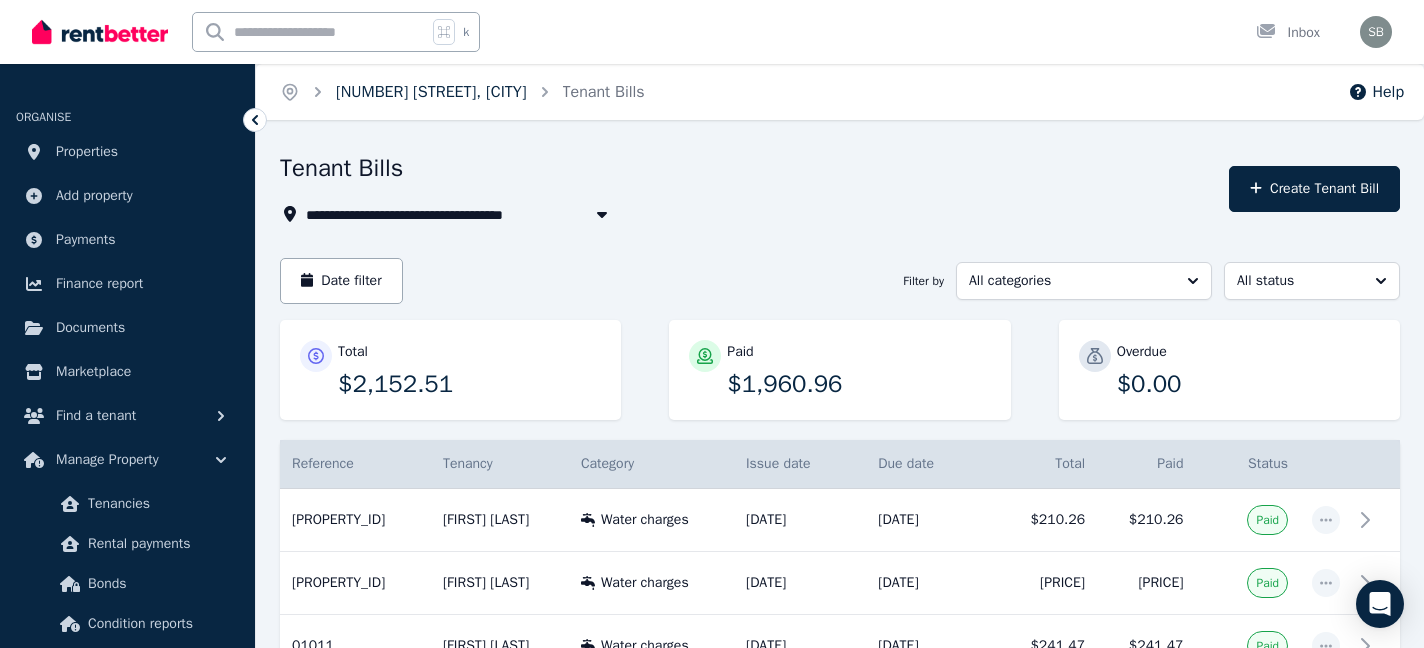 click on "[NUMBER] [STREET], [CITY]" at bounding box center [431, 92] 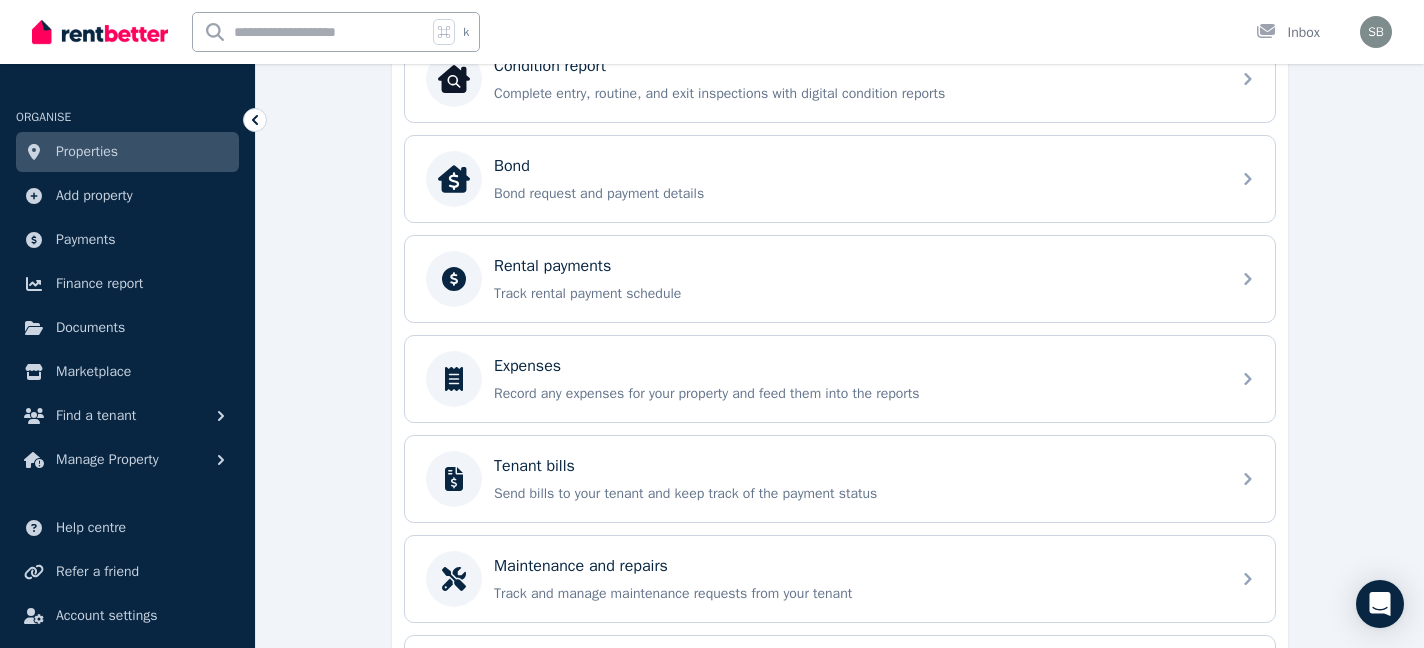 scroll, scrollTop: 708, scrollLeft: 0, axis: vertical 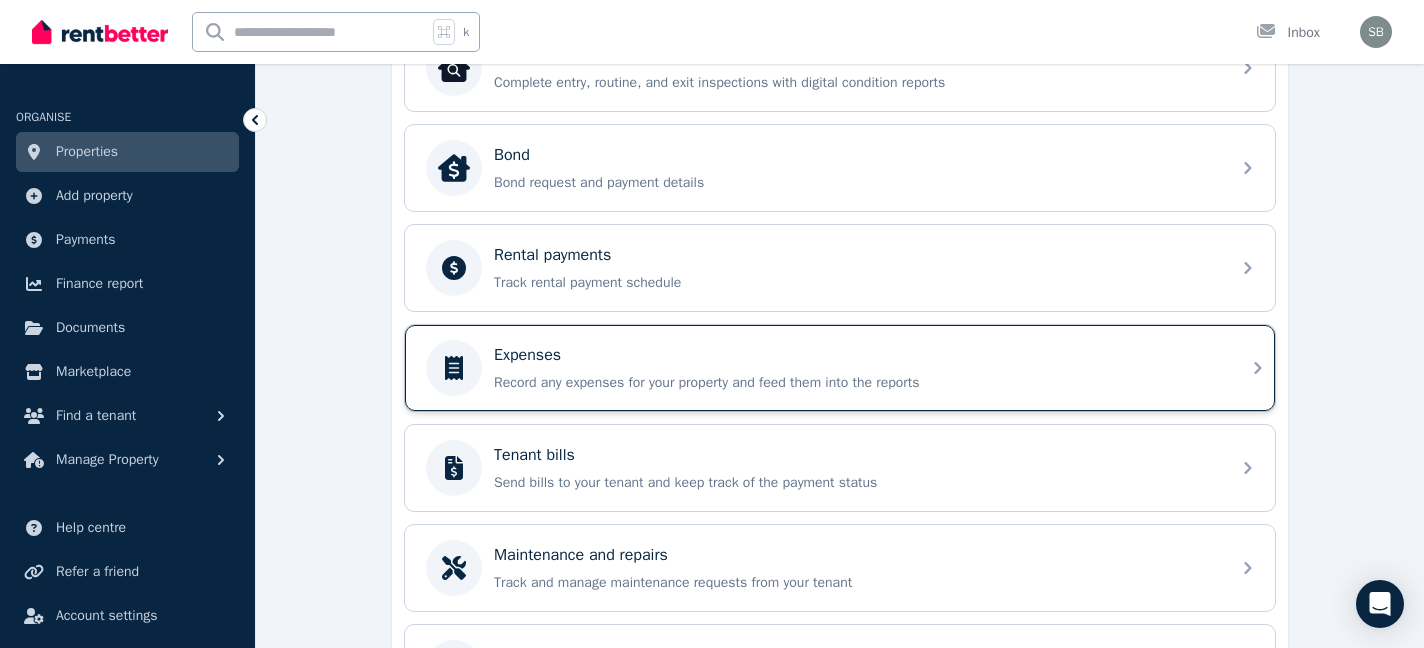 click on "Expenses Record any expenses for your property and feed them into the reports" at bounding box center (856, 368) 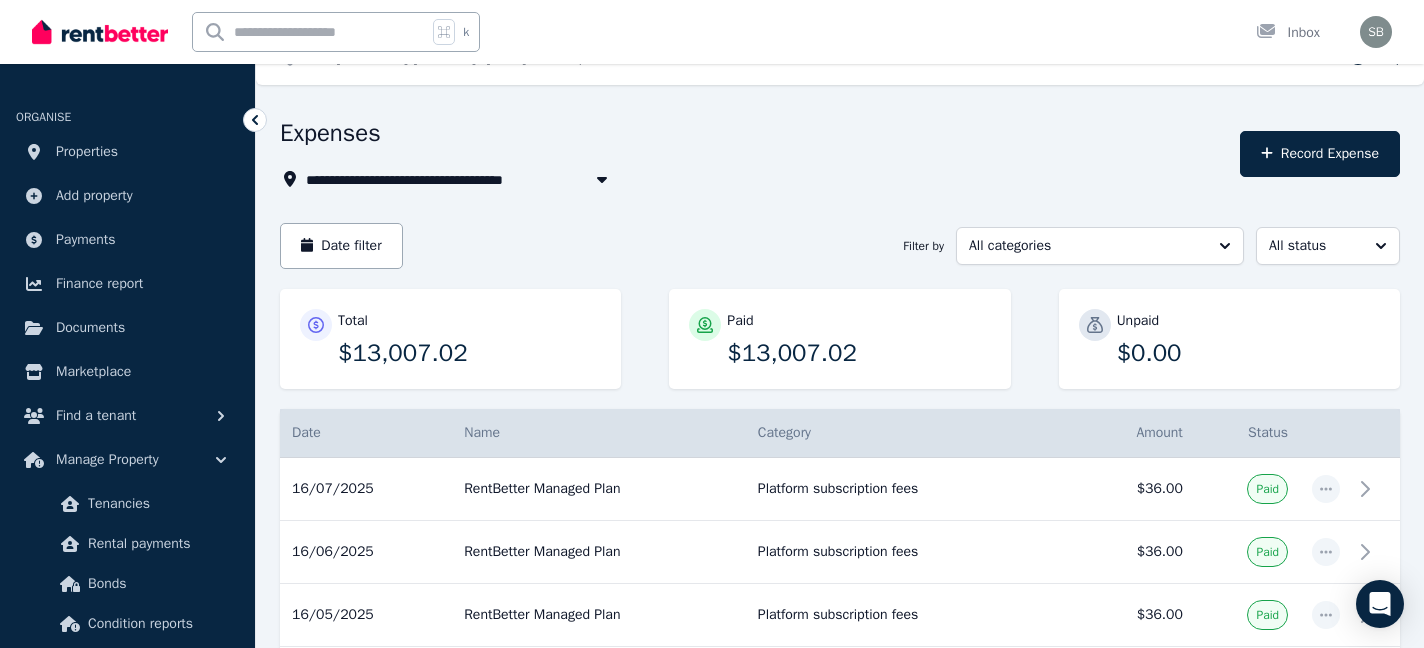 scroll, scrollTop: 43, scrollLeft: 0, axis: vertical 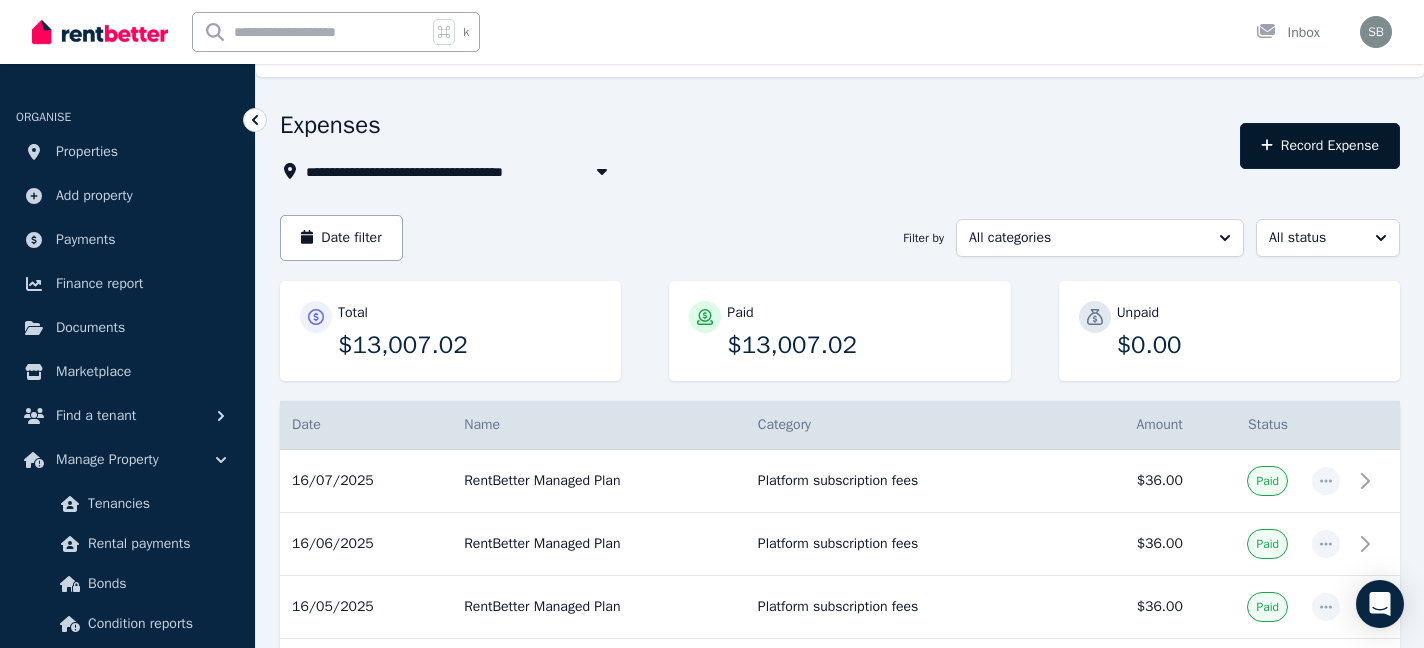 click on "Record Expense" at bounding box center (1320, 146) 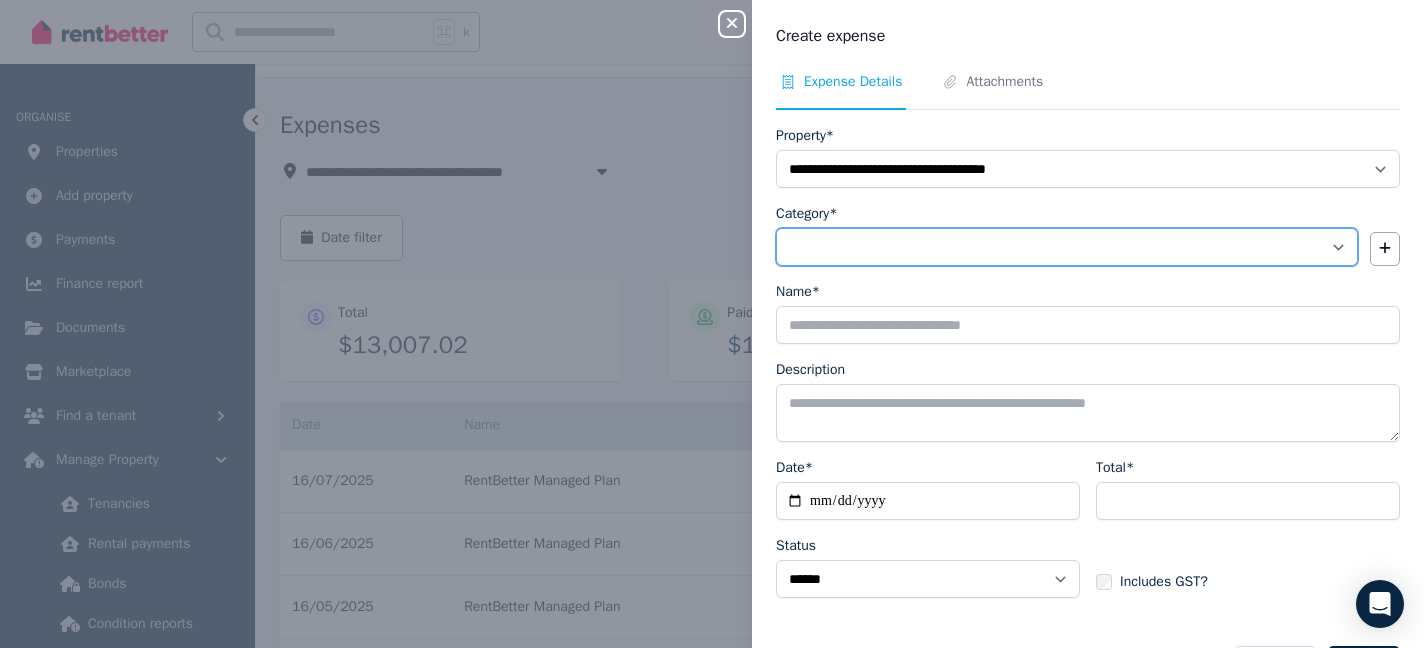 click on "**********" at bounding box center [1067, 247] 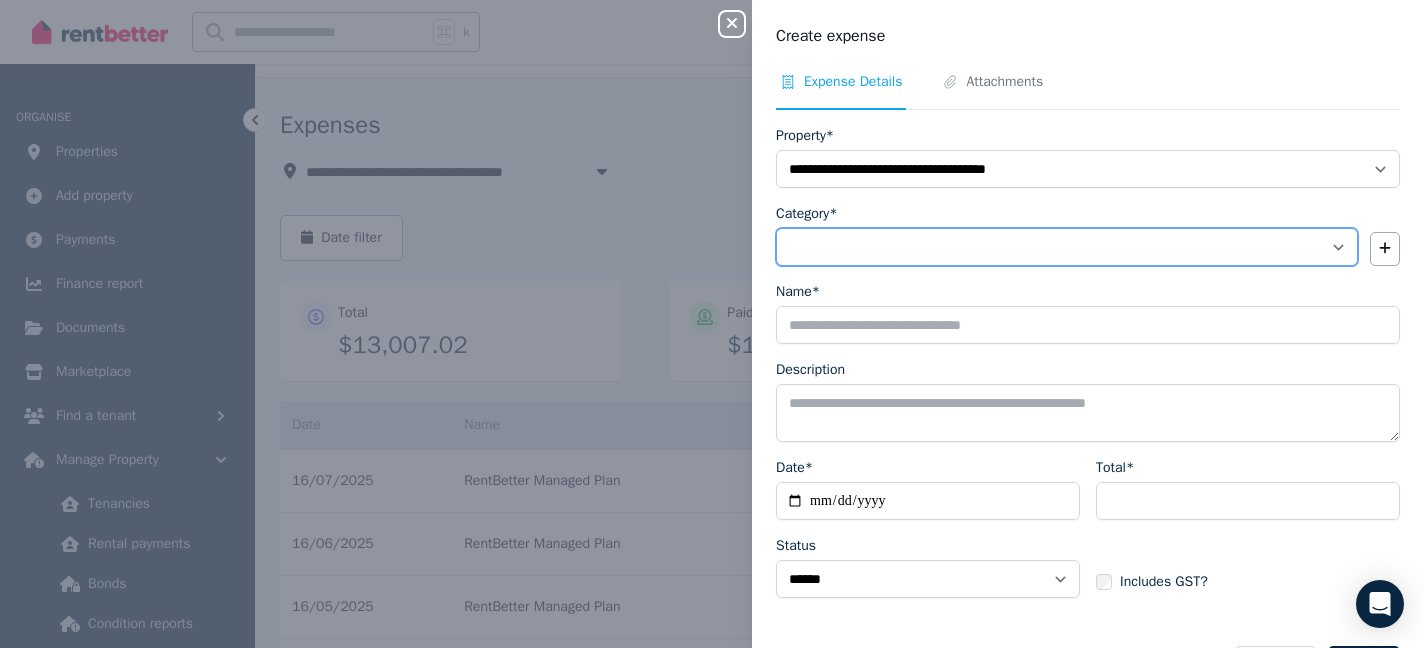 select on "**********" 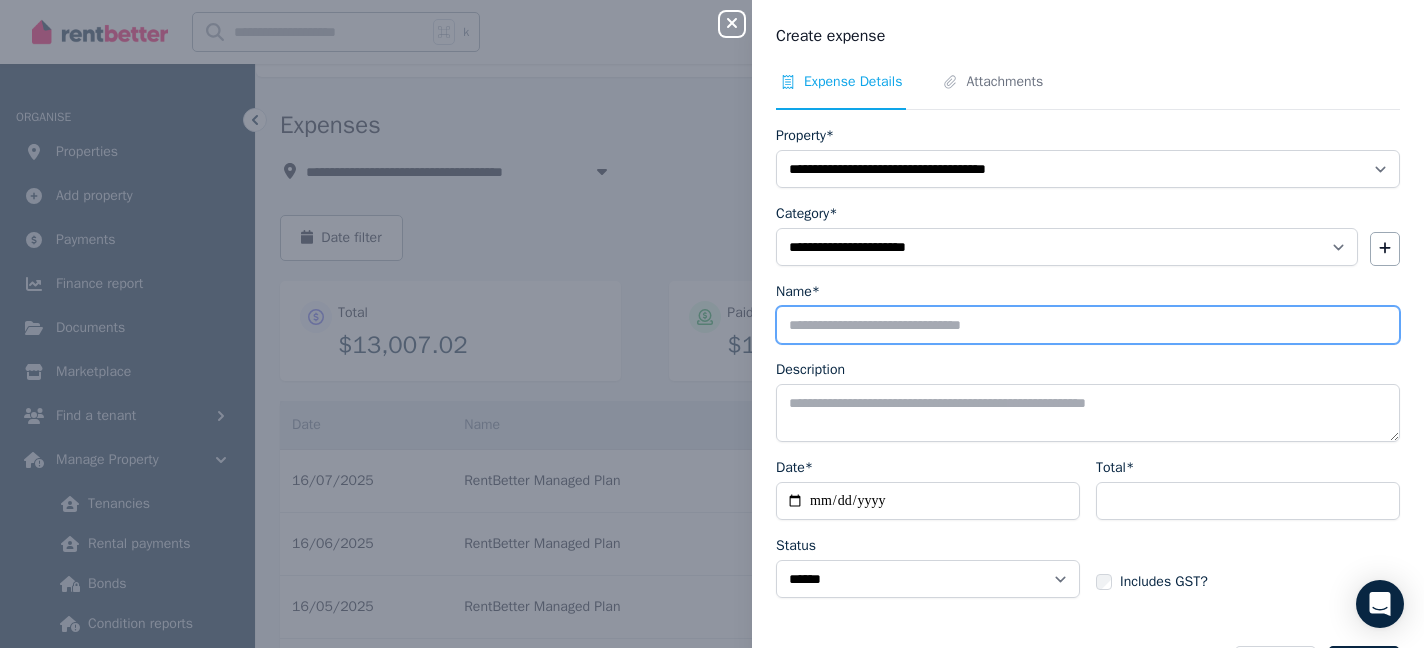 click on "Name*" at bounding box center (1088, 325) 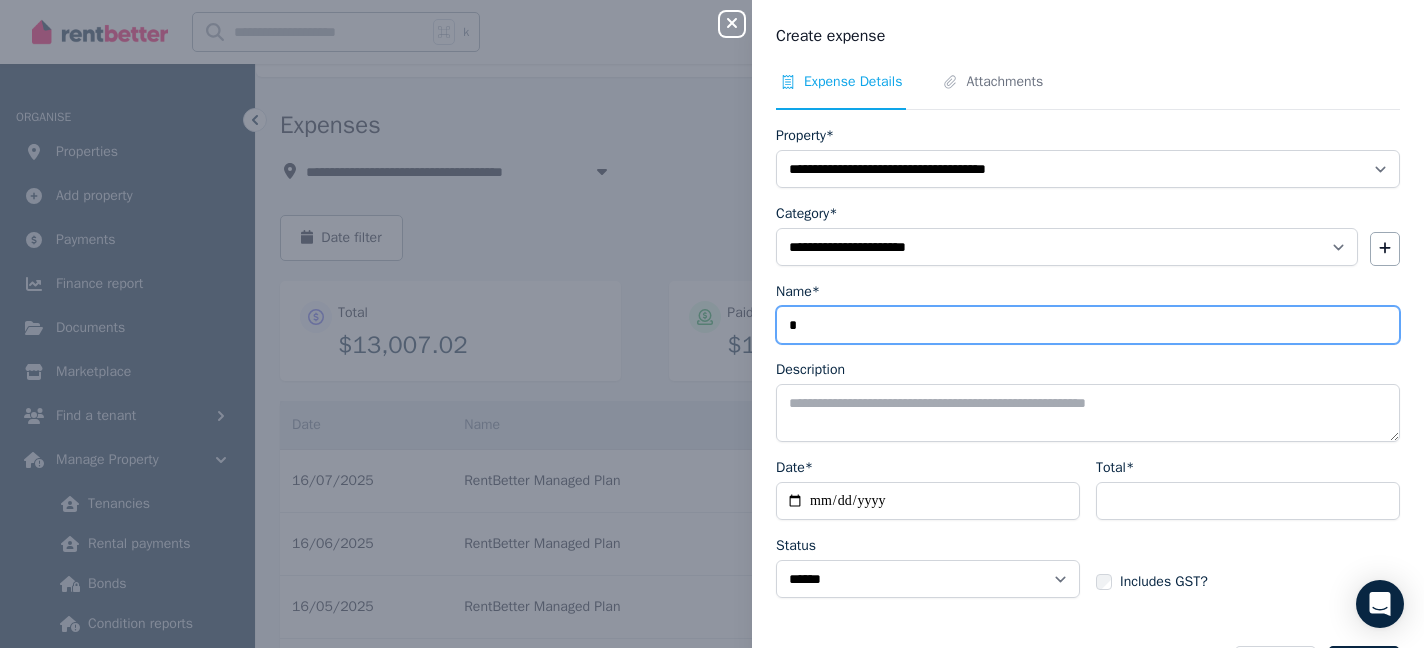type on "**********" 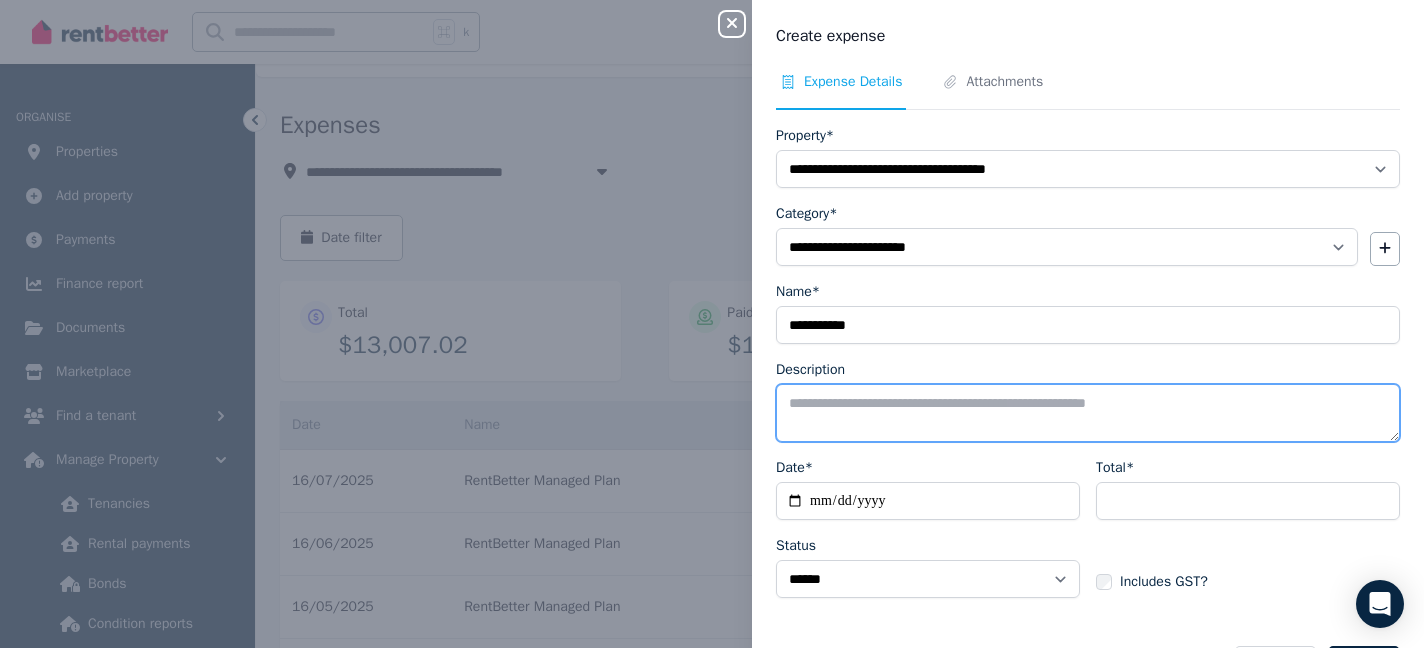 click on "Description" at bounding box center [1088, 413] 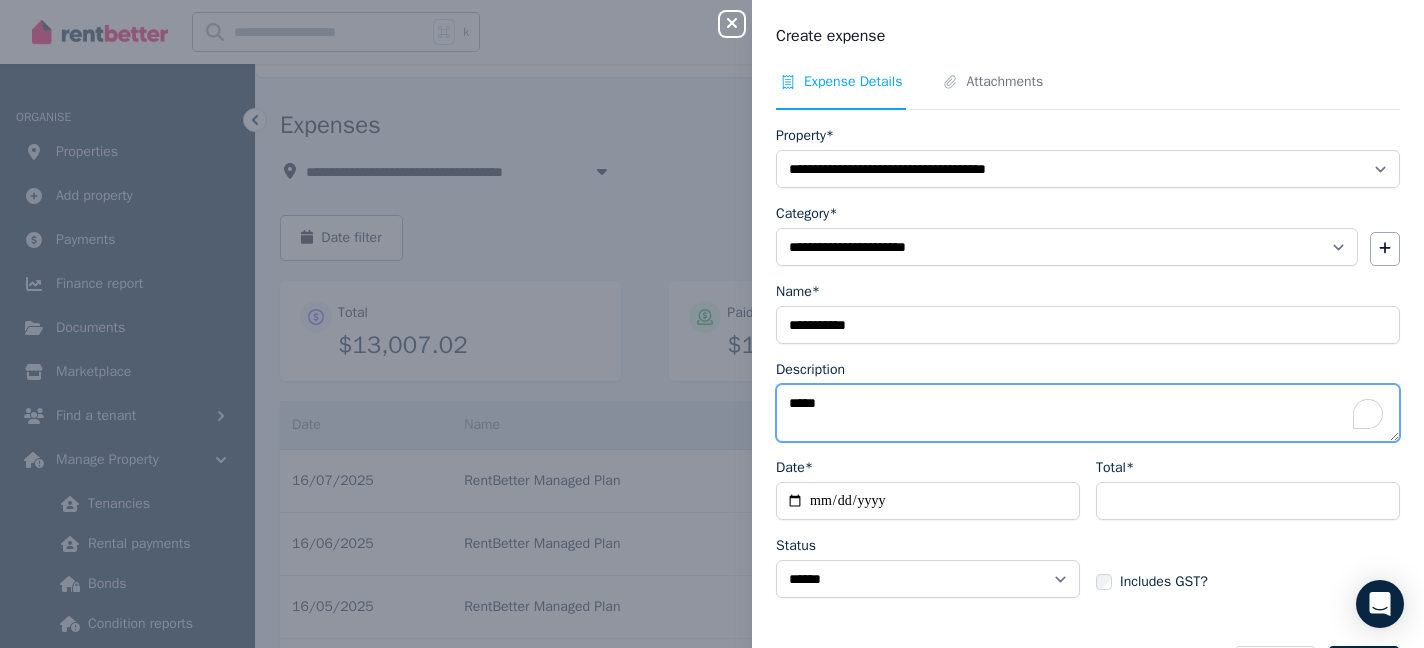 type on "*****" 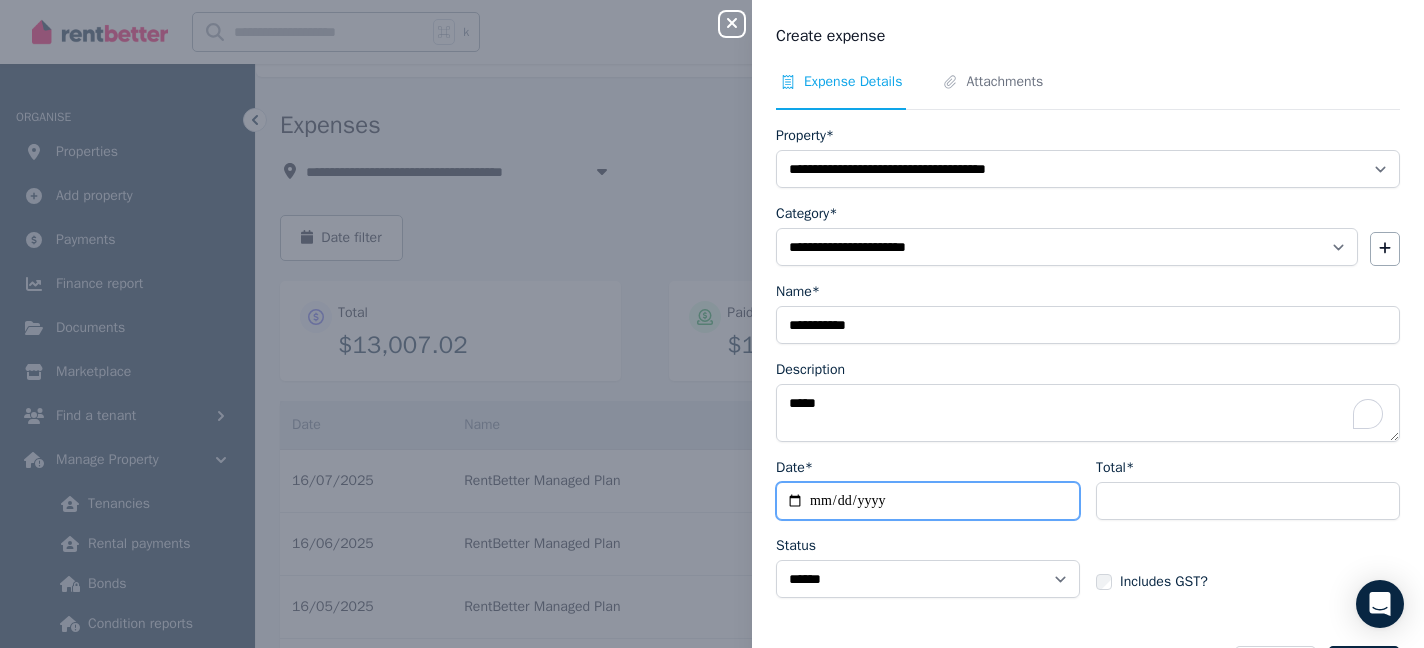 click on "Date*" at bounding box center (928, 501) 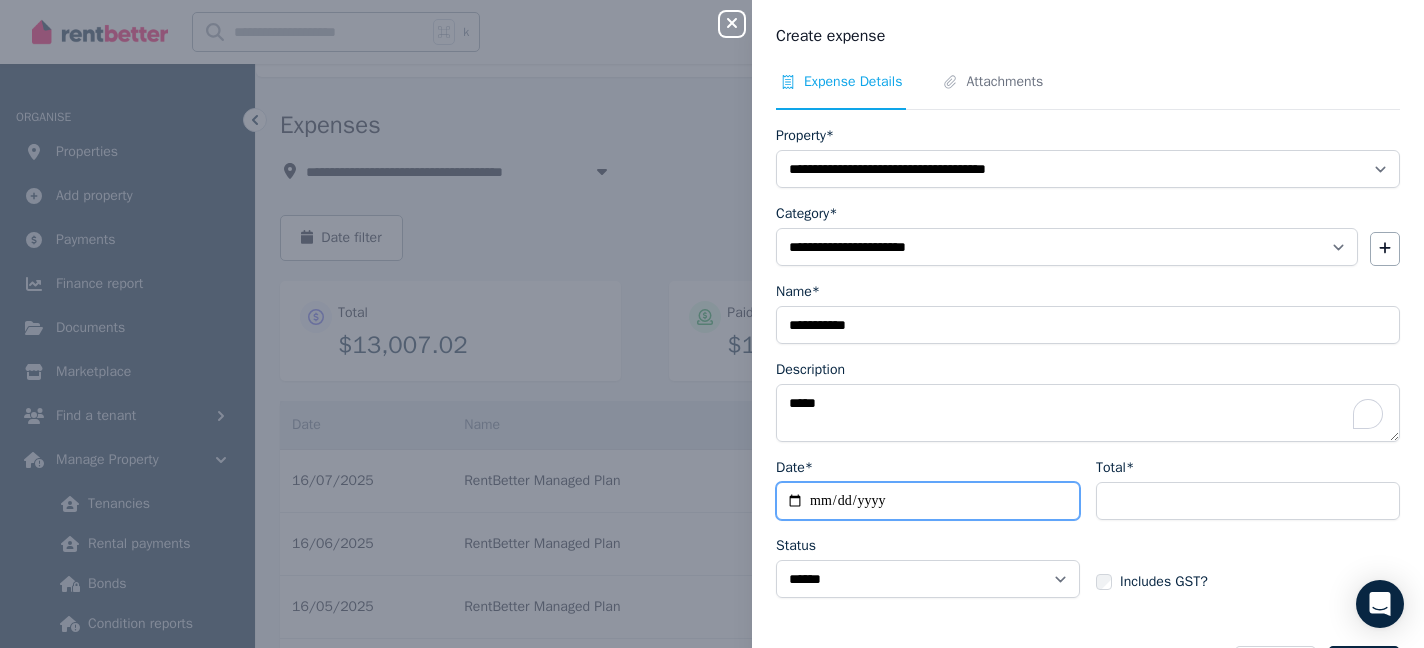 type on "**********" 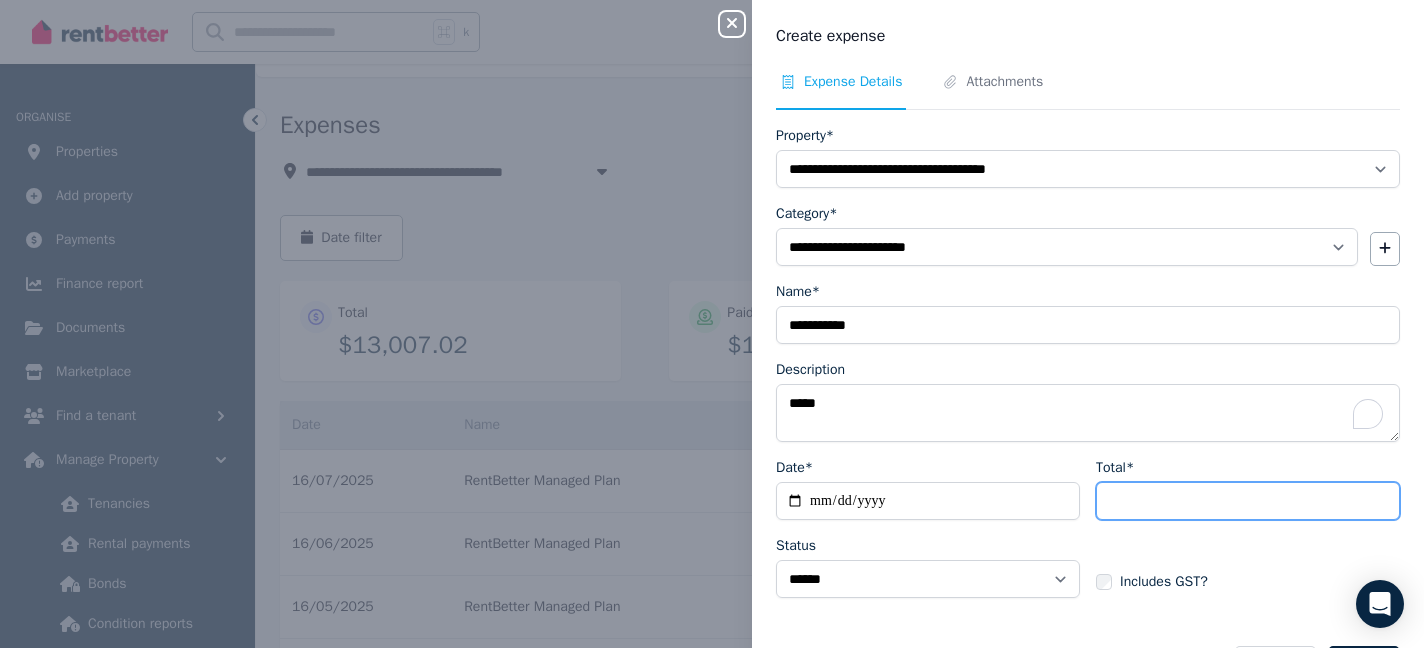 click on "Total*" at bounding box center (1248, 501) 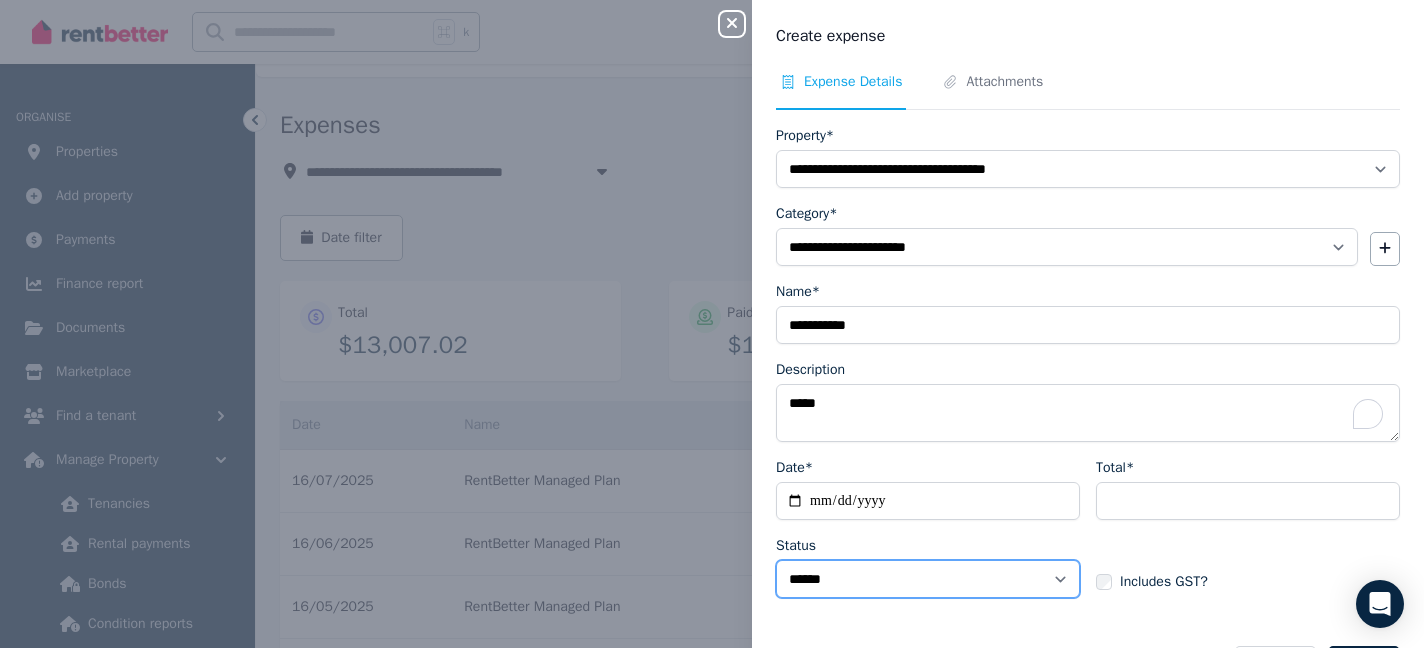 click on "****** ****" at bounding box center (928, 579) 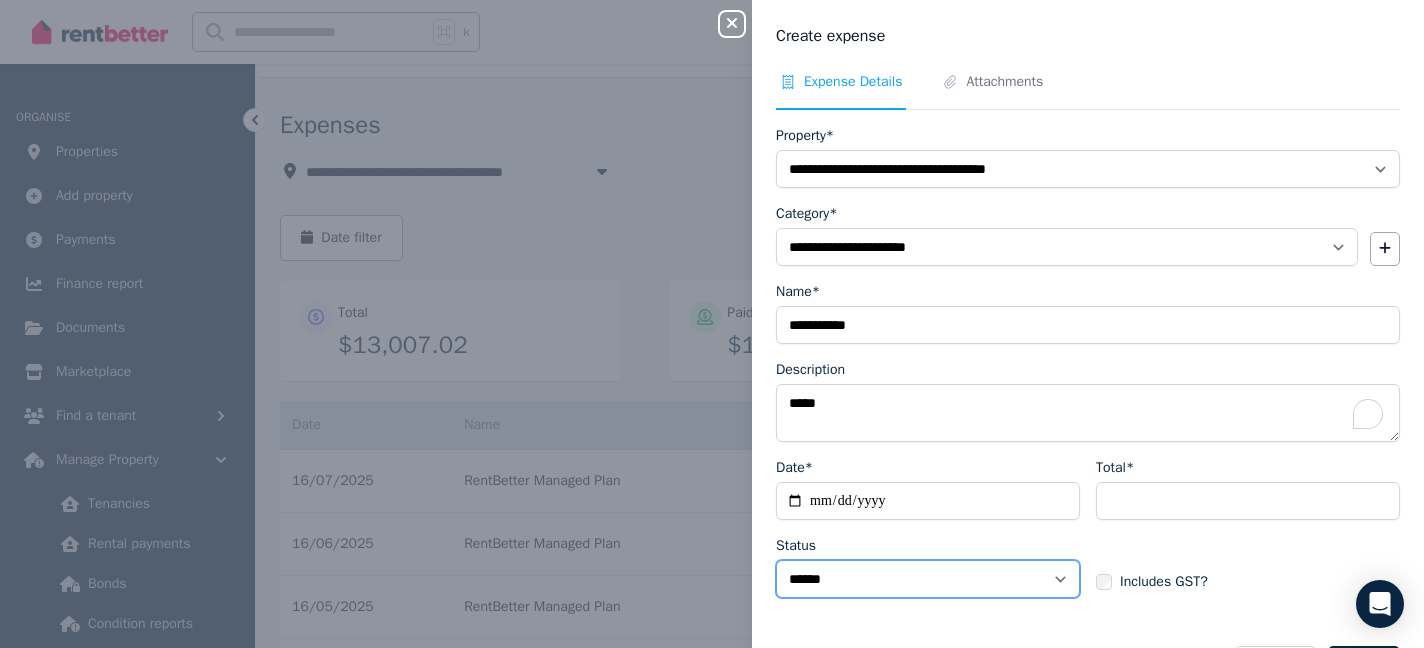 select on "**********" 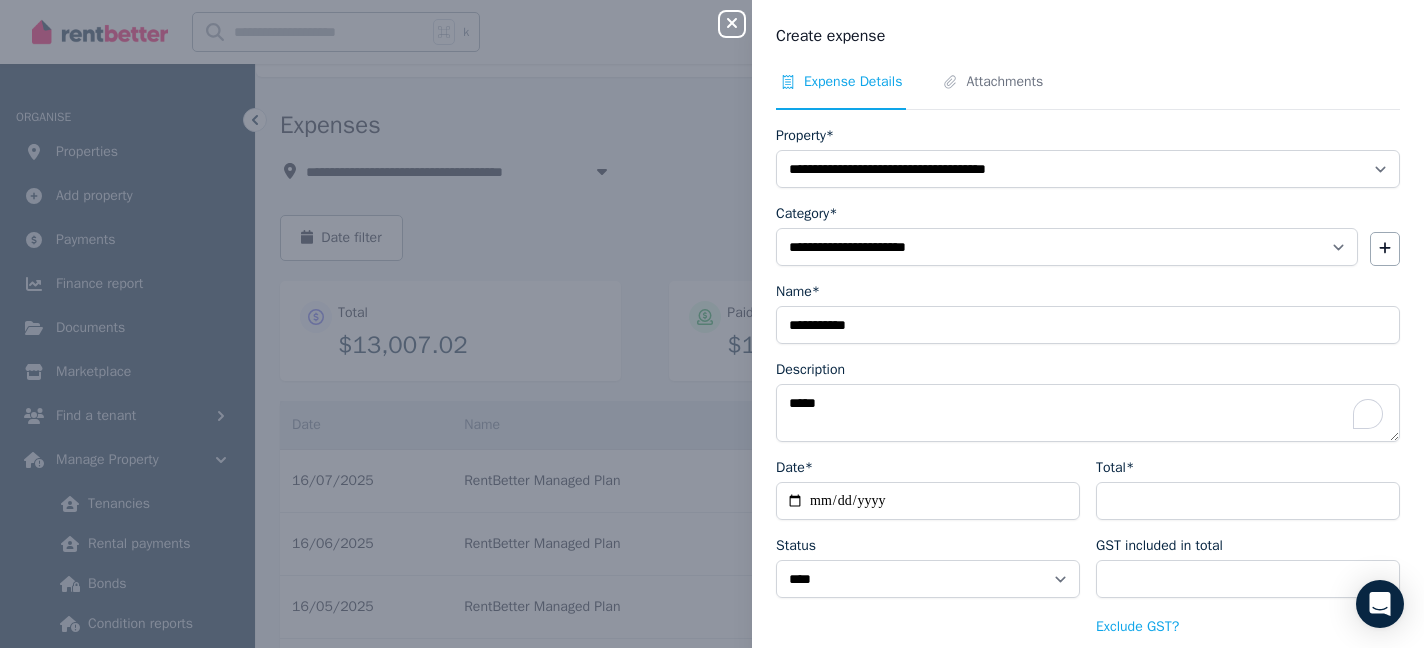 scroll, scrollTop: 92, scrollLeft: 0, axis: vertical 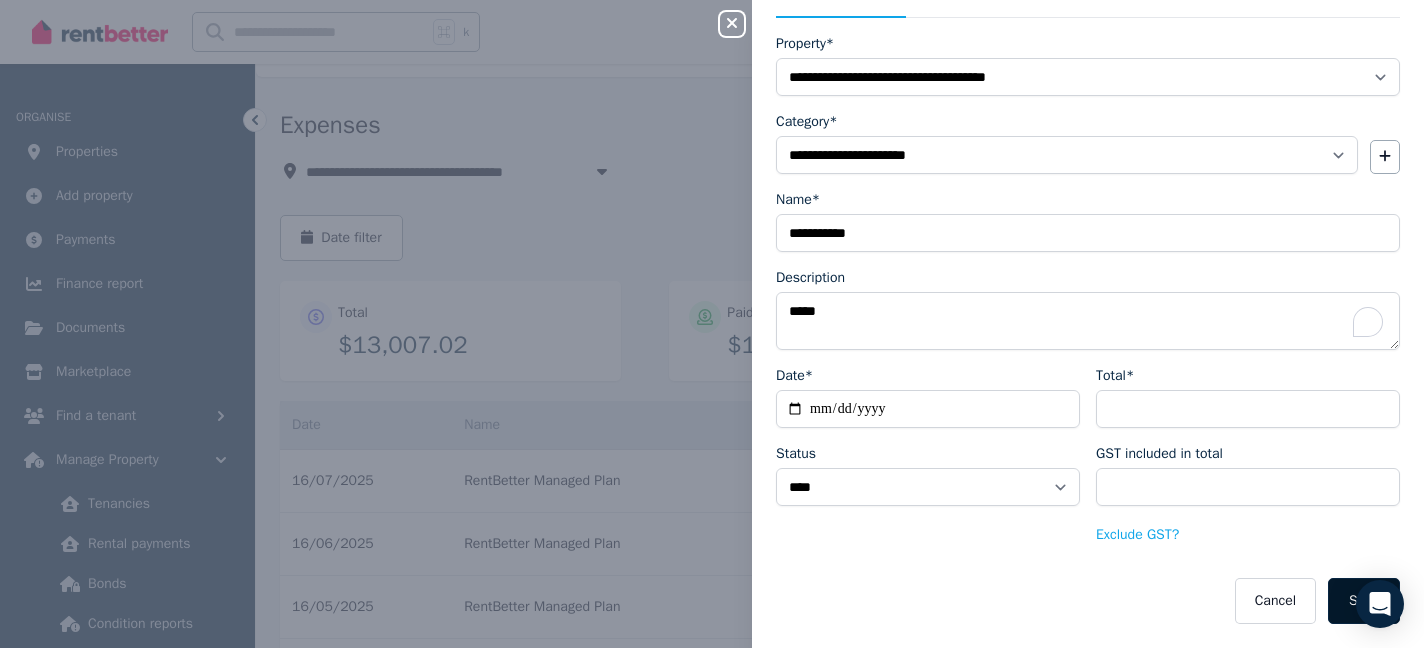 click on "Save" at bounding box center [1364, 601] 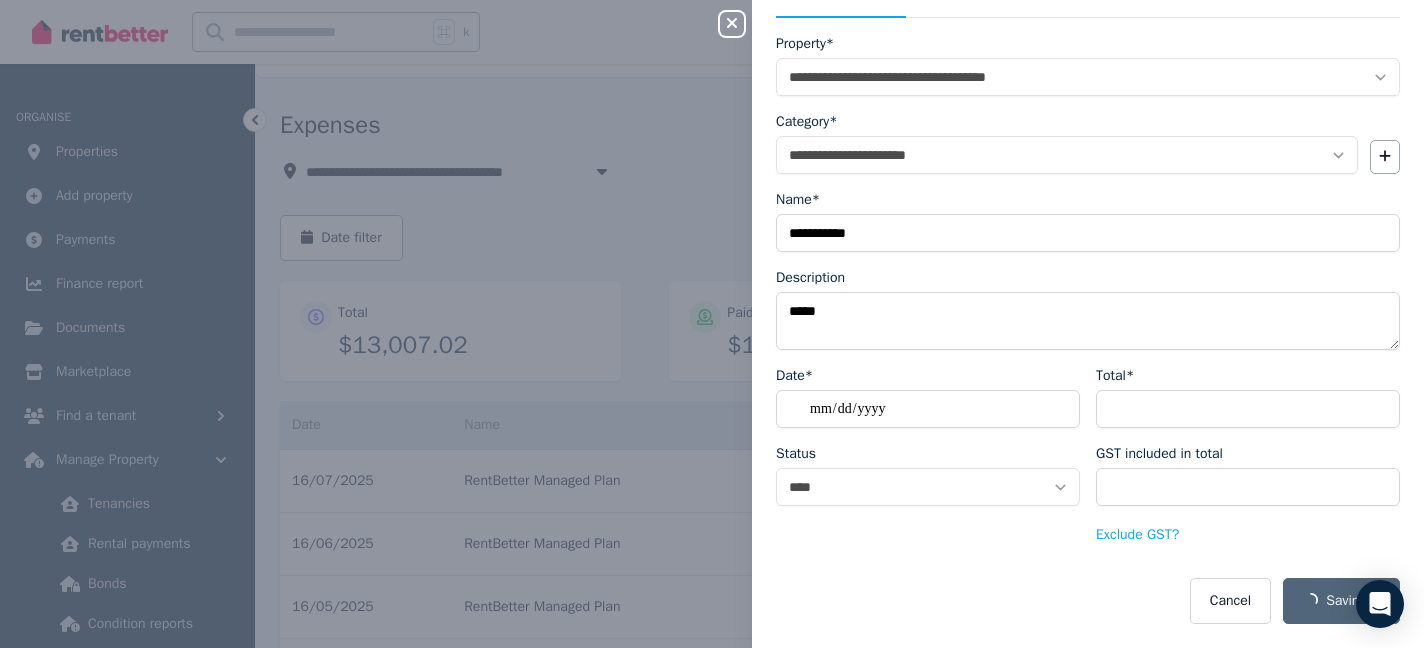scroll, scrollTop: 0, scrollLeft: 0, axis: both 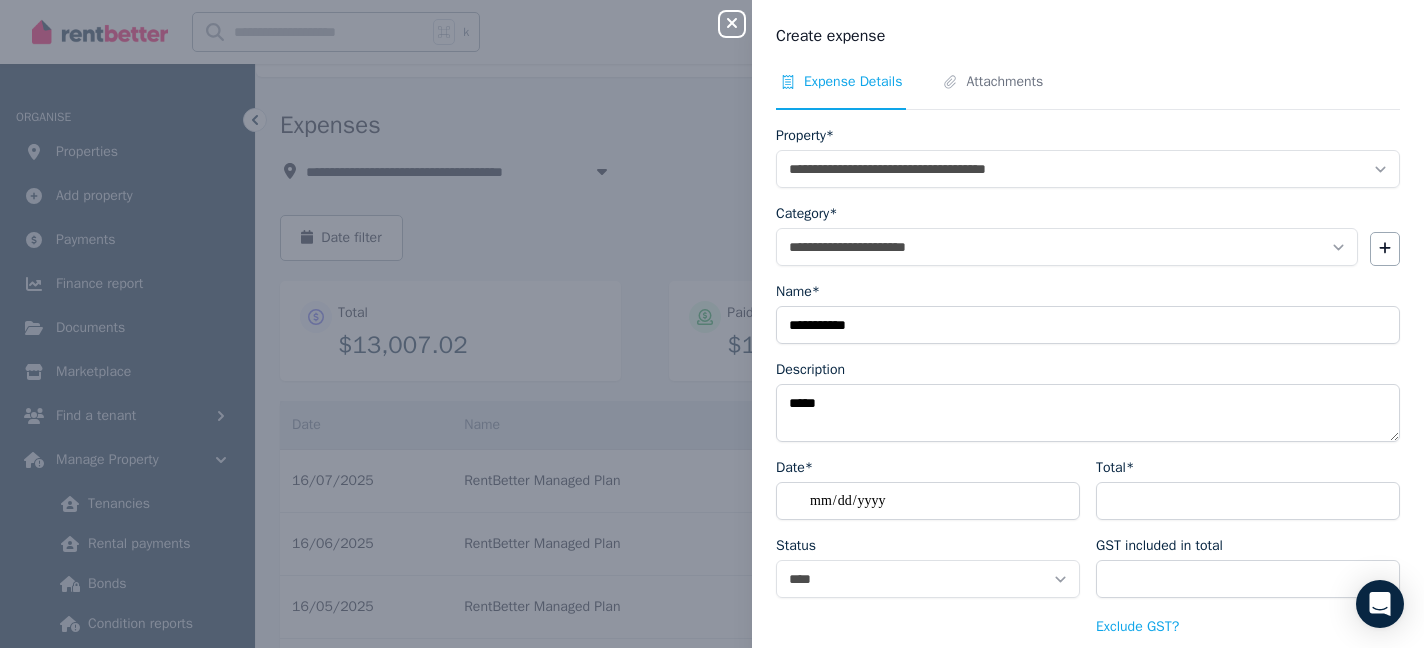 select on "**********" 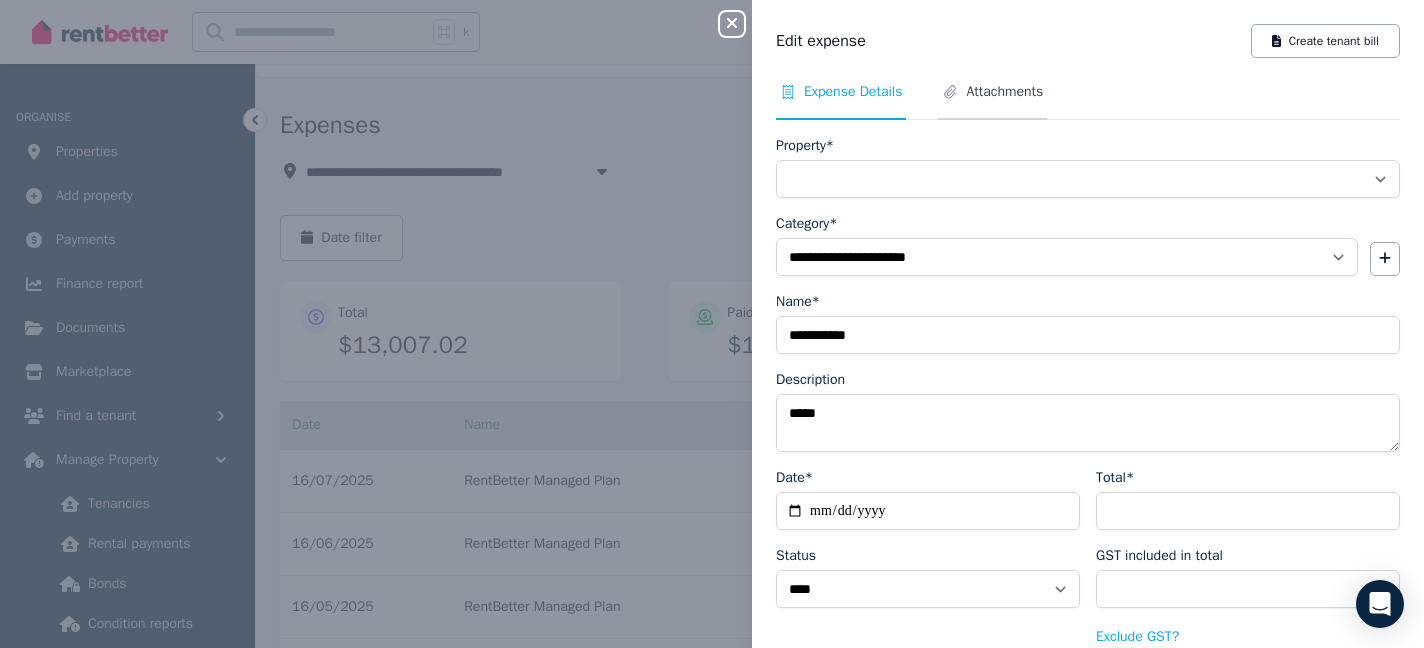 select on "**********" 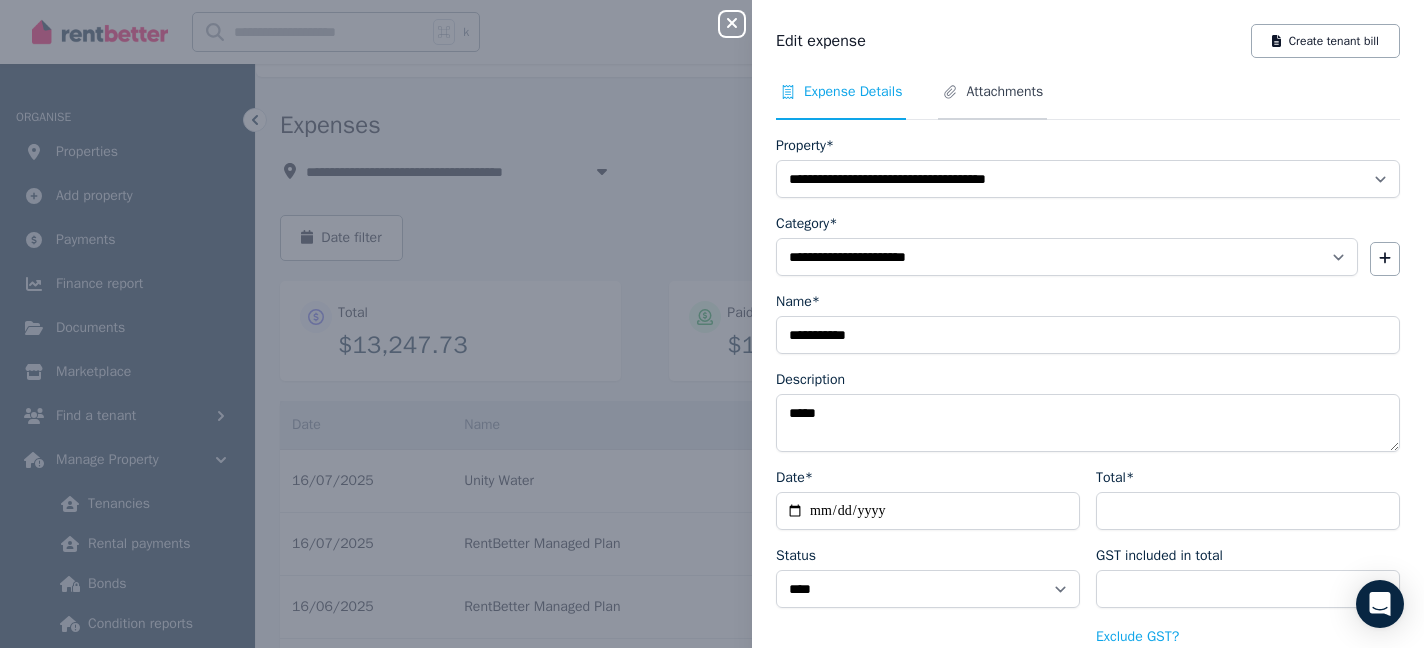 click on "Attachments" at bounding box center [1004, 92] 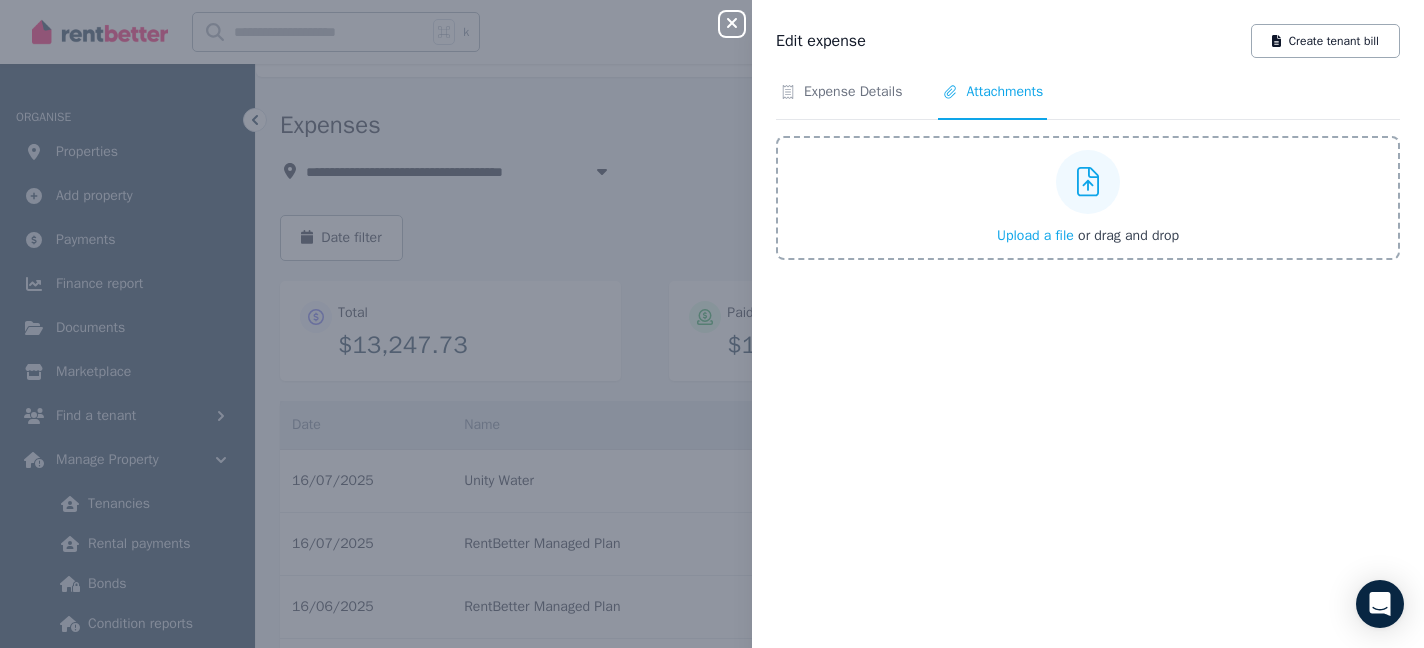 click on "Upload a file" at bounding box center (1035, 235) 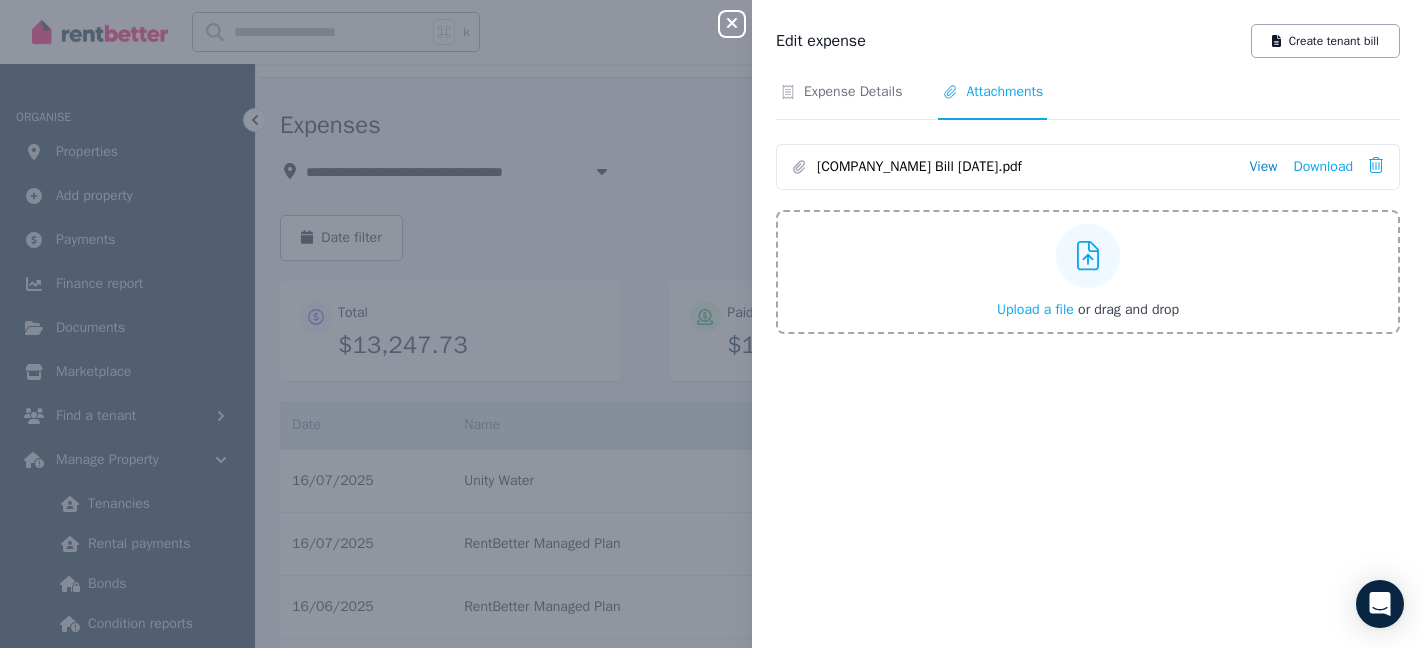 click on "View" at bounding box center (1263, 167) 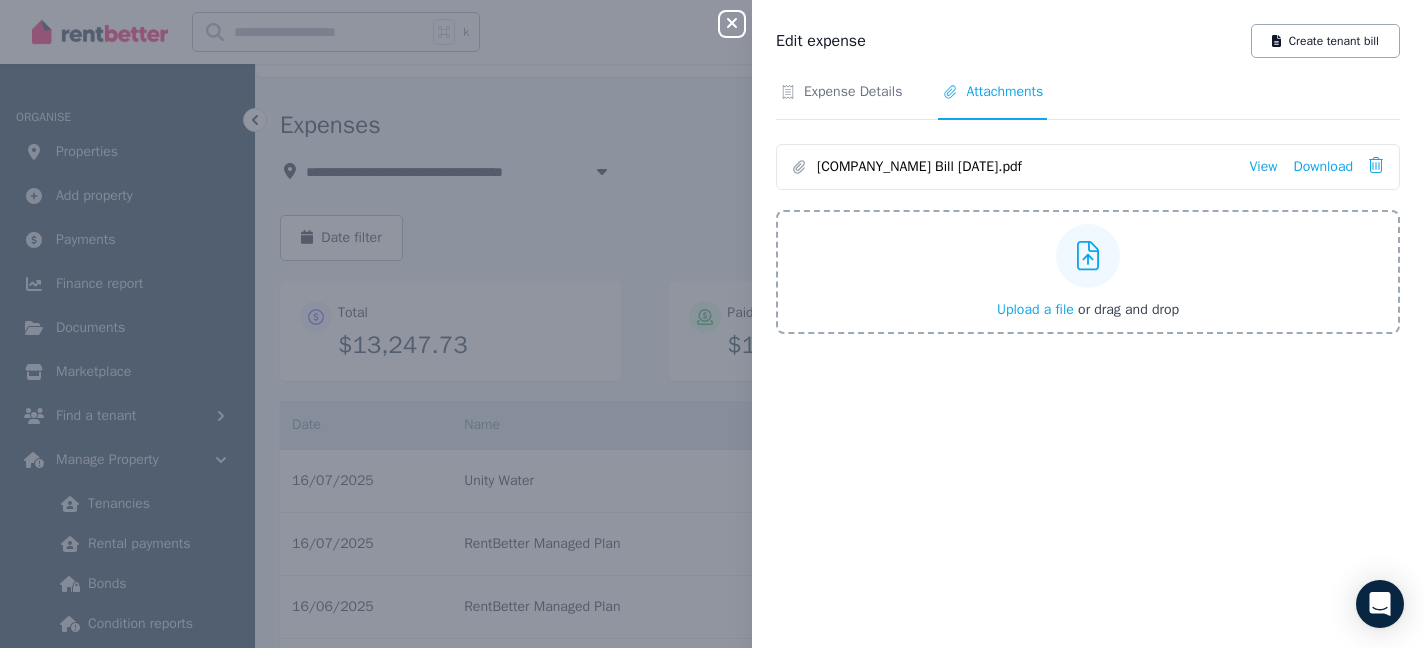 click 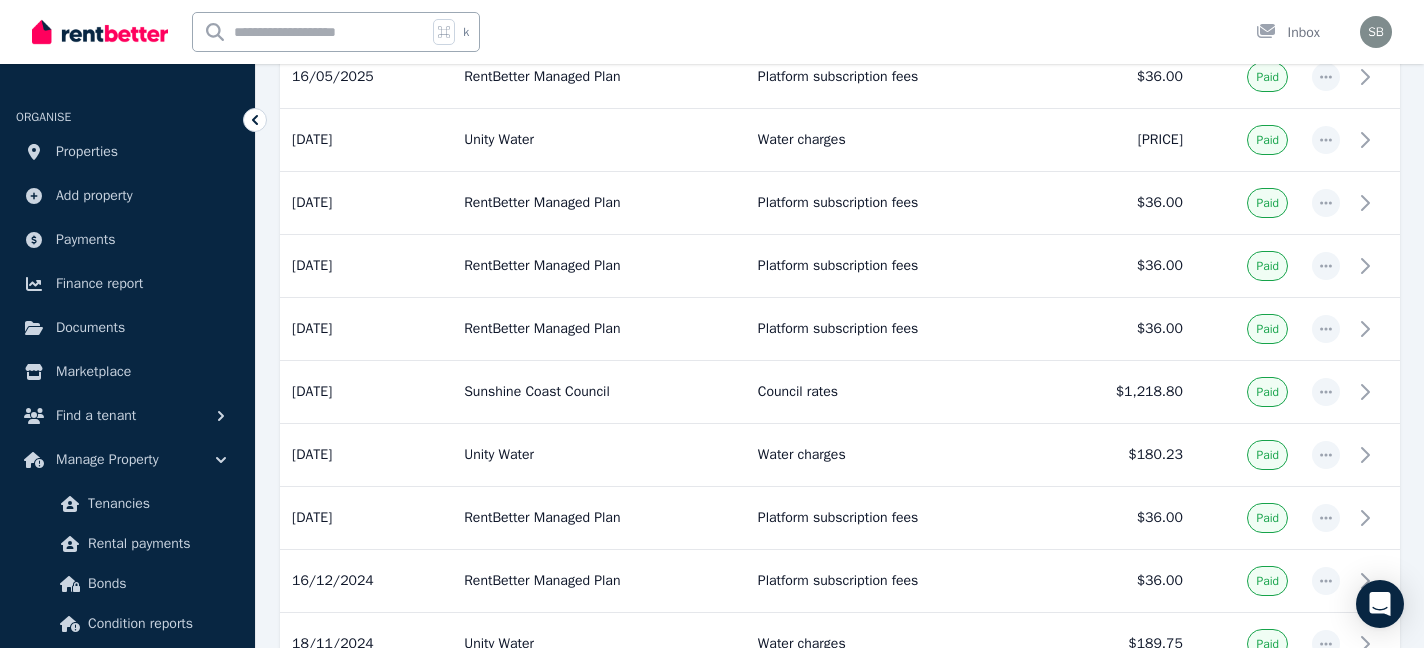 scroll, scrollTop: 0, scrollLeft: 0, axis: both 